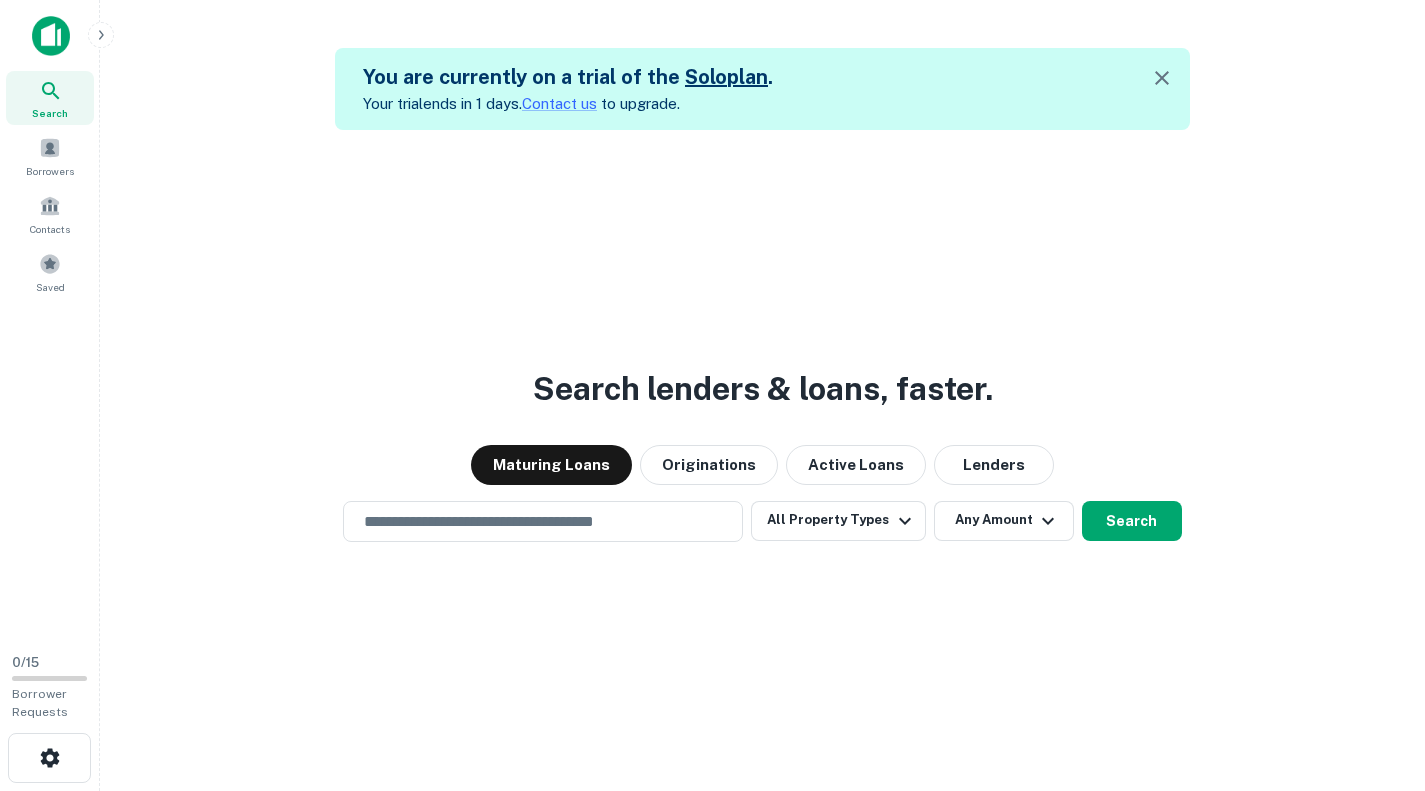 scroll, scrollTop: 0, scrollLeft: 0, axis: both 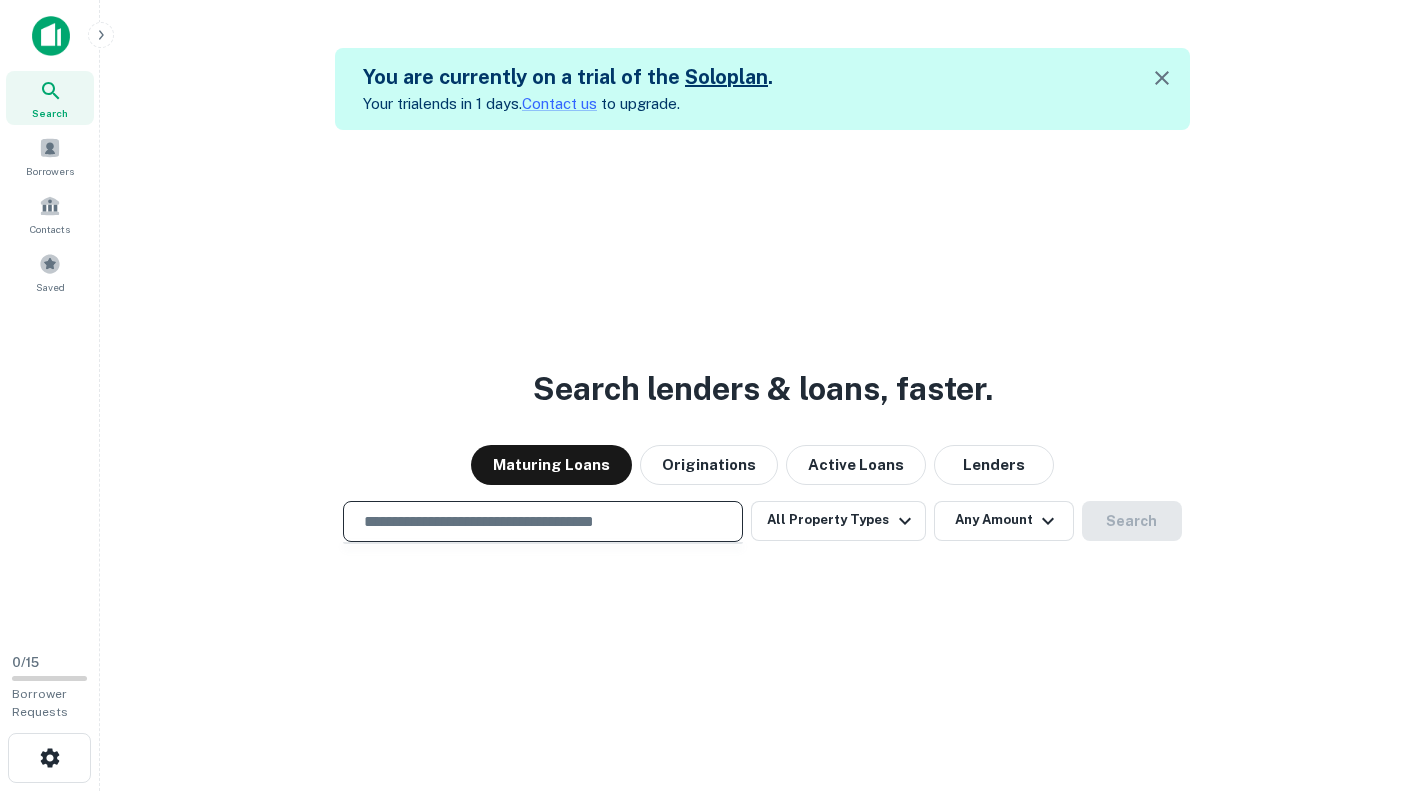 click at bounding box center (543, 521) 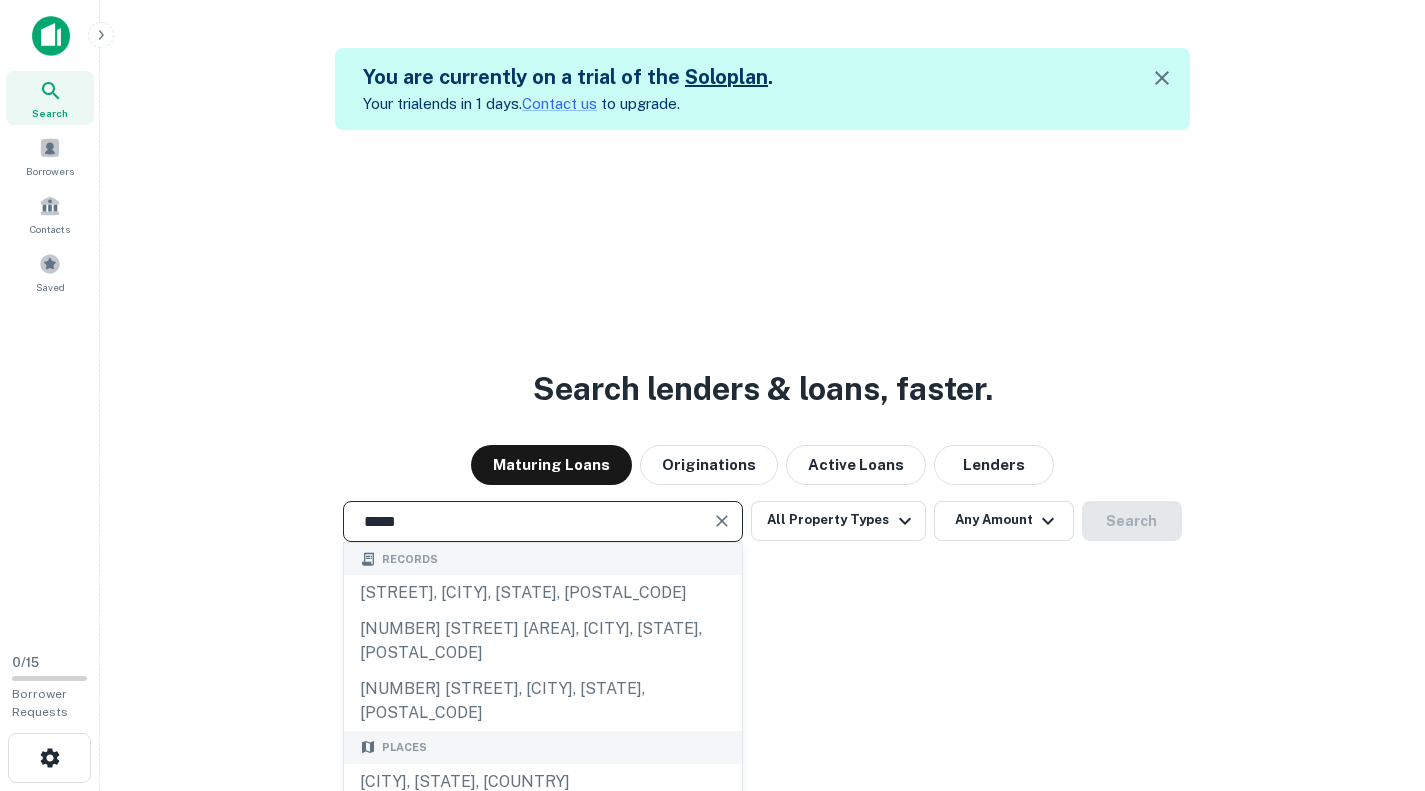 click on "[CITY], [STATE], [COUNTRY]" at bounding box center (543, 782) 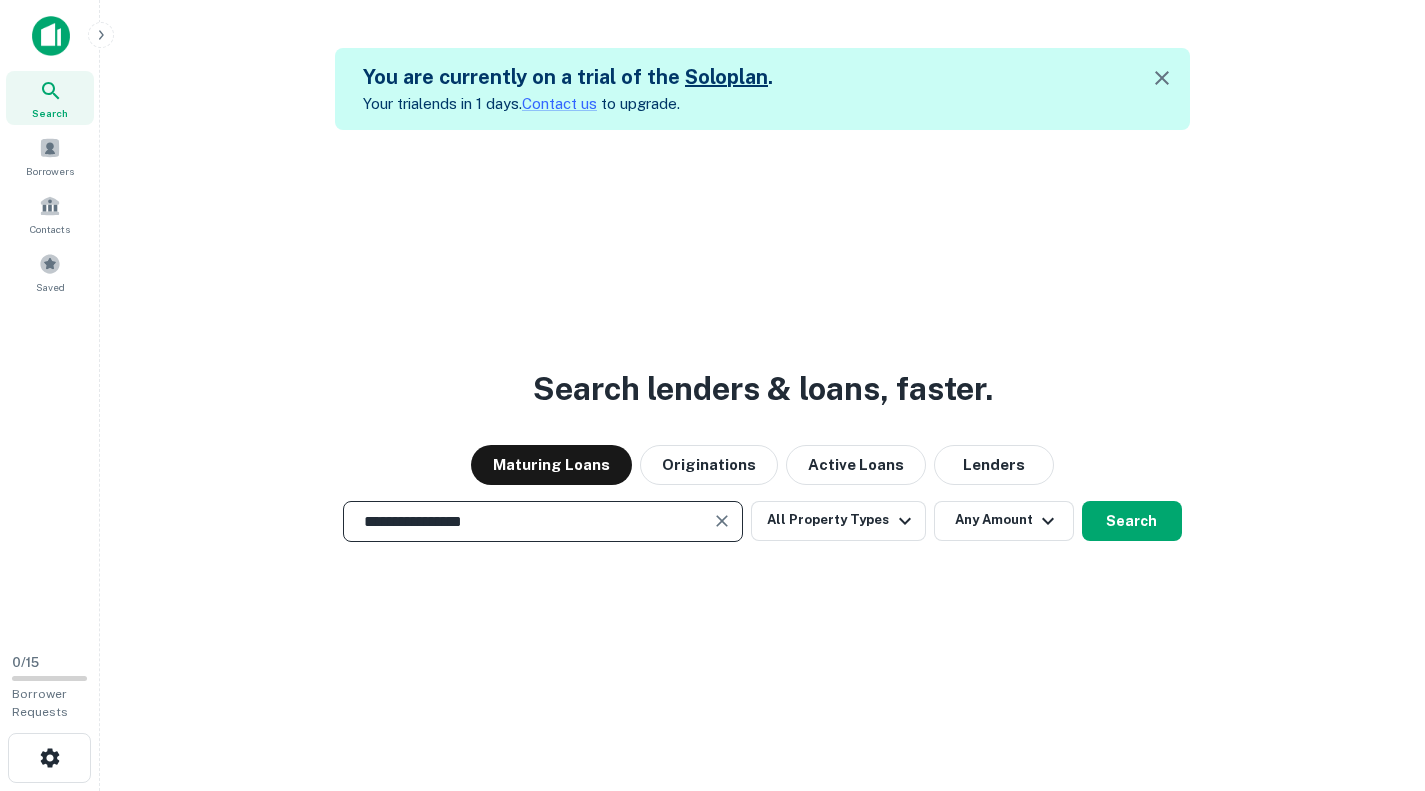 type on "**********" 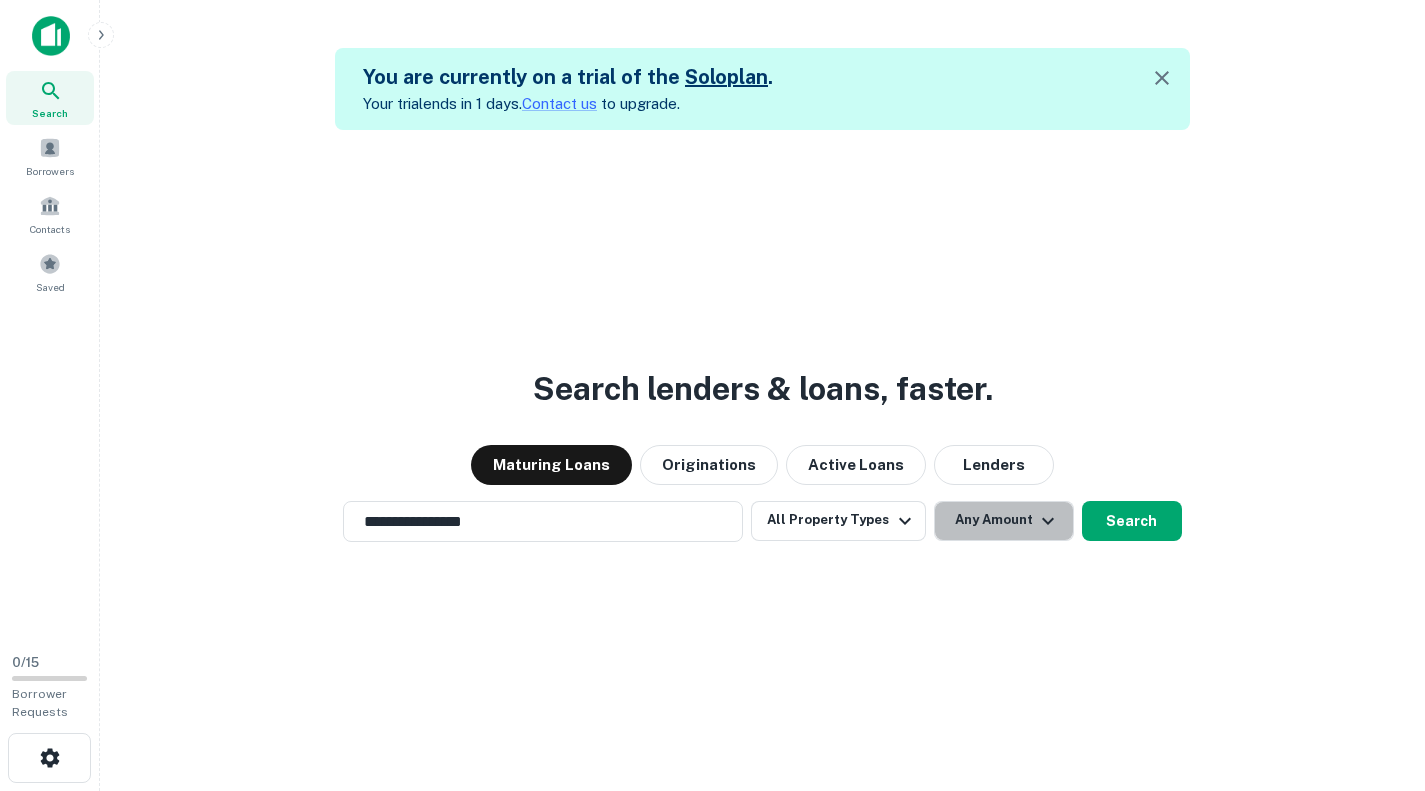 click 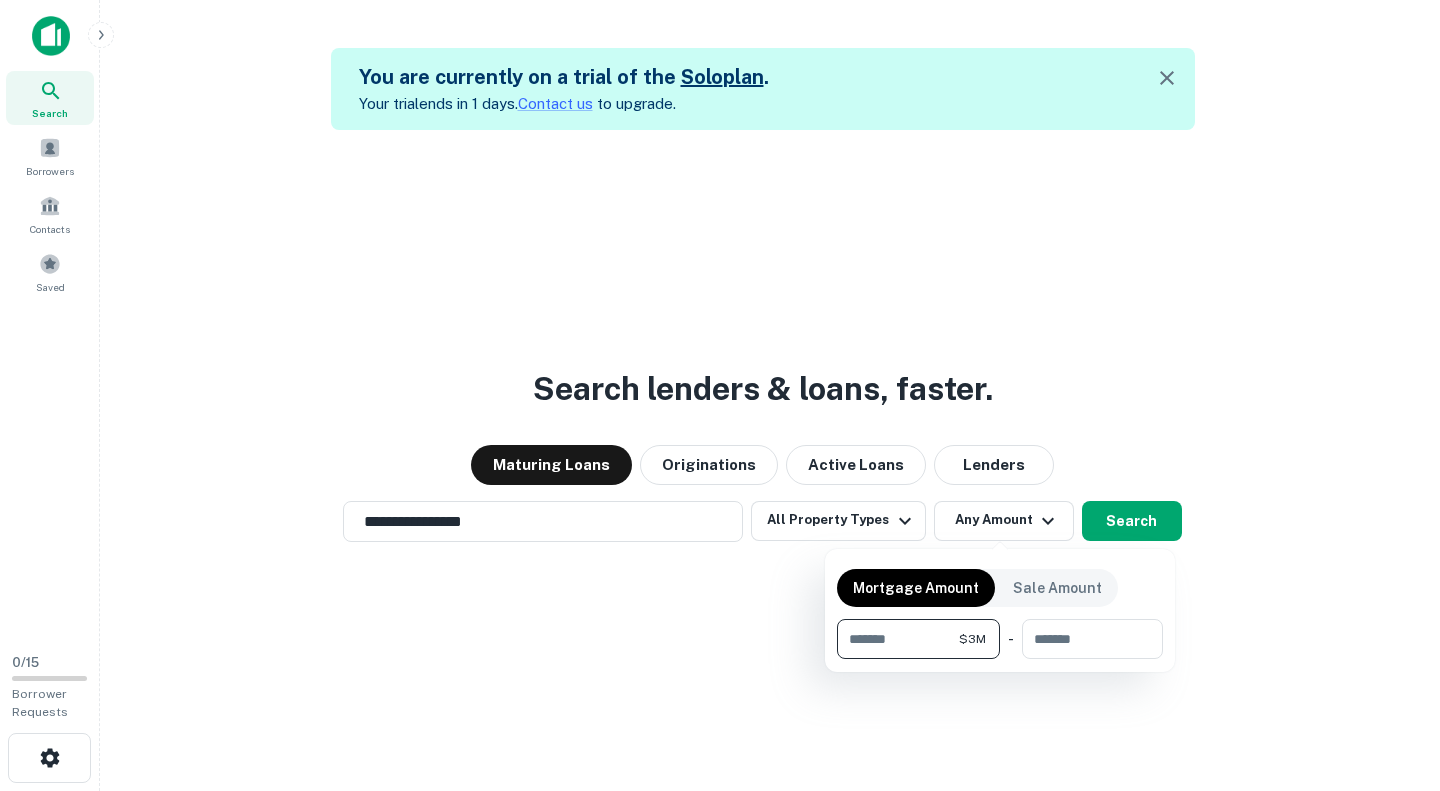 type on "*******" 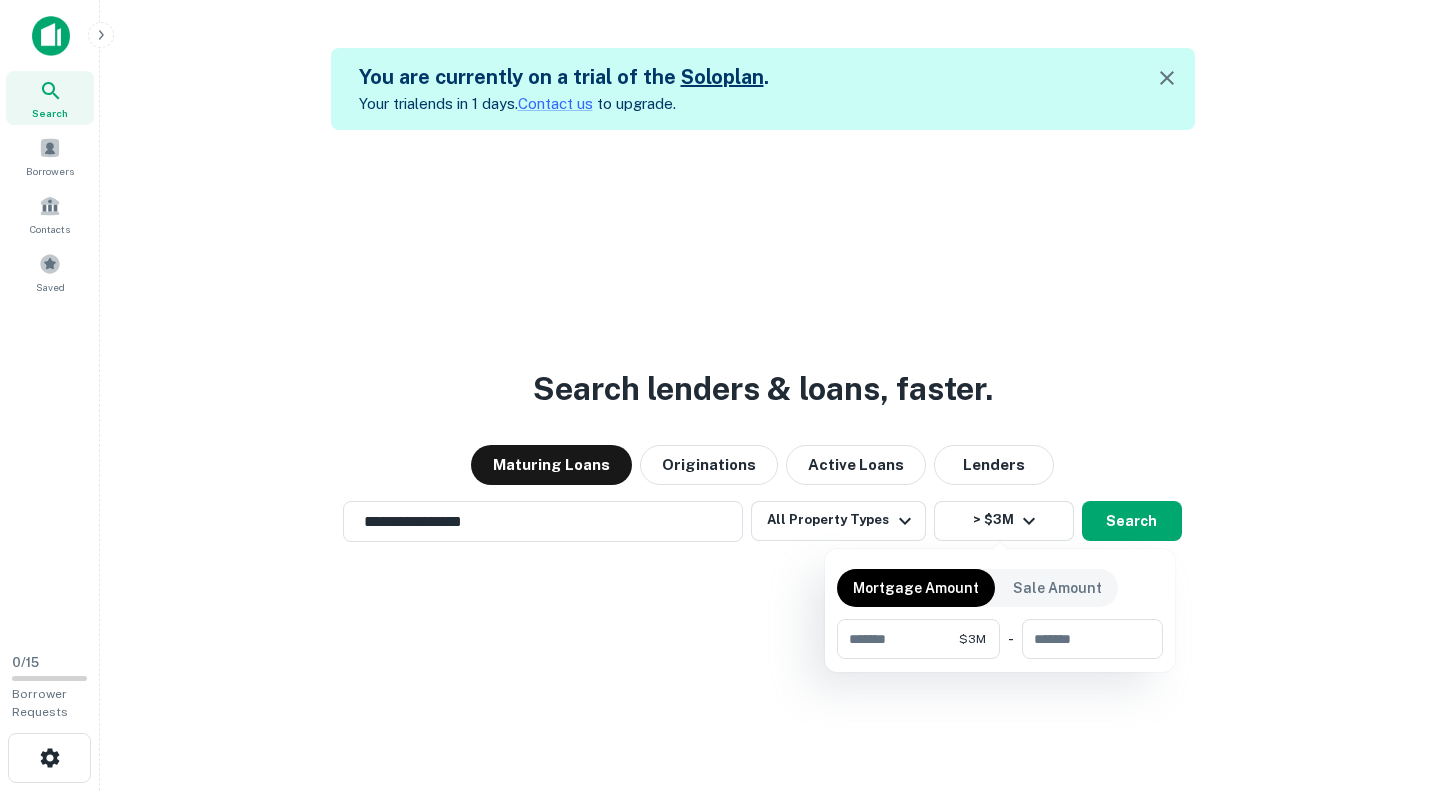 click at bounding box center (720, 395) 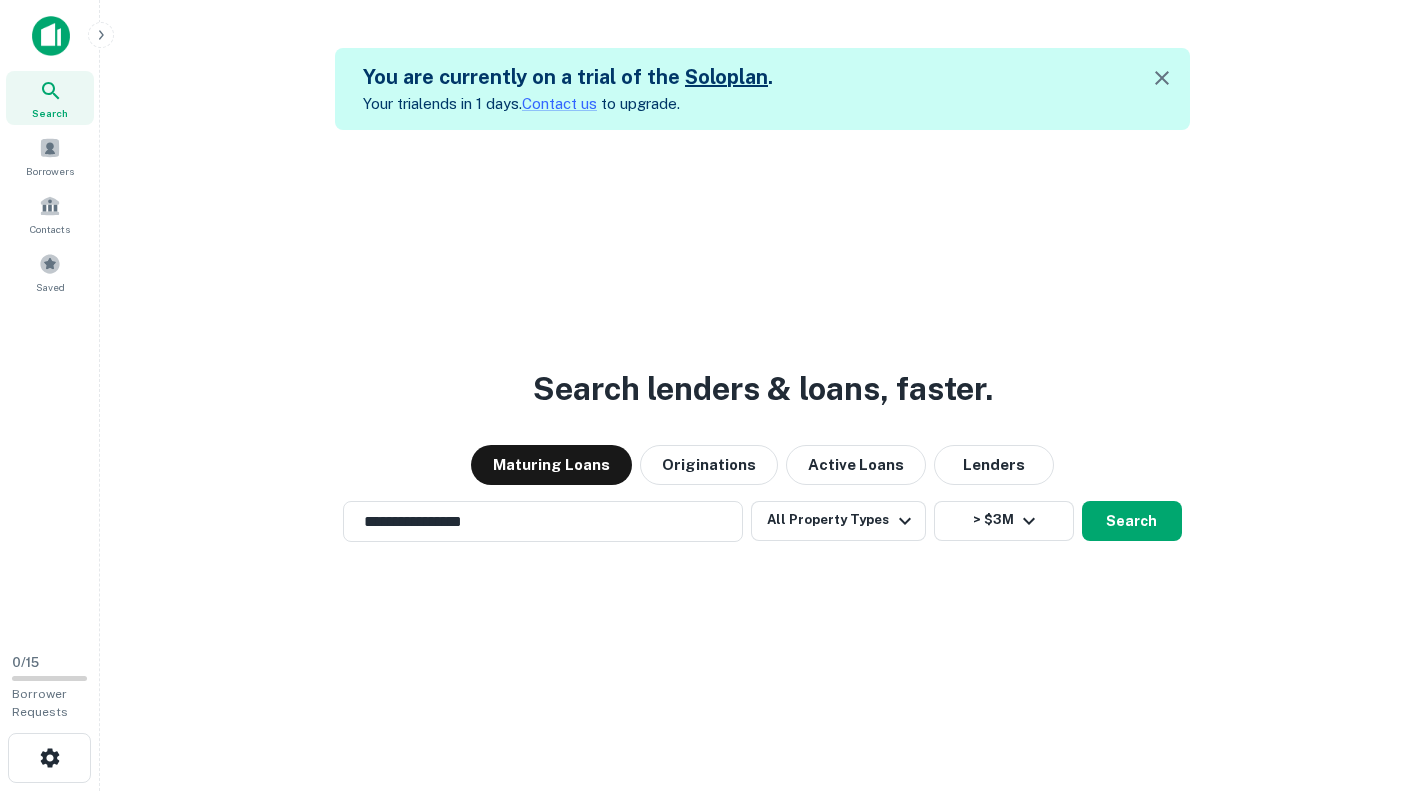 click on "**********" at bounding box center (762, 525) 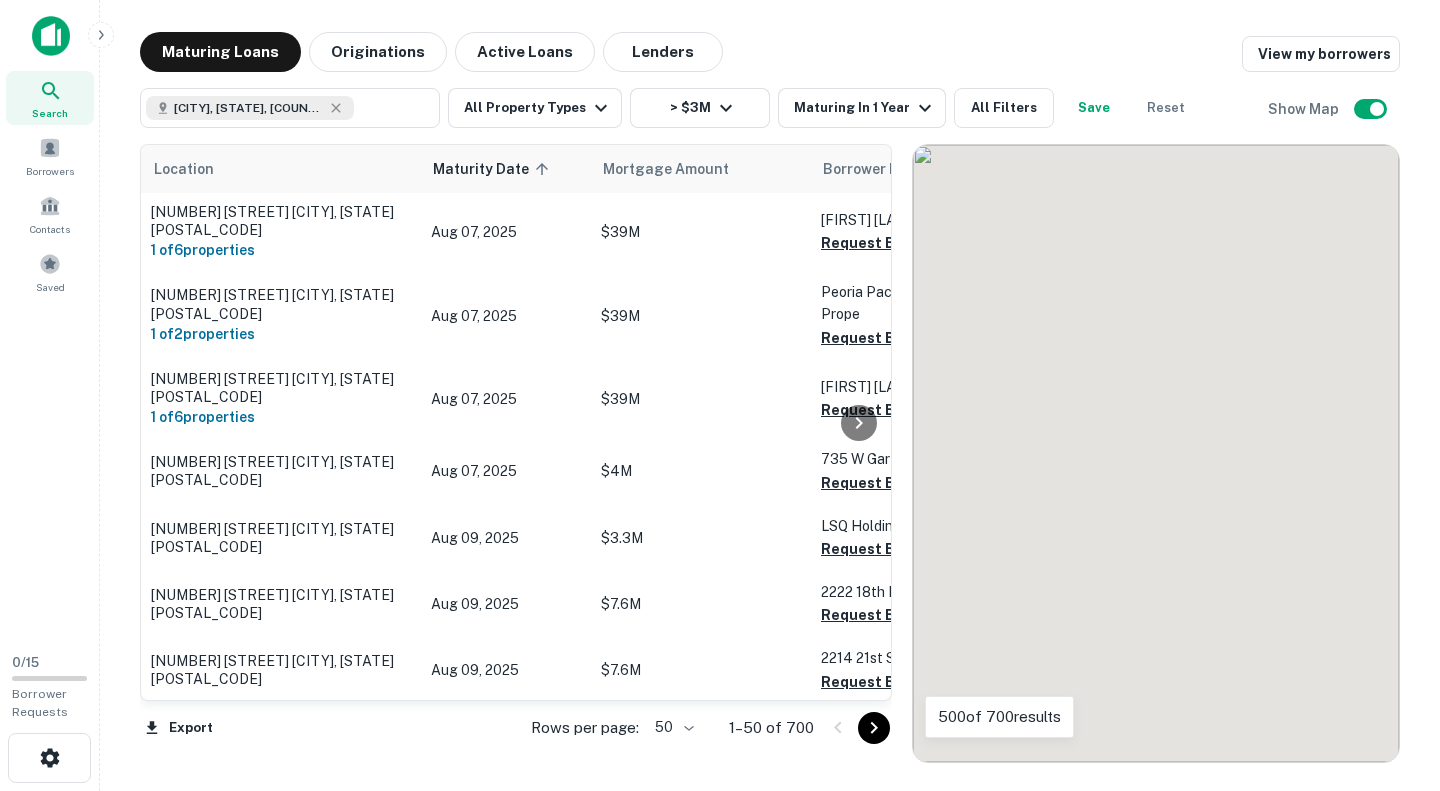 click on "Maturing In 1 Year" at bounding box center (865, 108) 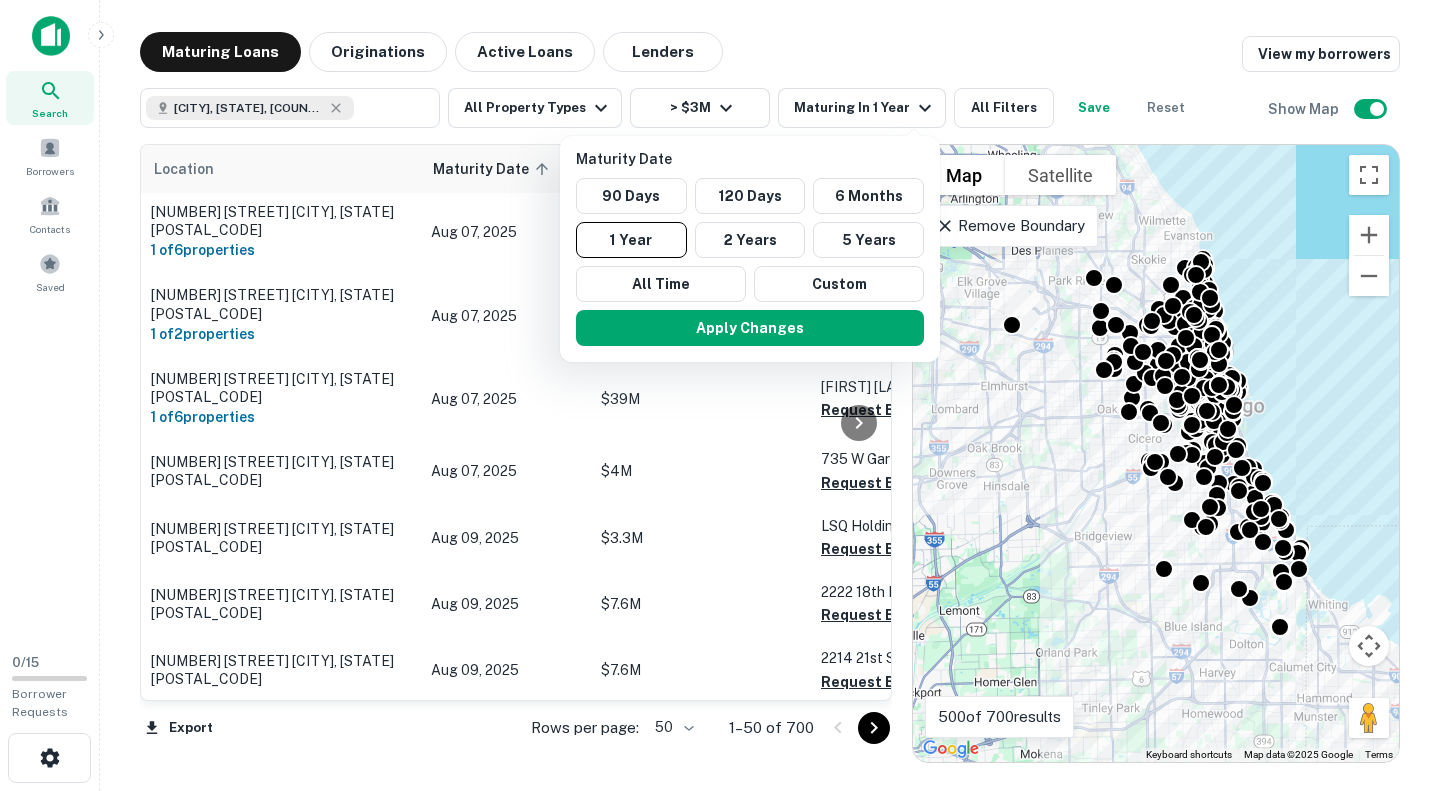 click on "90 Days" at bounding box center (631, 196) 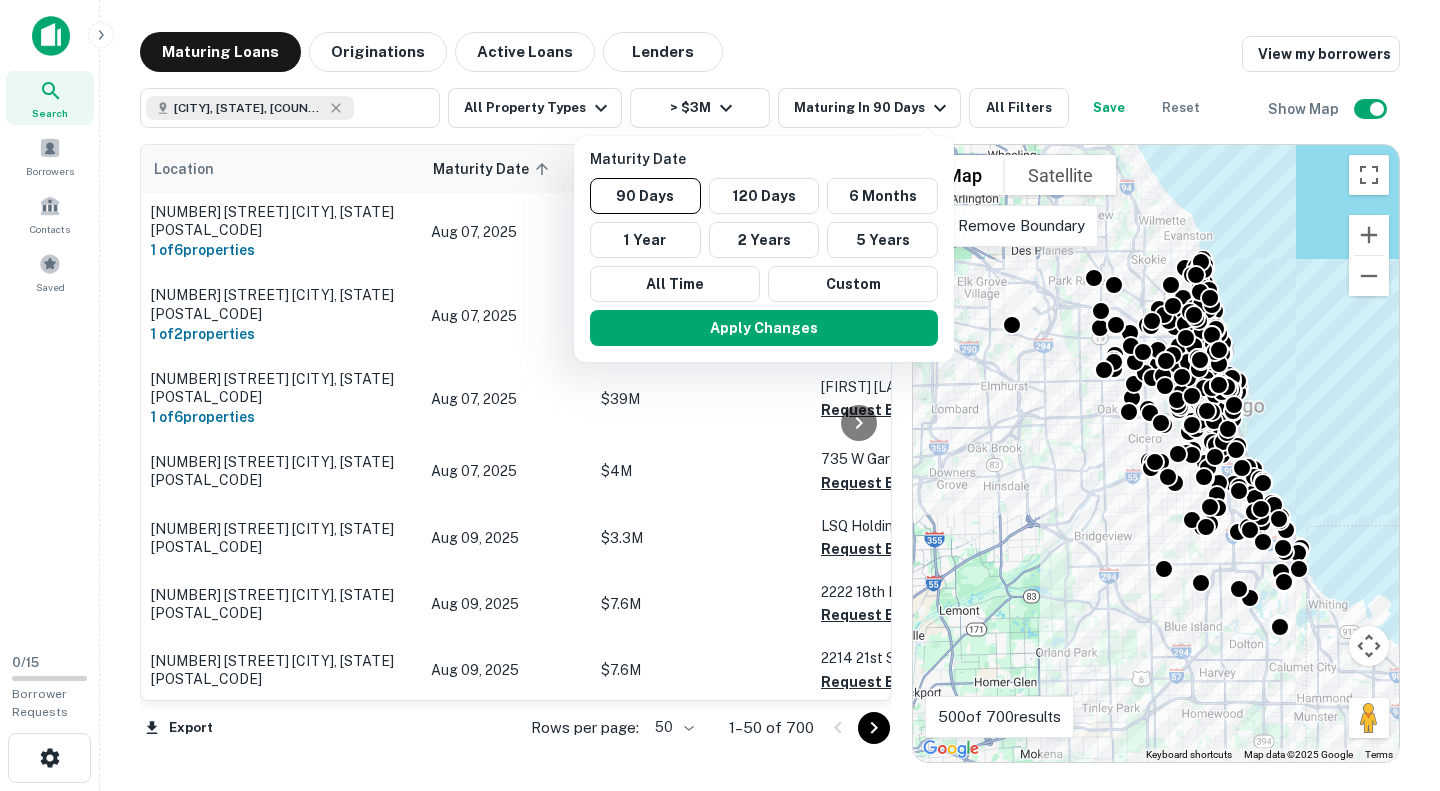 click on "Apply Changes" at bounding box center [764, 328] 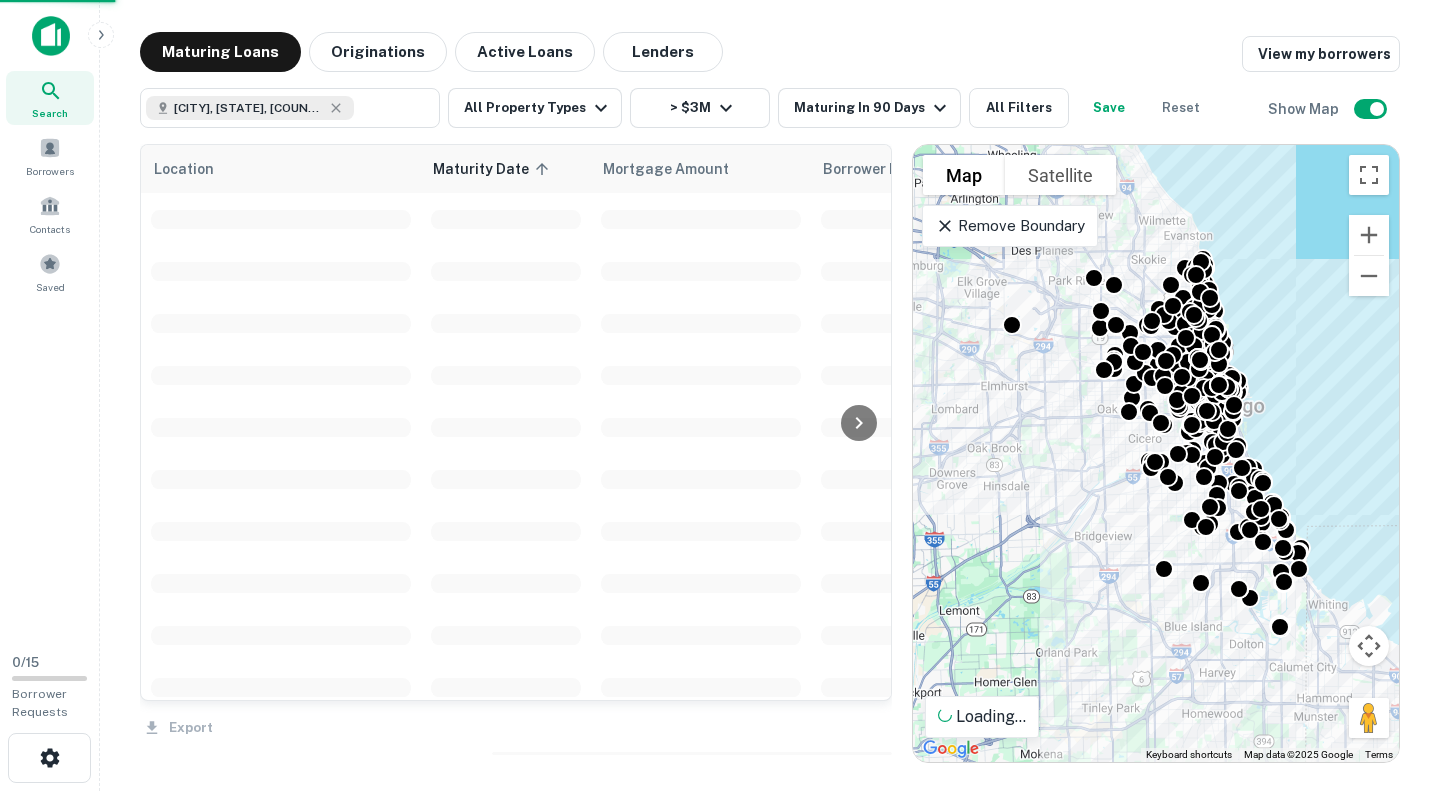 click on "Maturity Date 90 Days 120 Days 6 Months 1 Year 2 Years 5 Years All Time Custom Apply Changes" at bounding box center (720, 395) 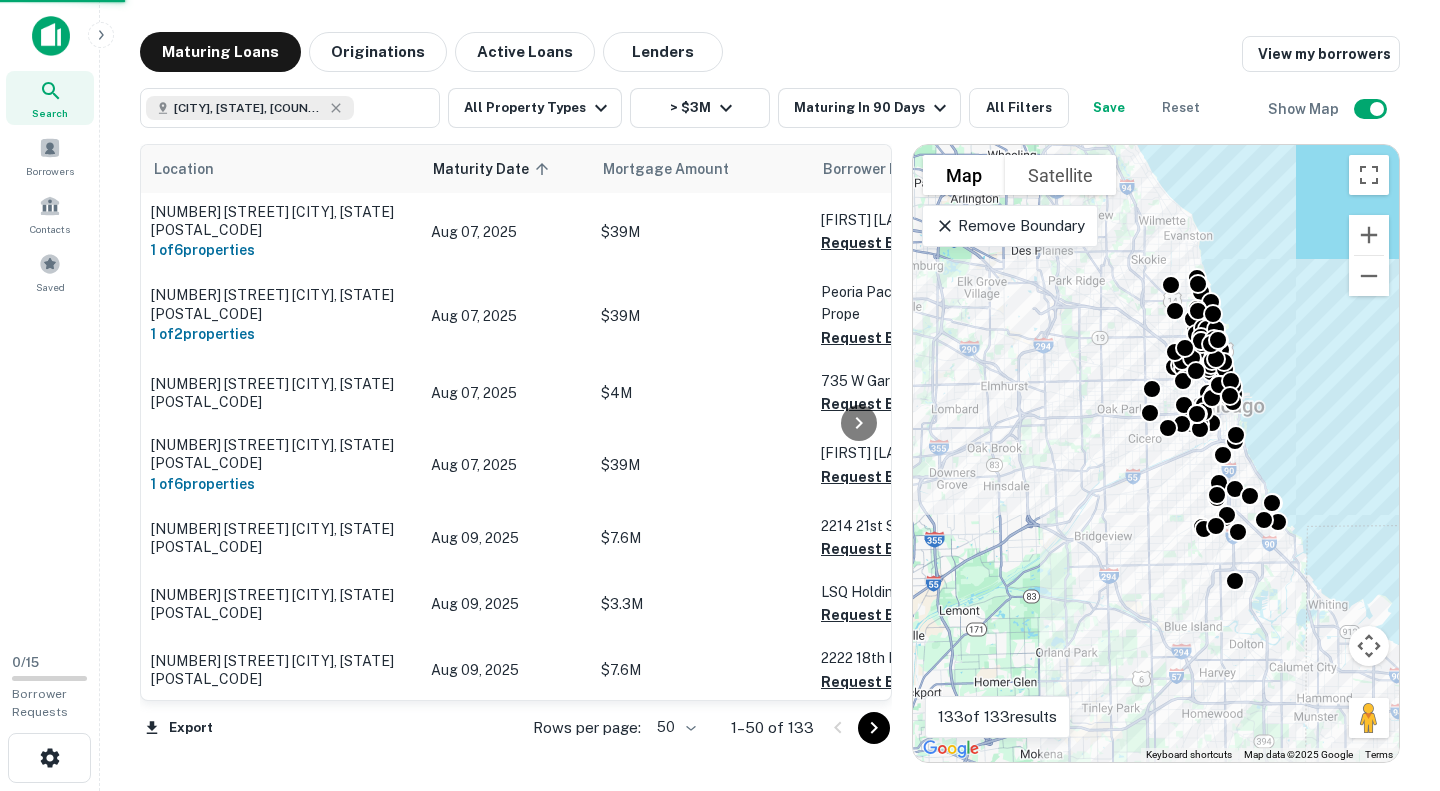 click 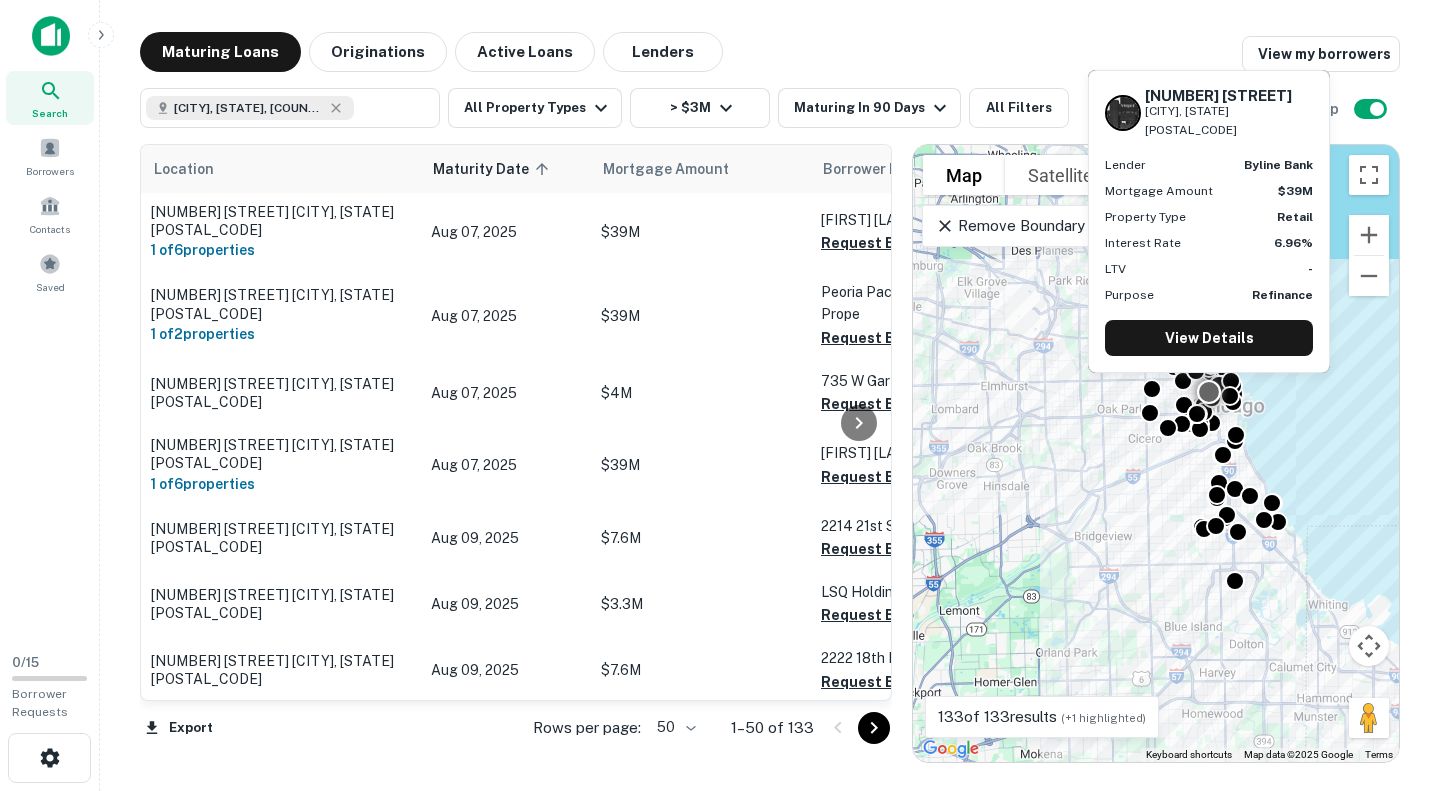 scroll, scrollTop: 81, scrollLeft: 0, axis: vertical 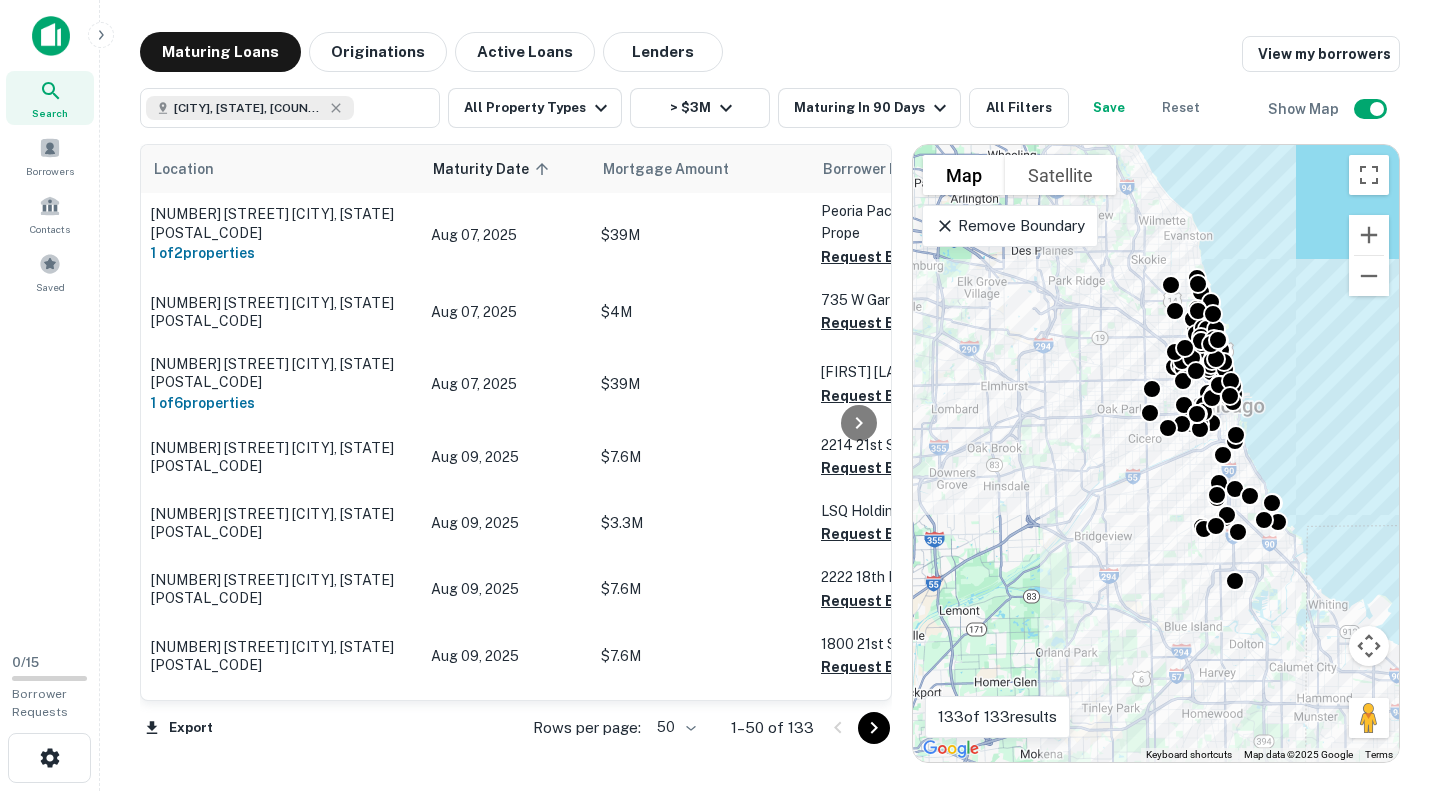 click on "All Filters" at bounding box center [1019, 108] 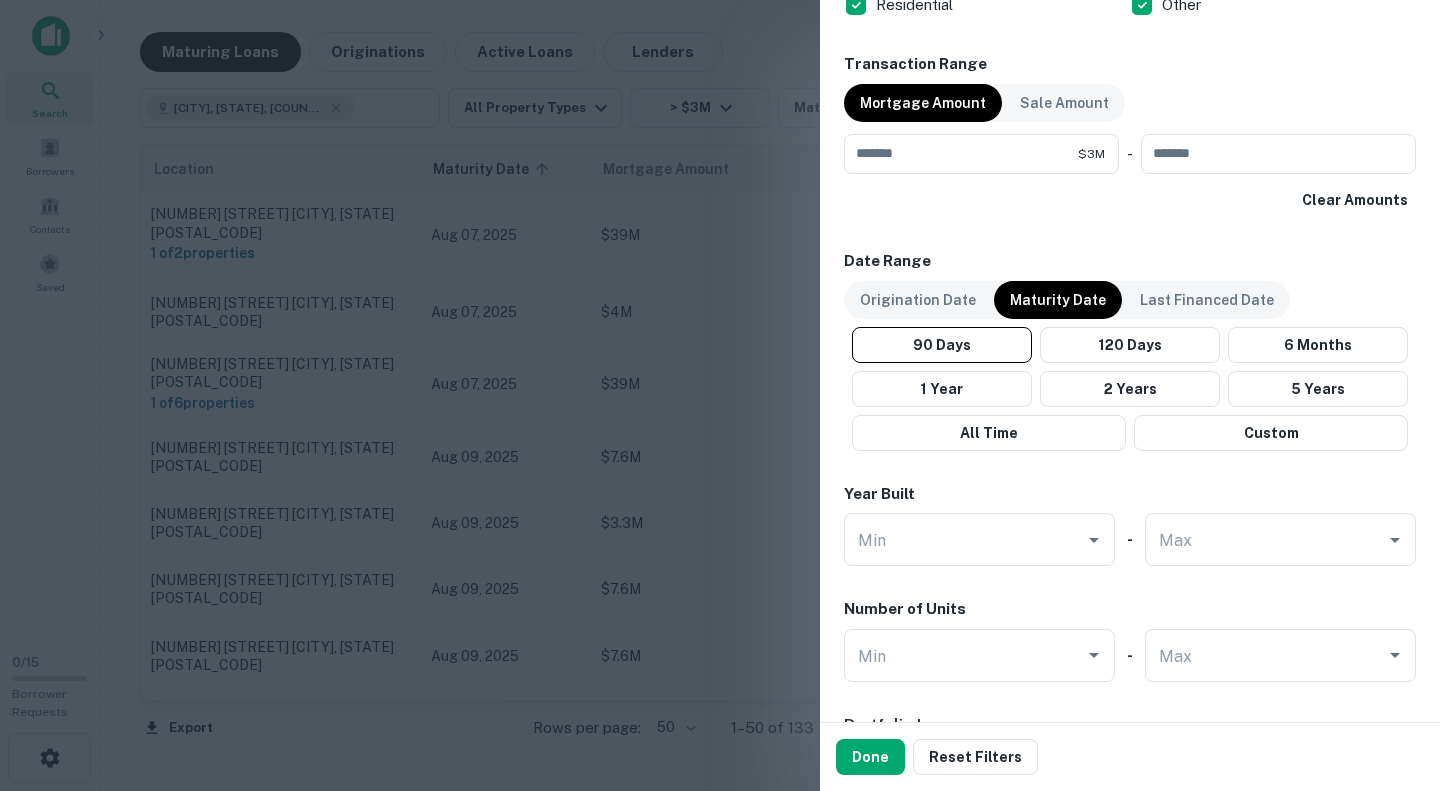 scroll, scrollTop: 1011, scrollLeft: 0, axis: vertical 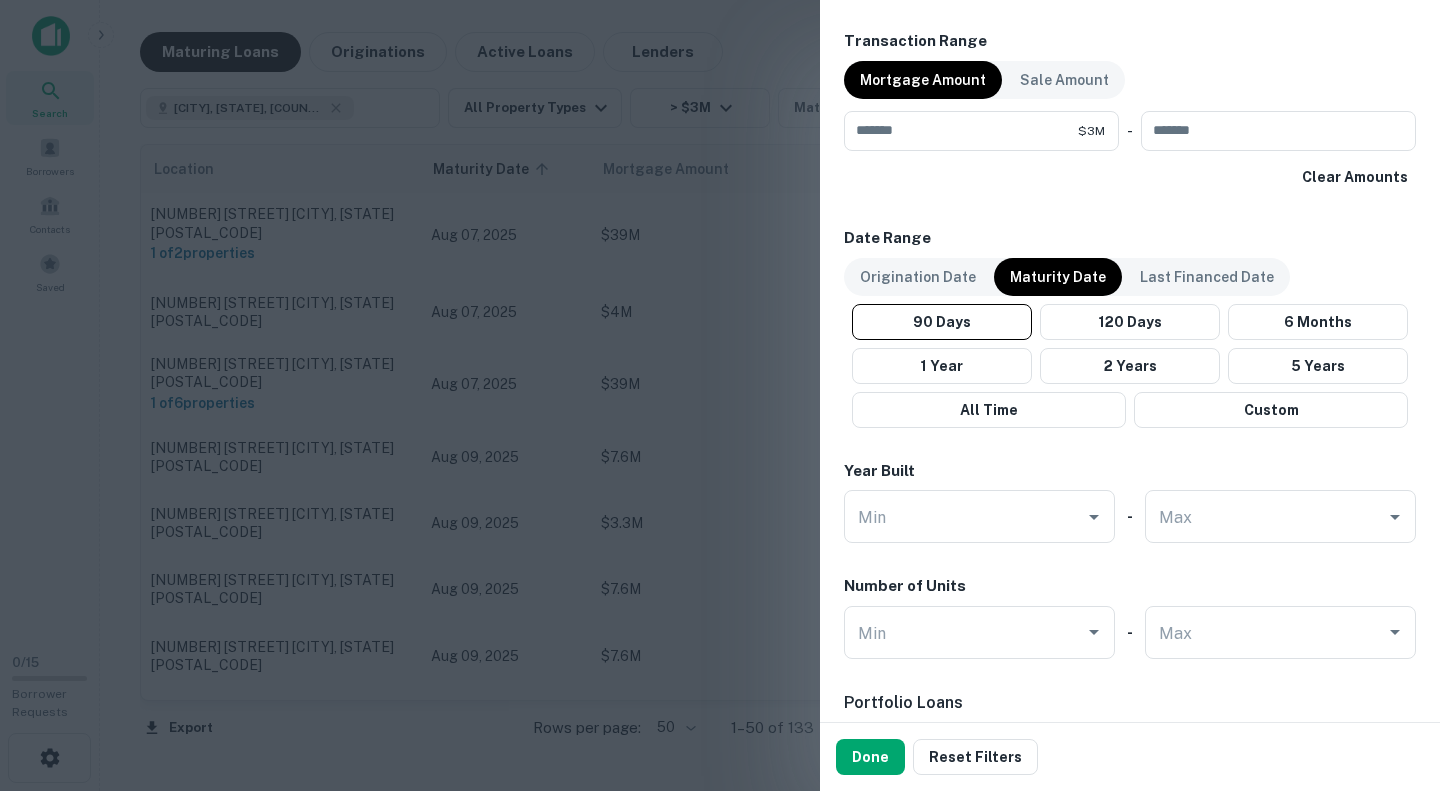 click at bounding box center (720, 395) 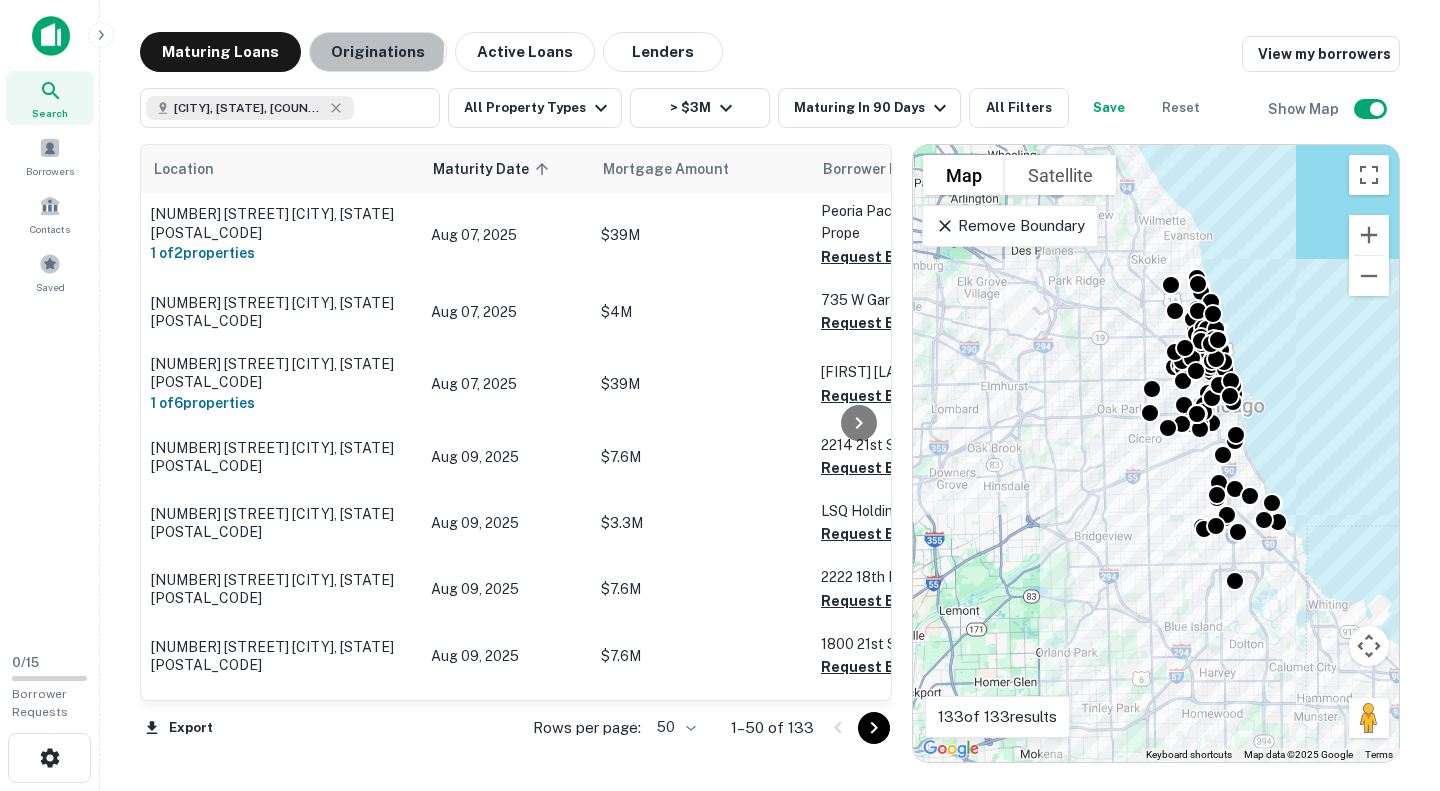 click on "Originations" at bounding box center [378, 52] 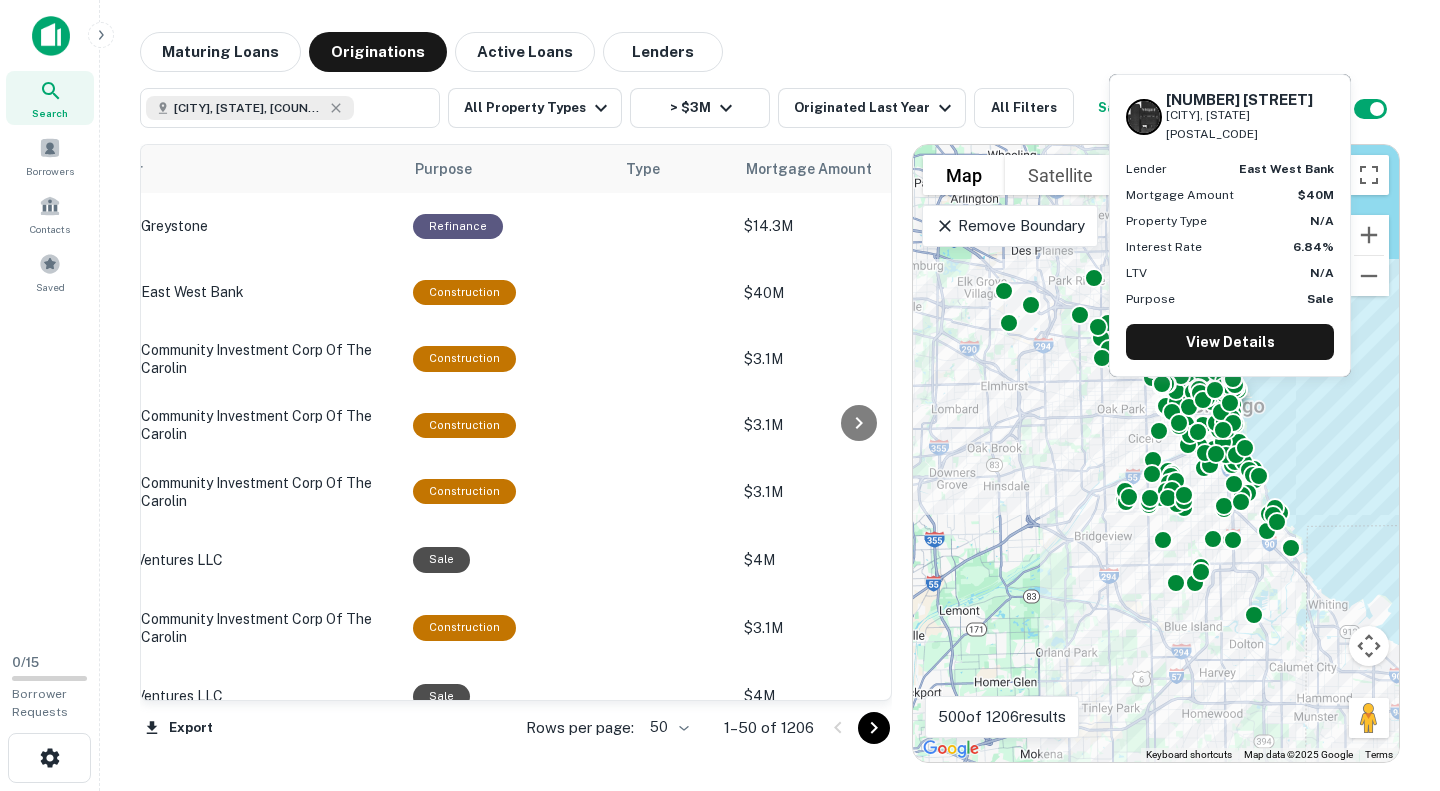 scroll, scrollTop: 0, scrollLeft: 0, axis: both 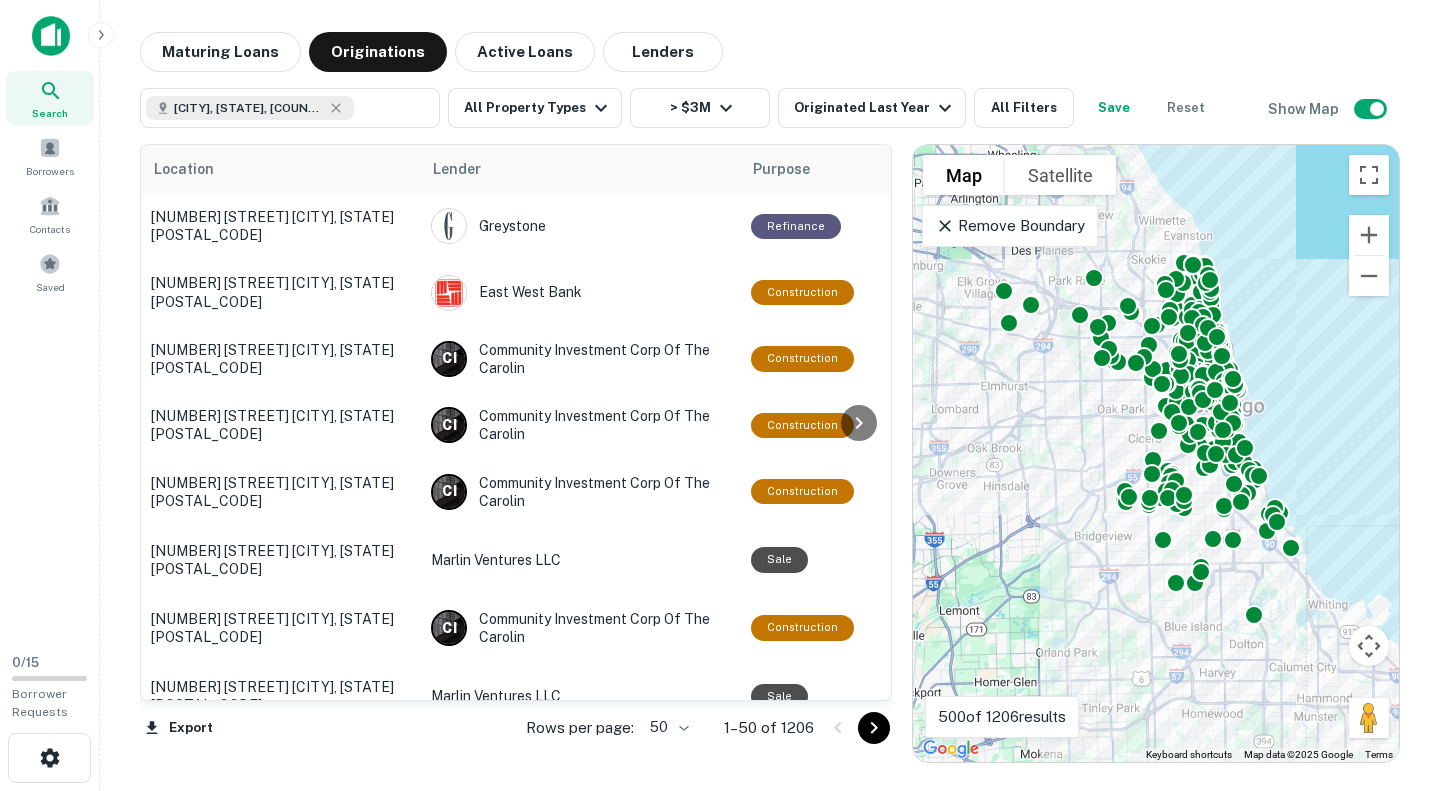 click on "Maturing Loans Originations Active Loans Lenders Chicago, IL, USA ​ All Property Types > $3M Originated Last Year All Filters Save Reset Show Map Location Lender Purpose Type Mortgage Amount Borrower Last Financed Date sorted descending Maturity Date Lender Type Sale Amount LTV Interest Rate Distance Year Built Unit Count 4752 N Kenmore Ave Chicago, IL60640  Greystone Refinance $14.3M Lawrence Lofts LLC Request Borrower Info Jul 27, 2025 - - - - 6.22% - - - 70 W Madison St Chicago, IL60602  East West Bank Construction $40M Madison Clark Realty LLC Request Borrower Info Jul 27, 2025 - - - - 6.84% - - - 3629 W Flournoy St Chicago, IL60624  C   I Community Investment Corp Of The Carolin Construction $3.1M Ventus Liberty LLC Request Borrower Info Jul 24, 2025 - - $3.3M 95.04% 6.84% - - - 3715 W Flournoy St Chicago, IL60624  C   I Community Investment Corp Of The Carolin Construction $3.1M Ventus Liberty LLC Request Borrower Info Jul 24, 2025 - - $3.3M 95.04% 6.84% - - - 711 S Independence Blvd Chicago, IL60624" at bounding box center [770, 395] 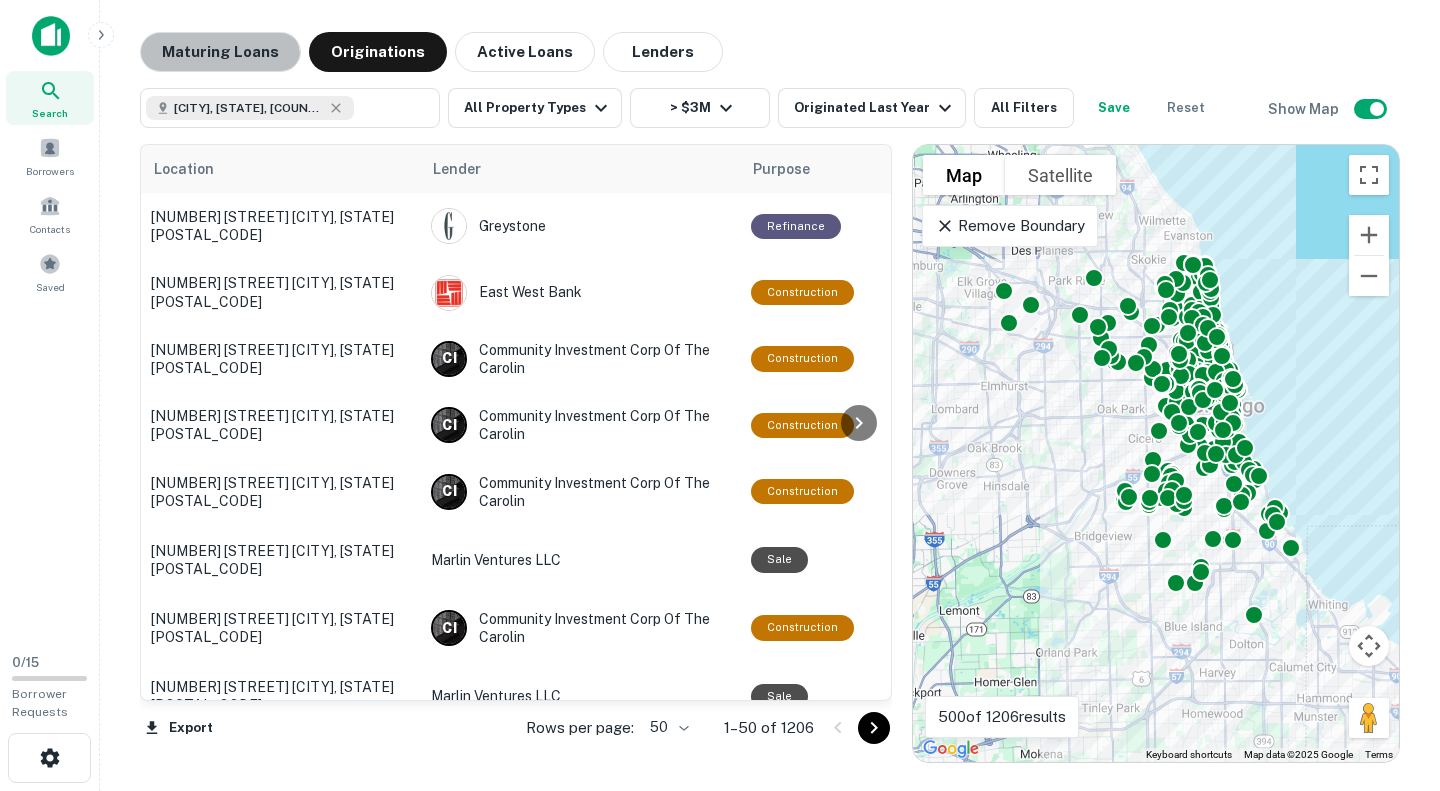 click on "Maturing Loans" at bounding box center (220, 52) 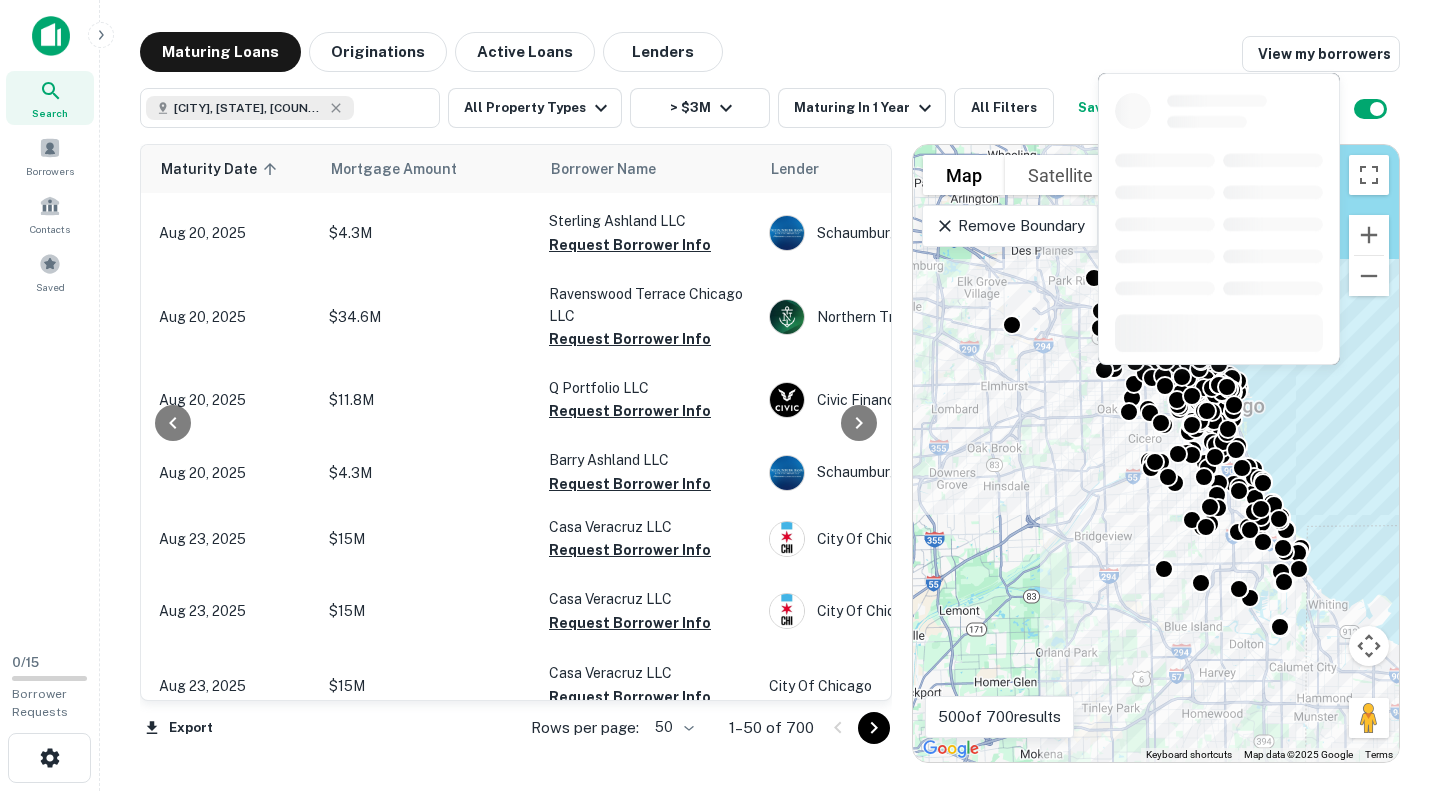 scroll, scrollTop: 2470, scrollLeft: 272, axis: both 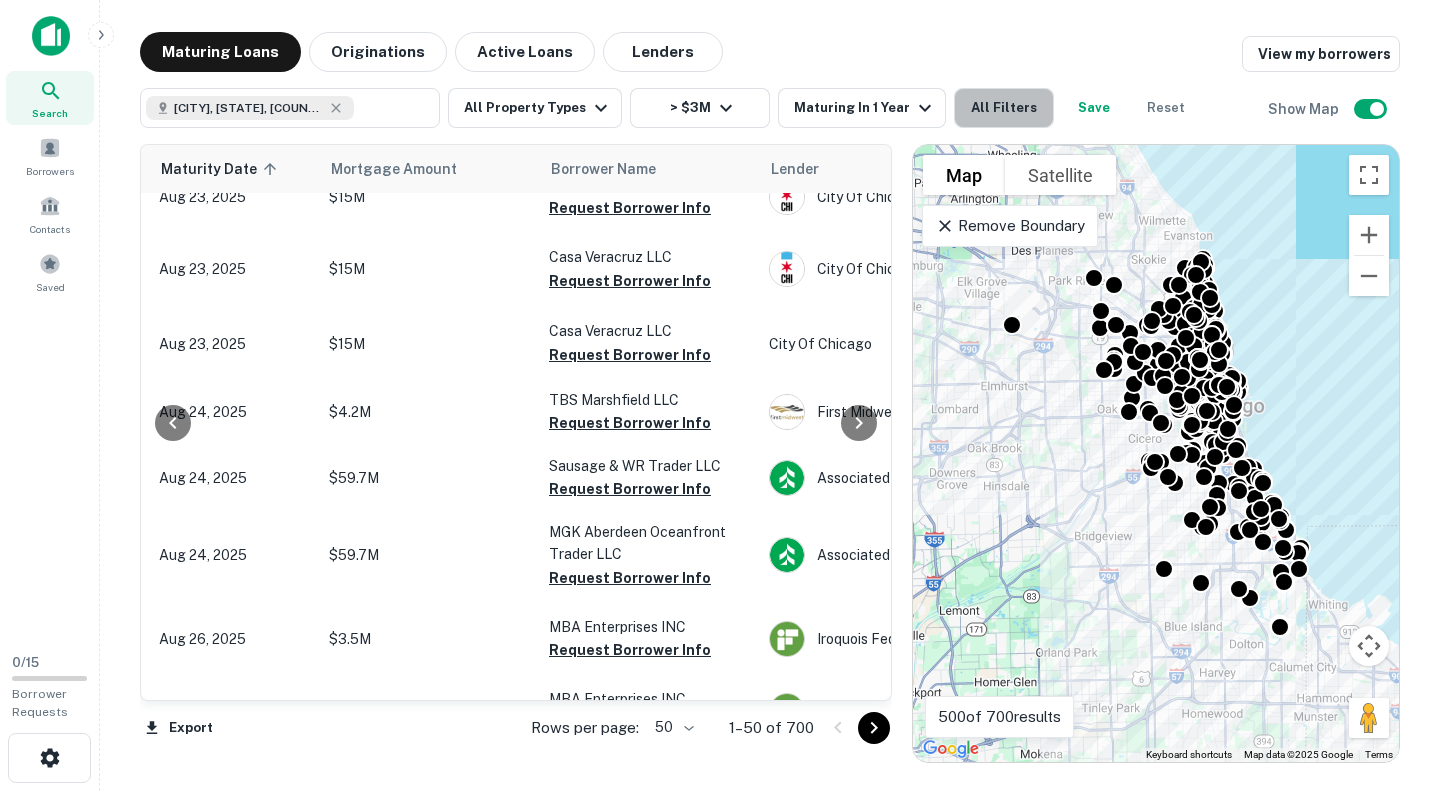 click on "All Filters" at bounding box center (1004, 108) 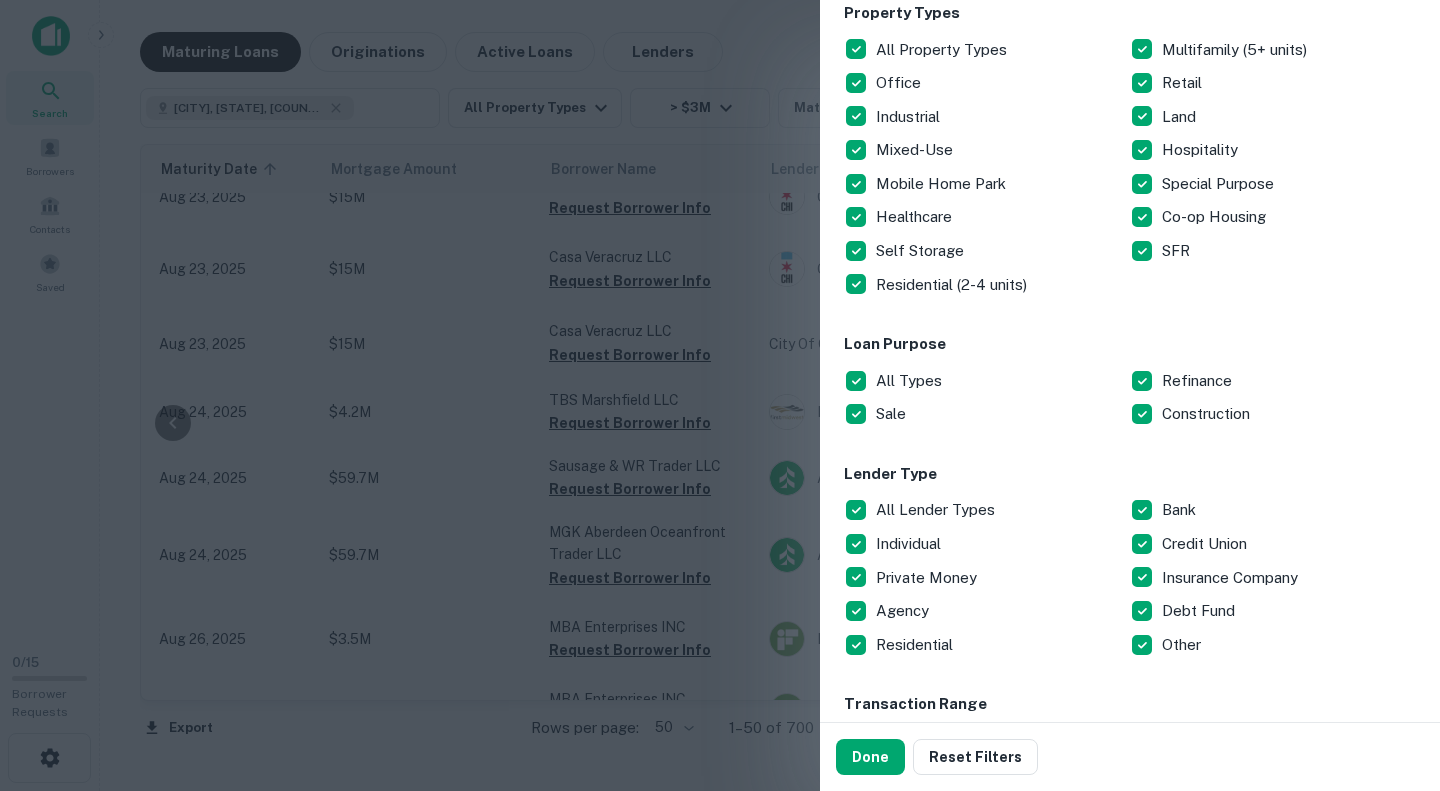 scroll, scrollTop: 379, scrollLeft: 0, axis: vertical 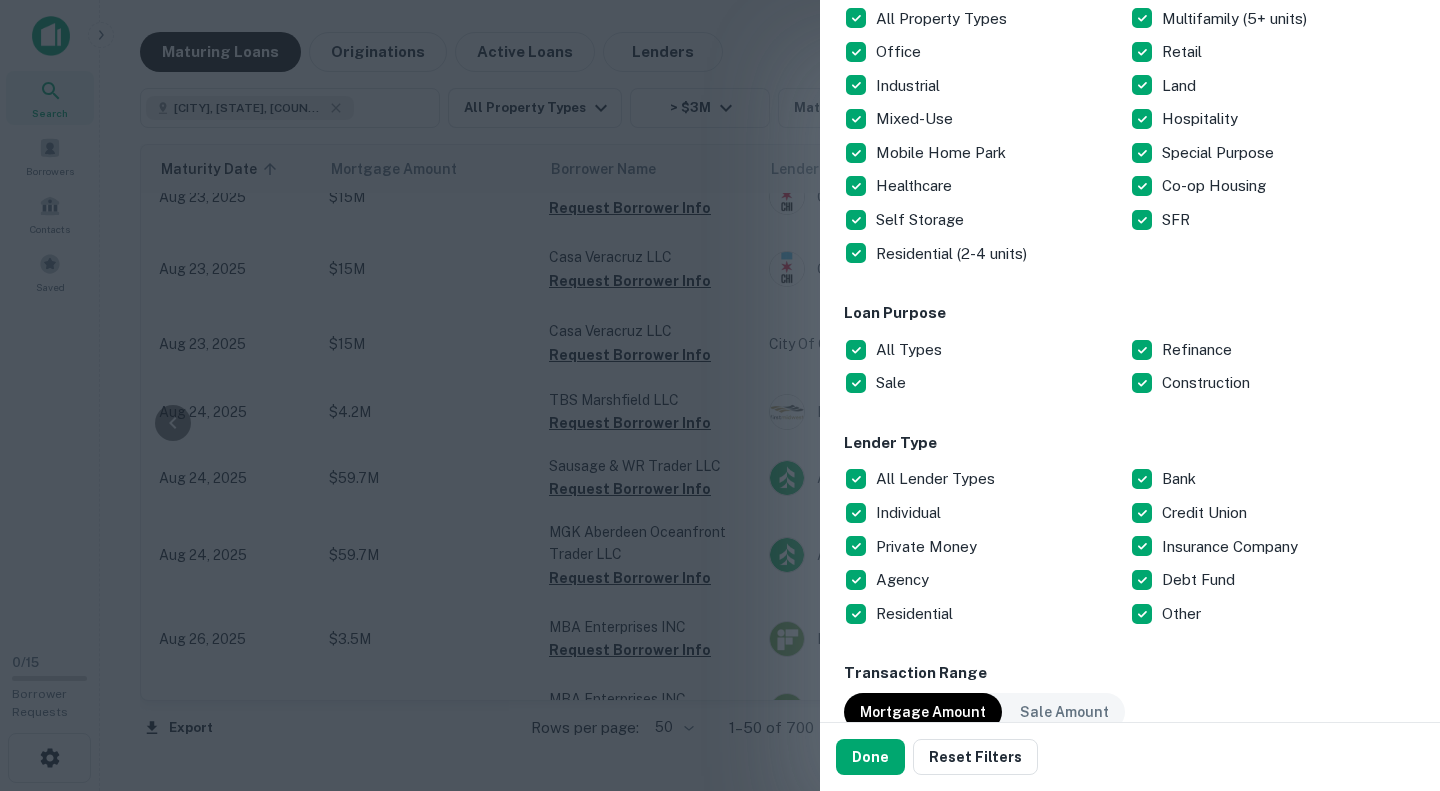 click on "All Lender Types" at bounding box center (937, 479) 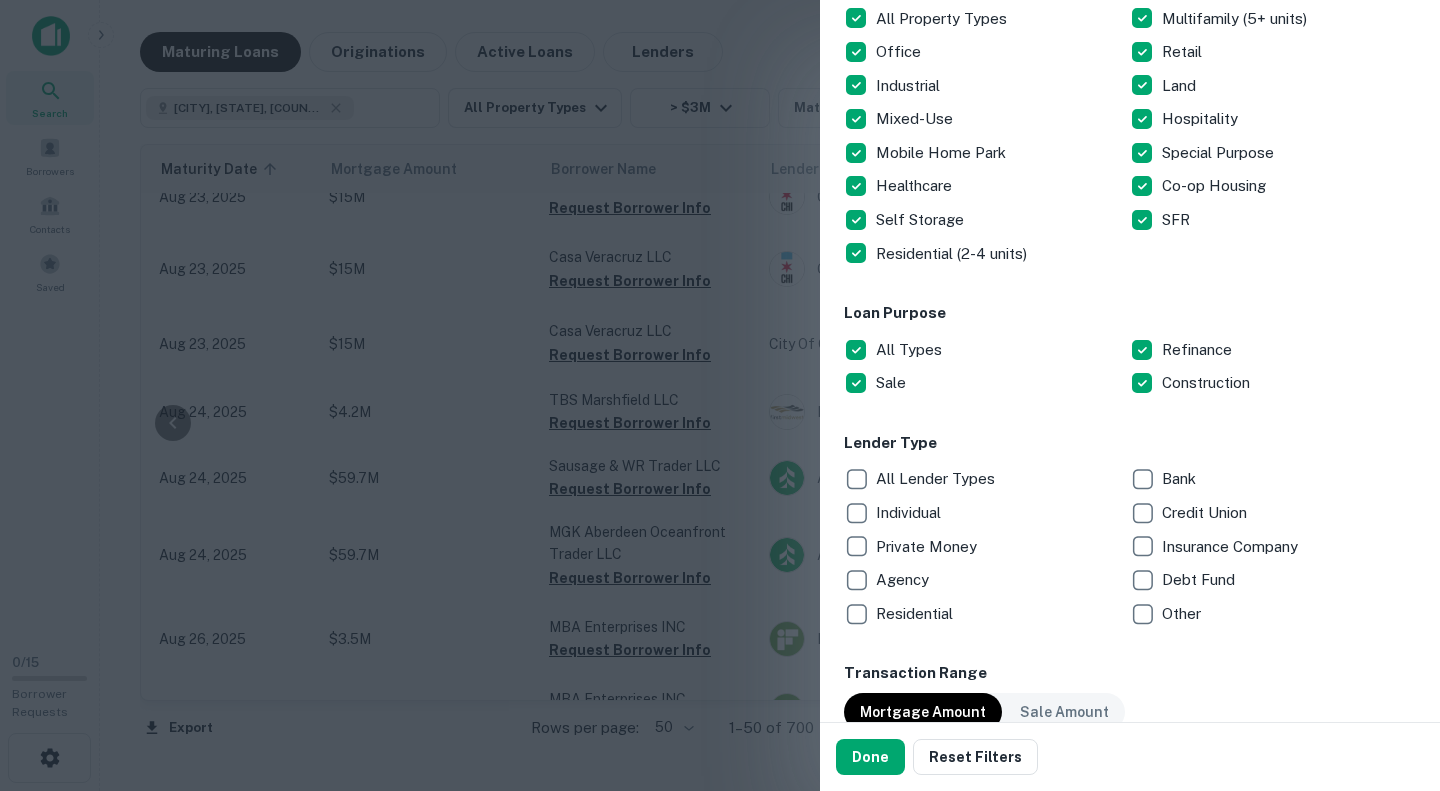 click on "Individual" at bounding box center [910, 513] 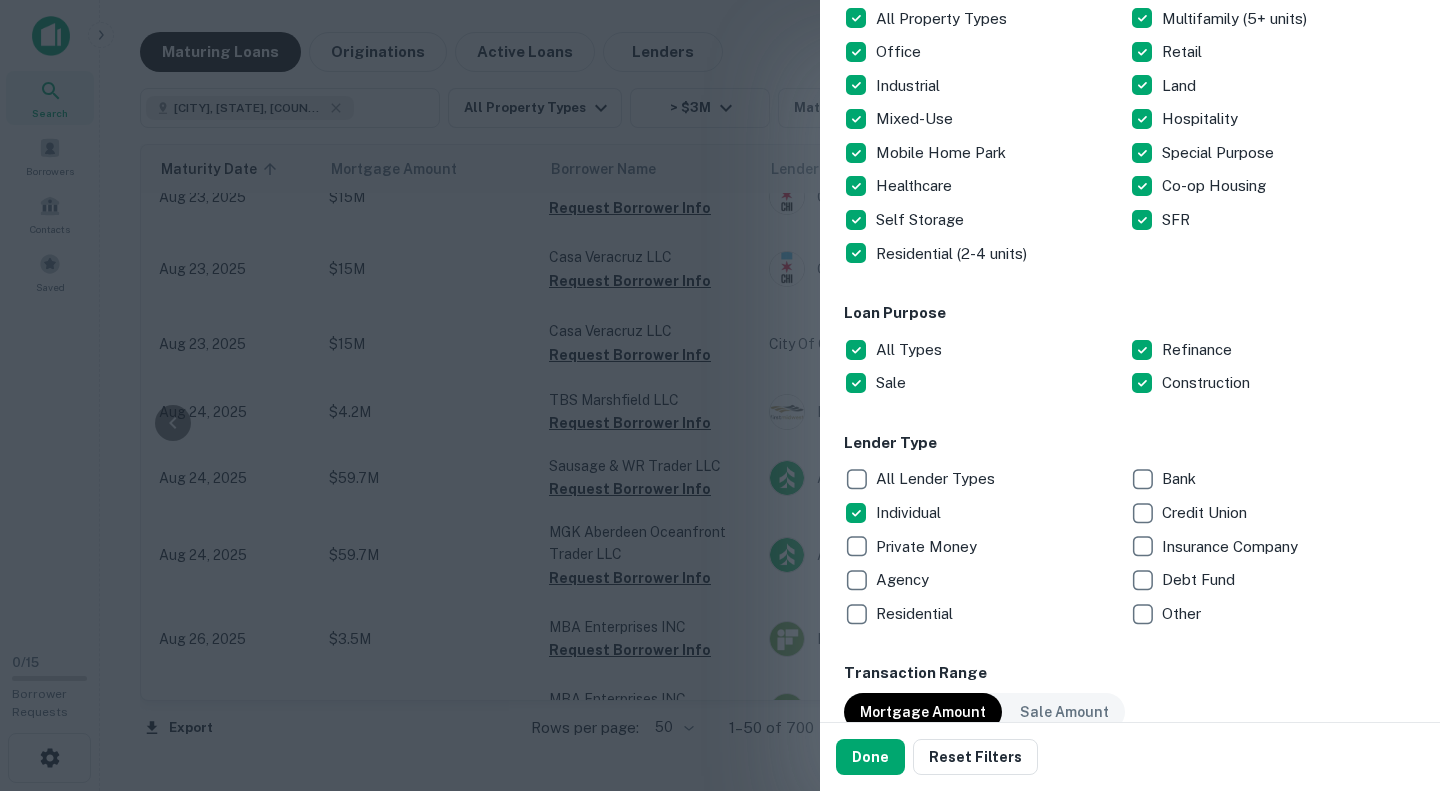 click on "Private Money" at bounding box center (928, 547) 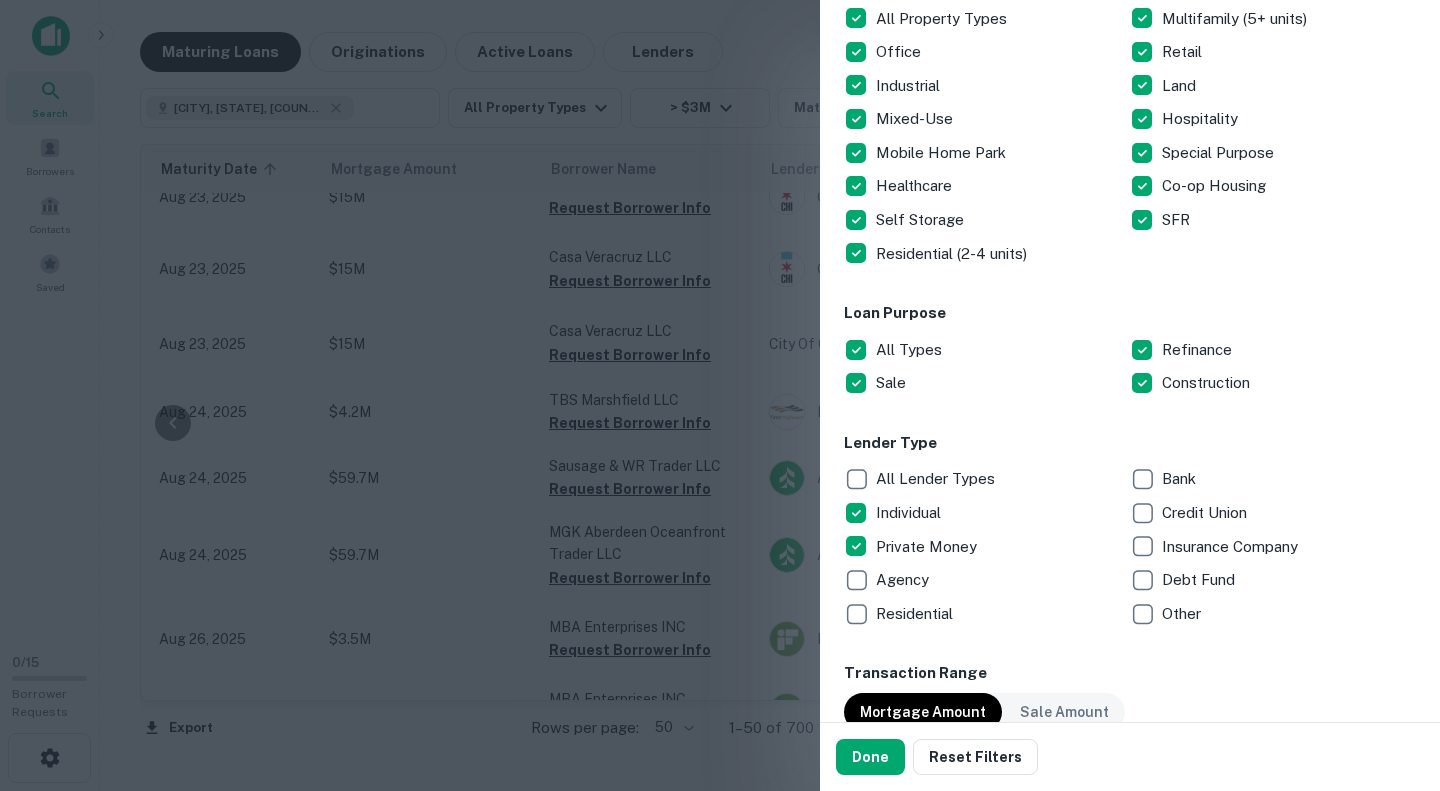 click on "Residential" at bounding box center [916, 614] 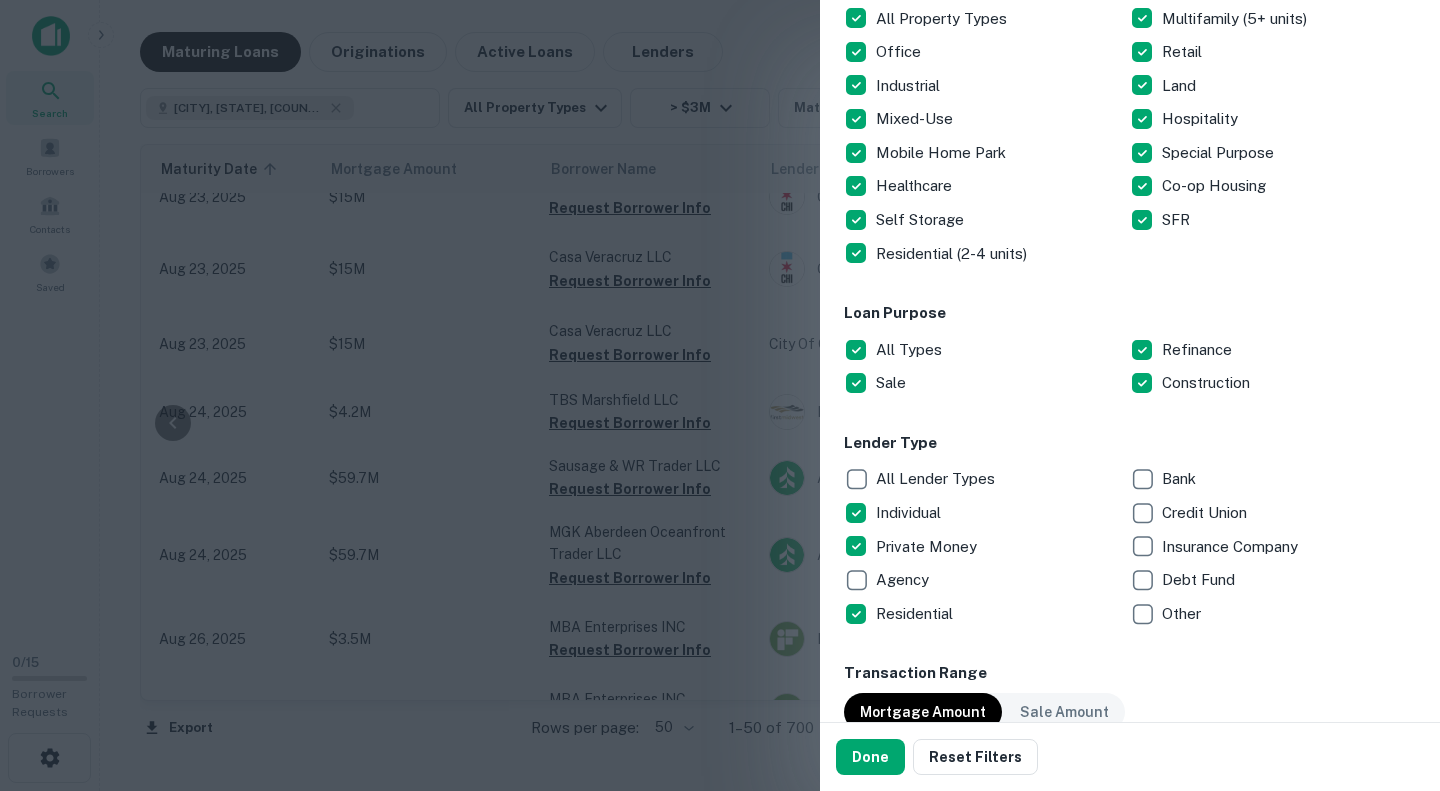 click on "Bank" at bounding box center [1181, 479] 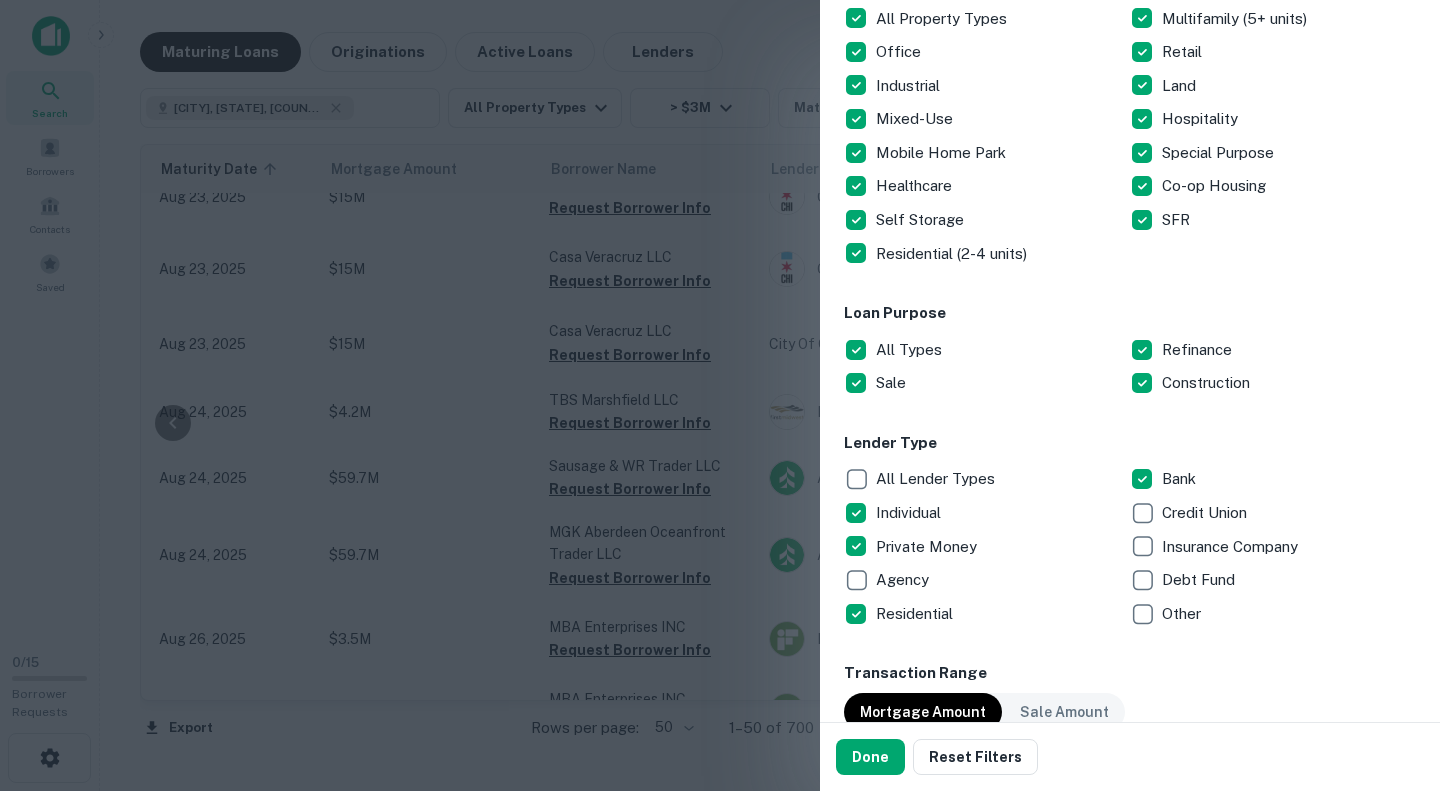 click on "Credit Union" at bounding box center (1206, 513) 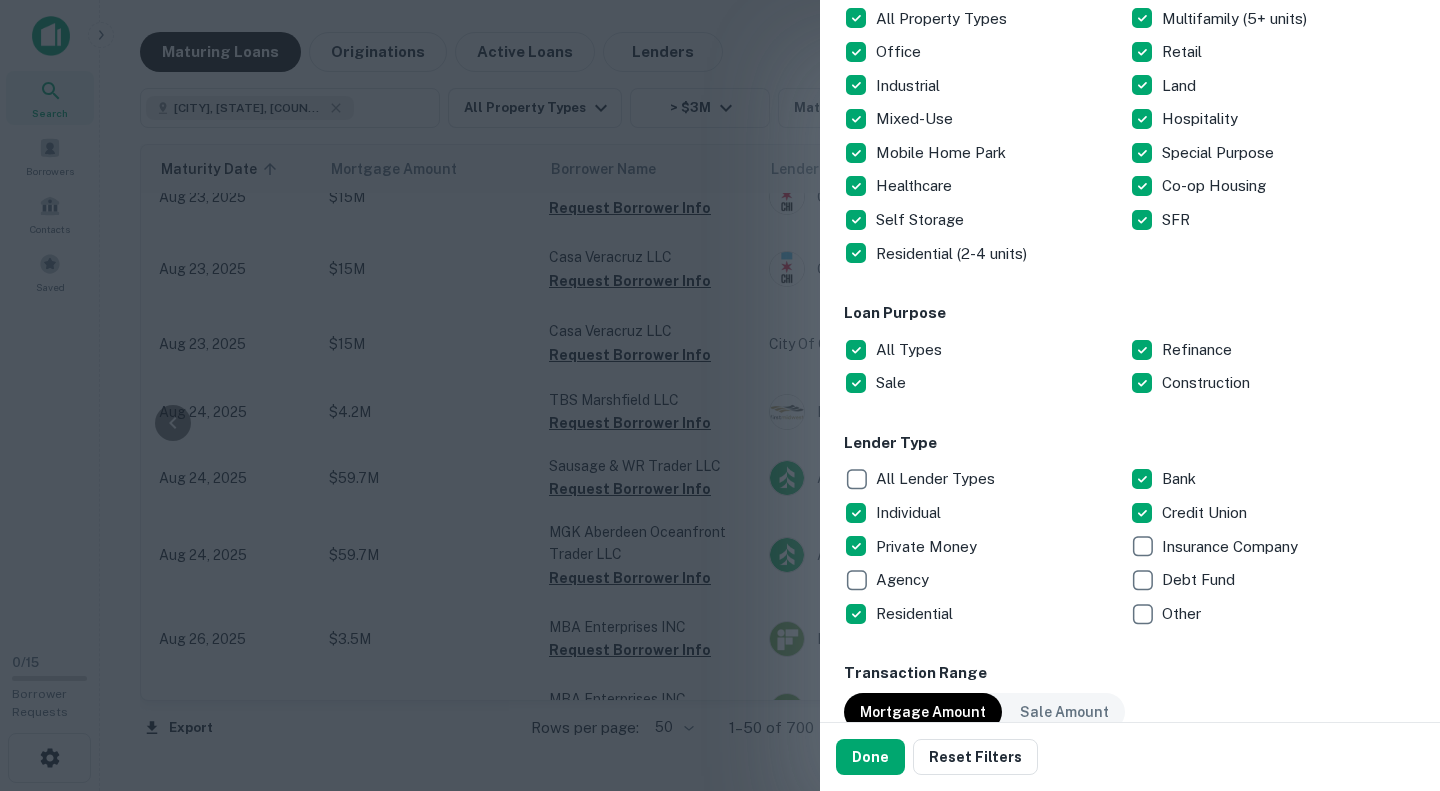 click on "Debt Fund" at bounding box center [1273, 580] 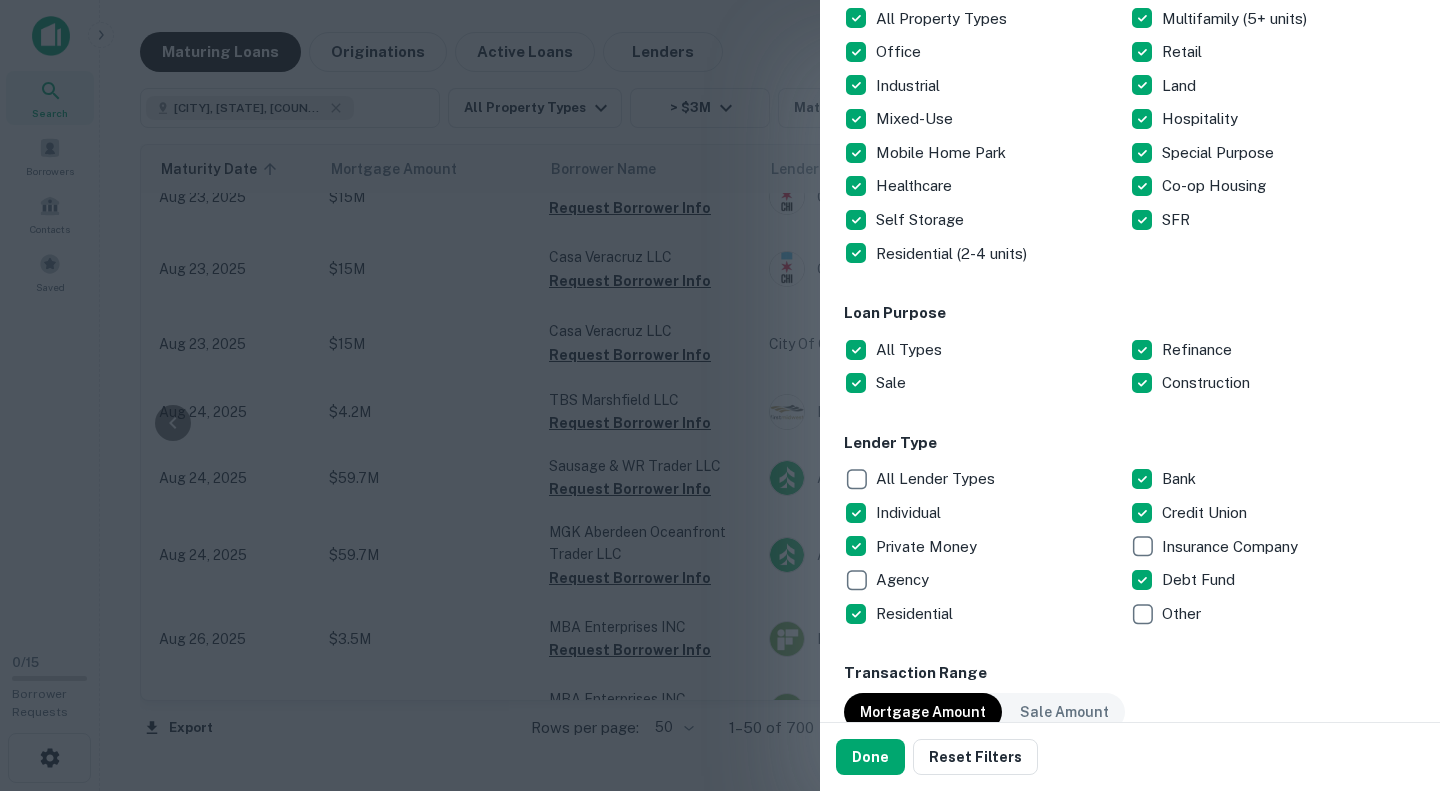 click on "Other" at bounding box center [1183, 614] 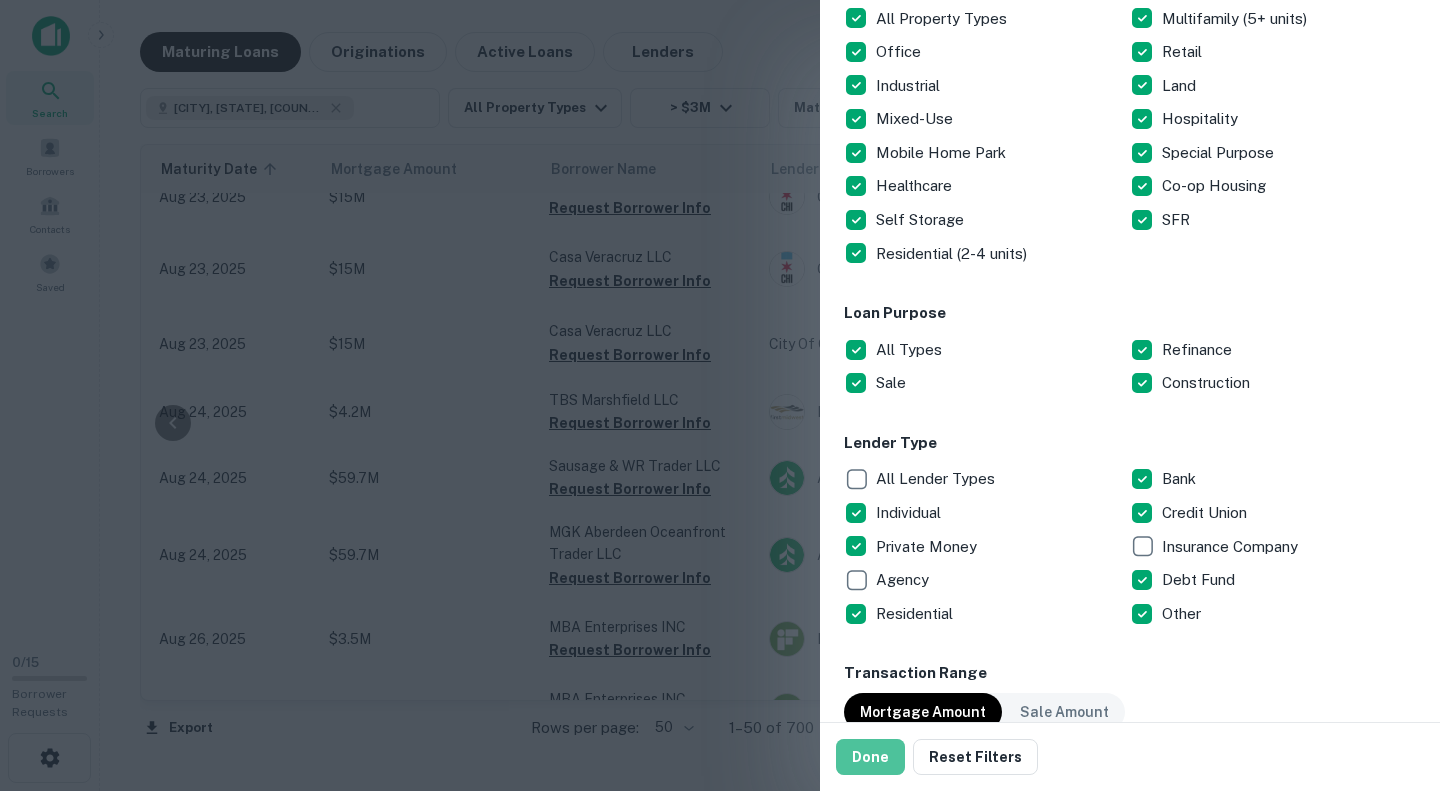 click on "Done" at bounding box center [870, 757] 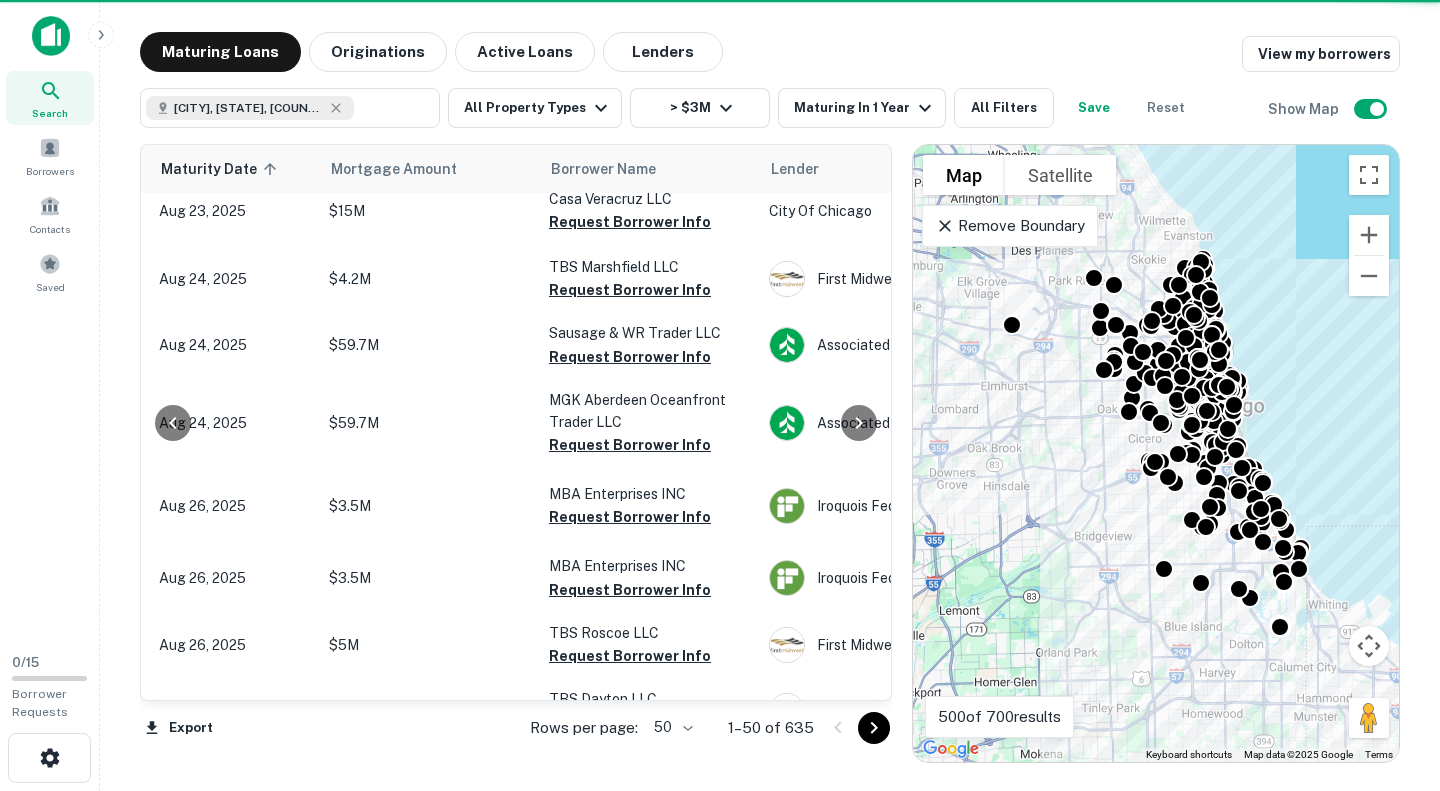click on "Maturing In 1 Year" at bounding box center (865, 108) 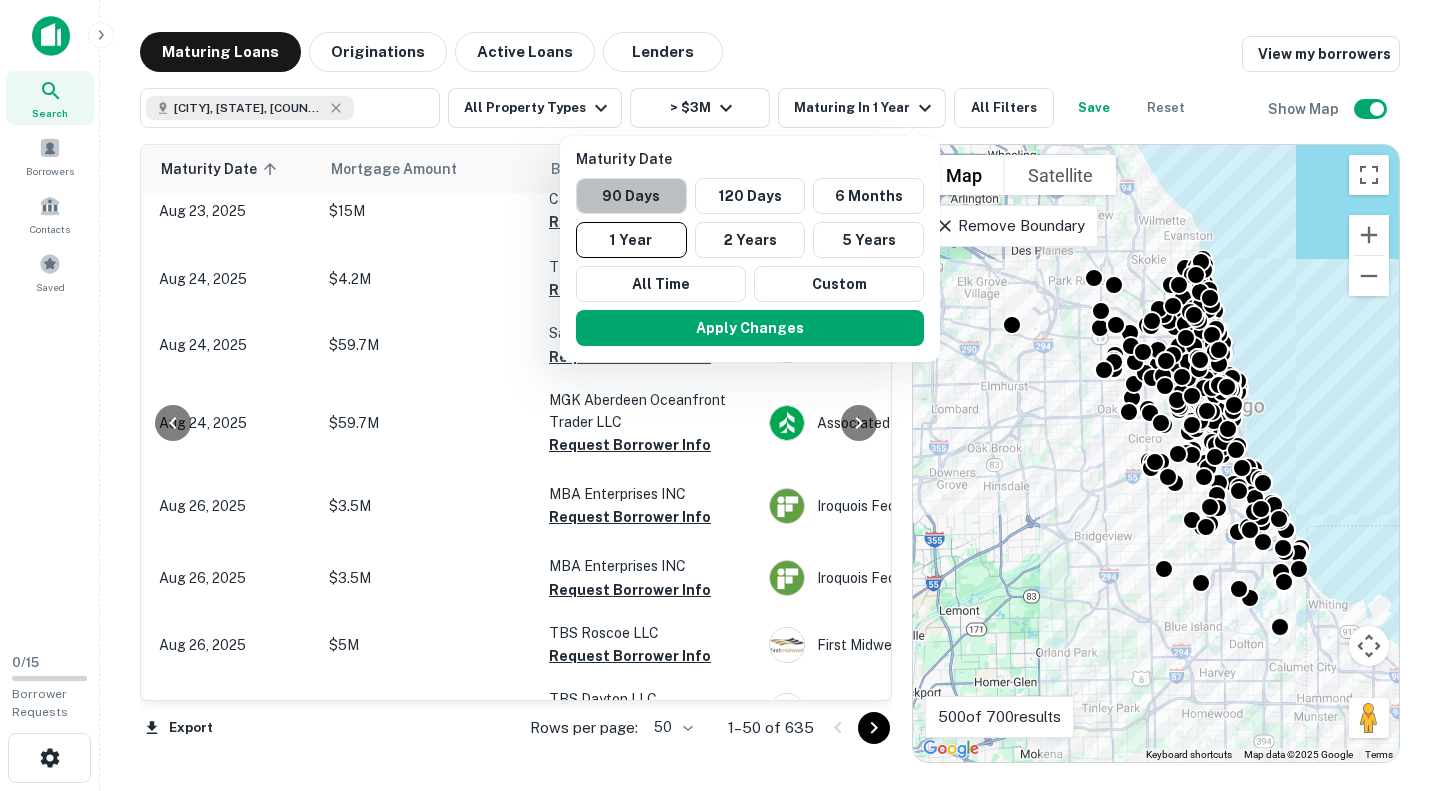 click on "90 Days" at bounding box center [631, 196] 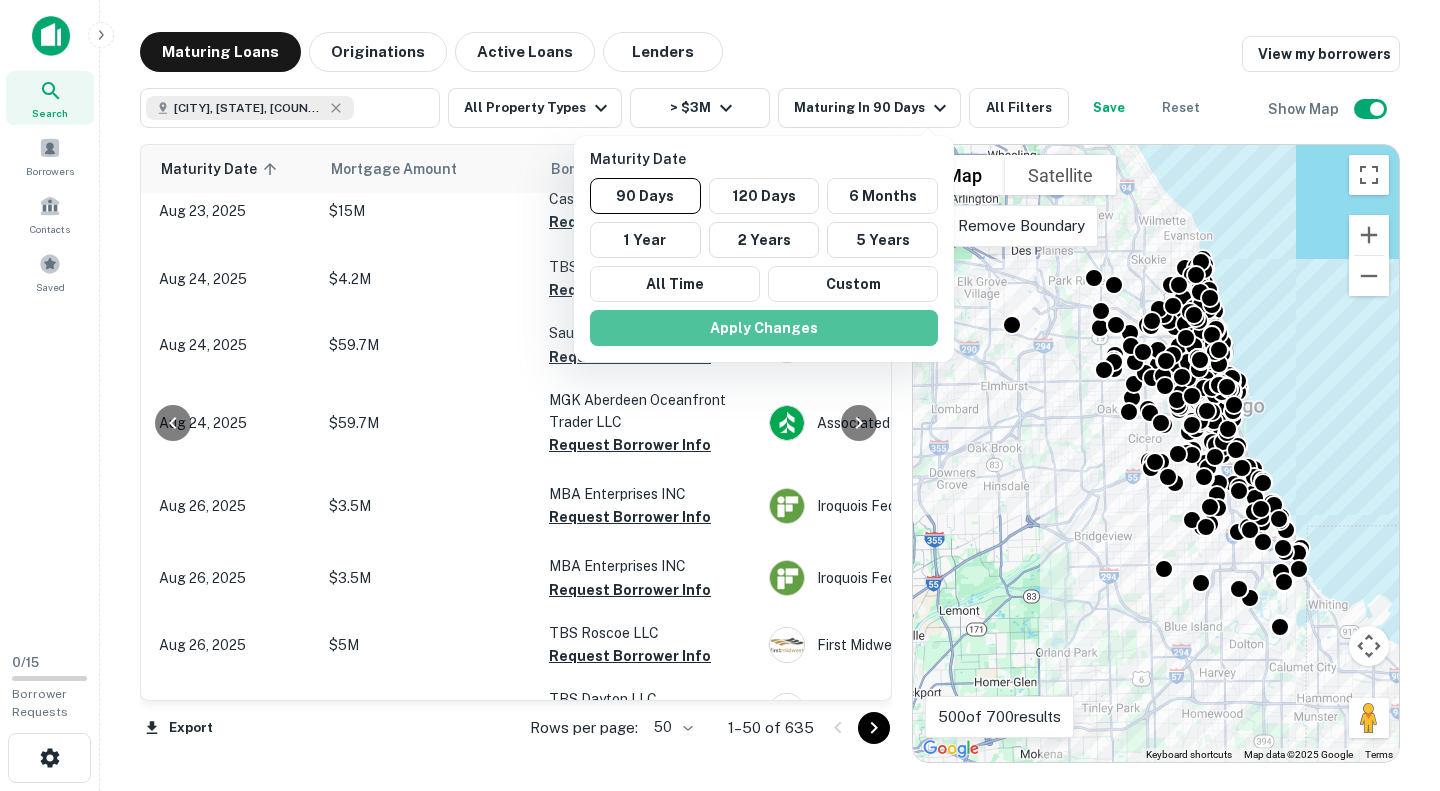click on "Apply Changes" at bounding box center (764, 328) 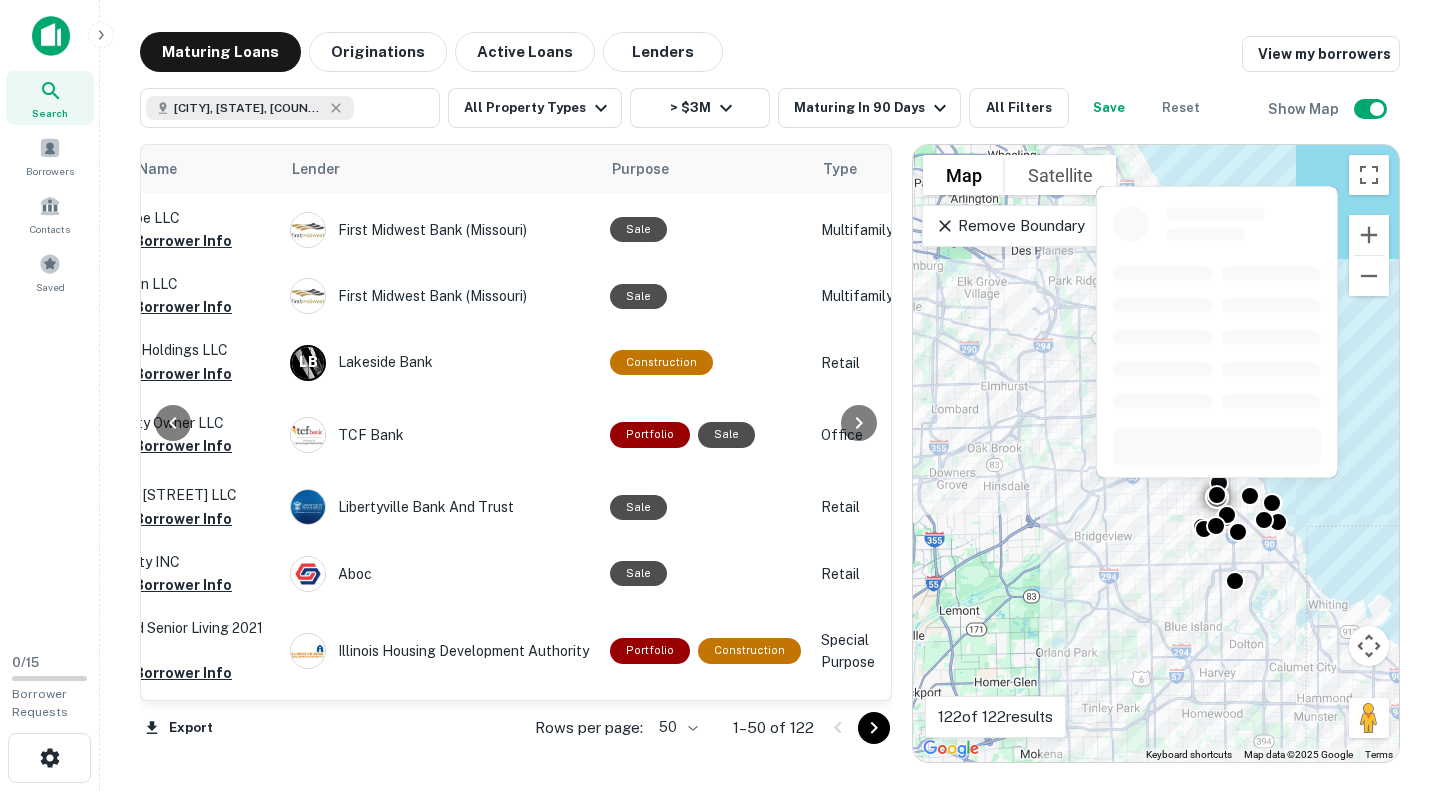 scroll, scrollTop: 3009, scrollLeft: 751, axis: both 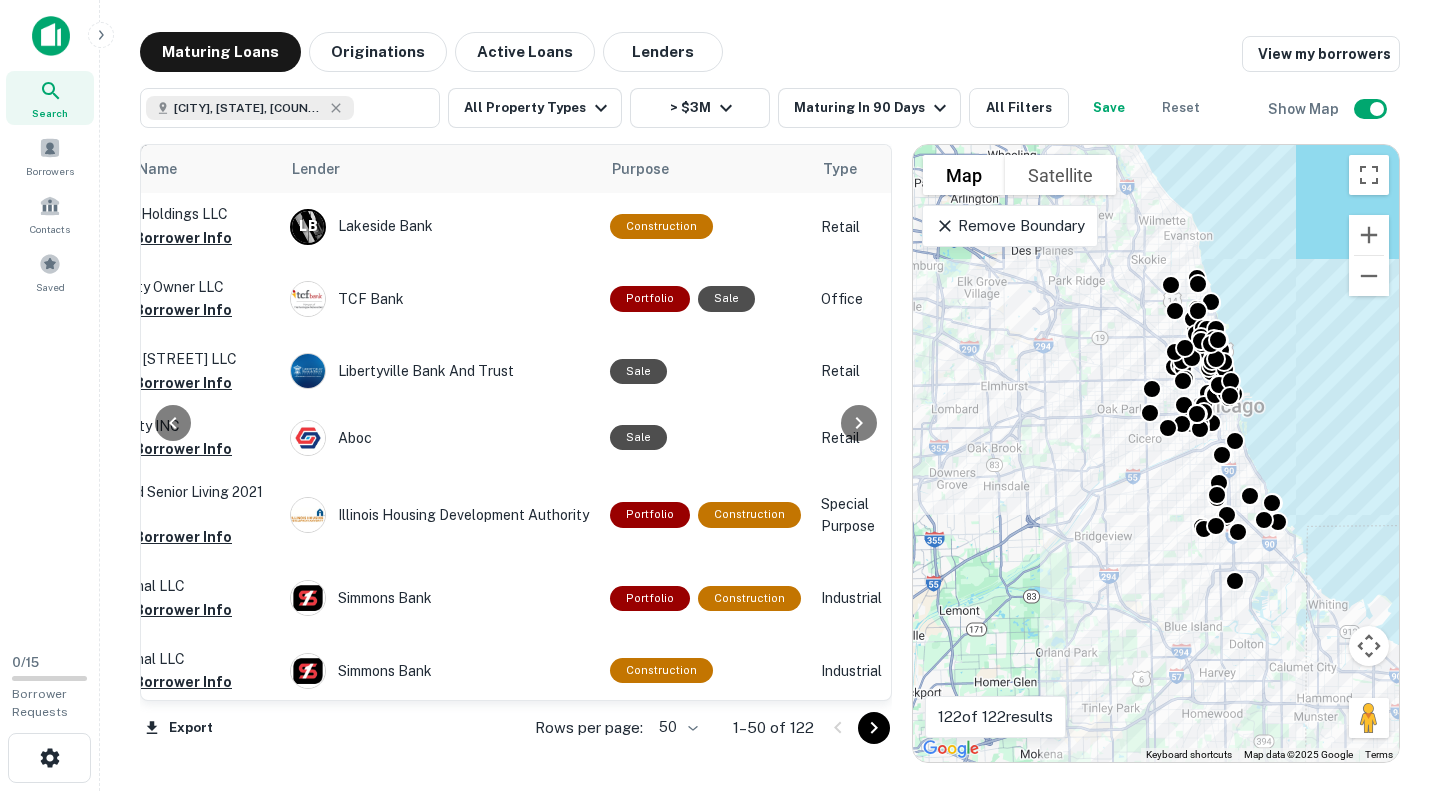 click on "All Filters" at bounding box center [1019, 108] 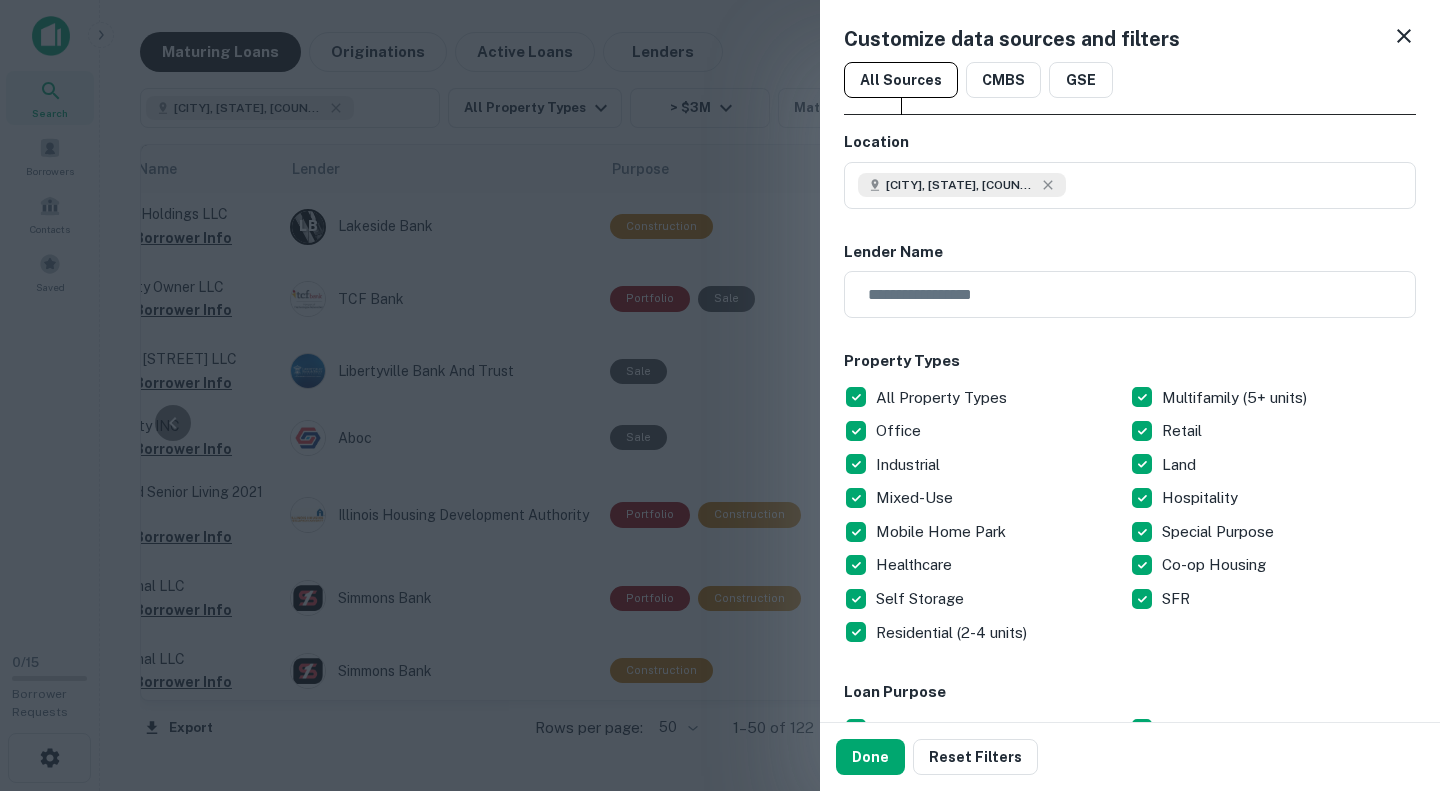 click at bounding box center (720, 395) 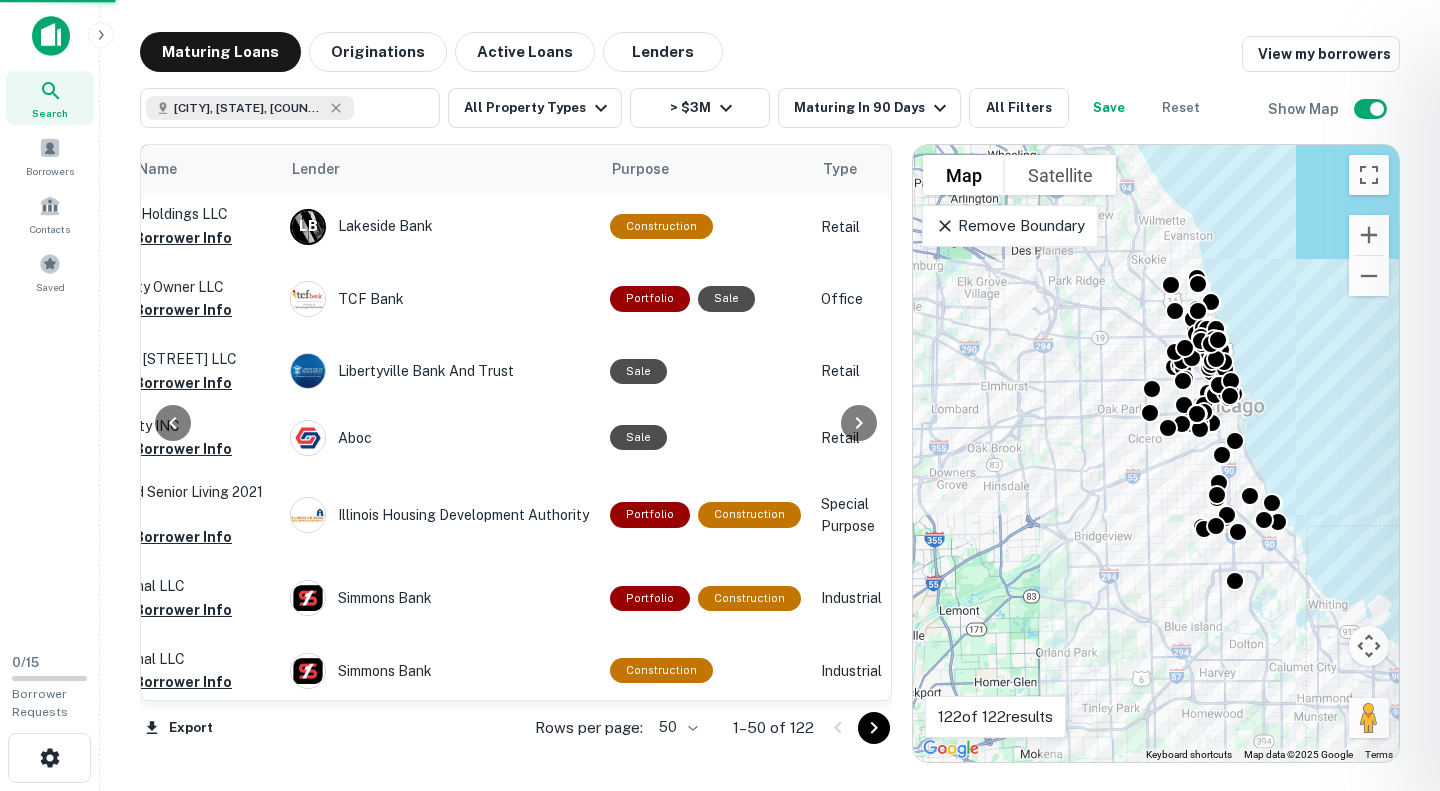 click at bounding box center [720, 395] 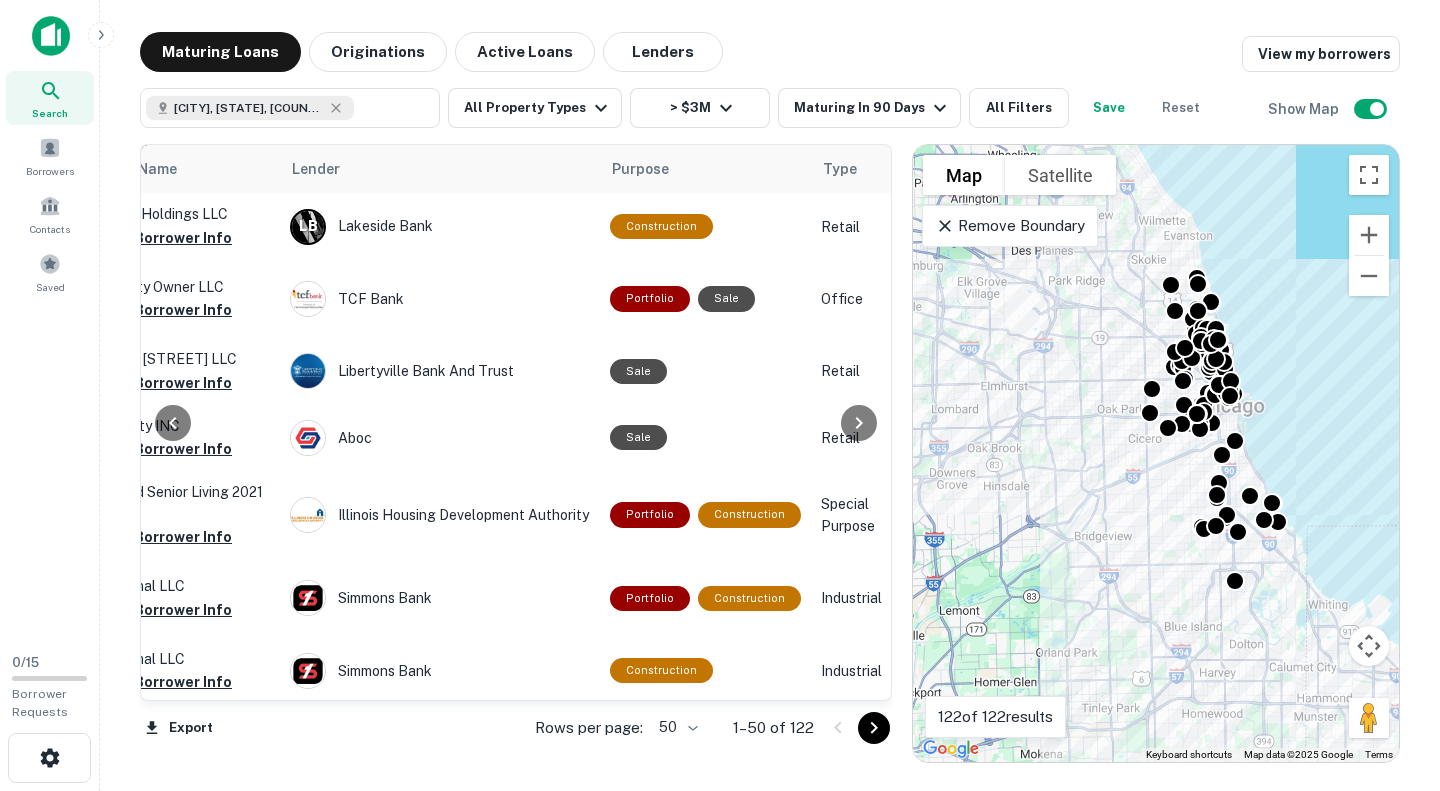 click 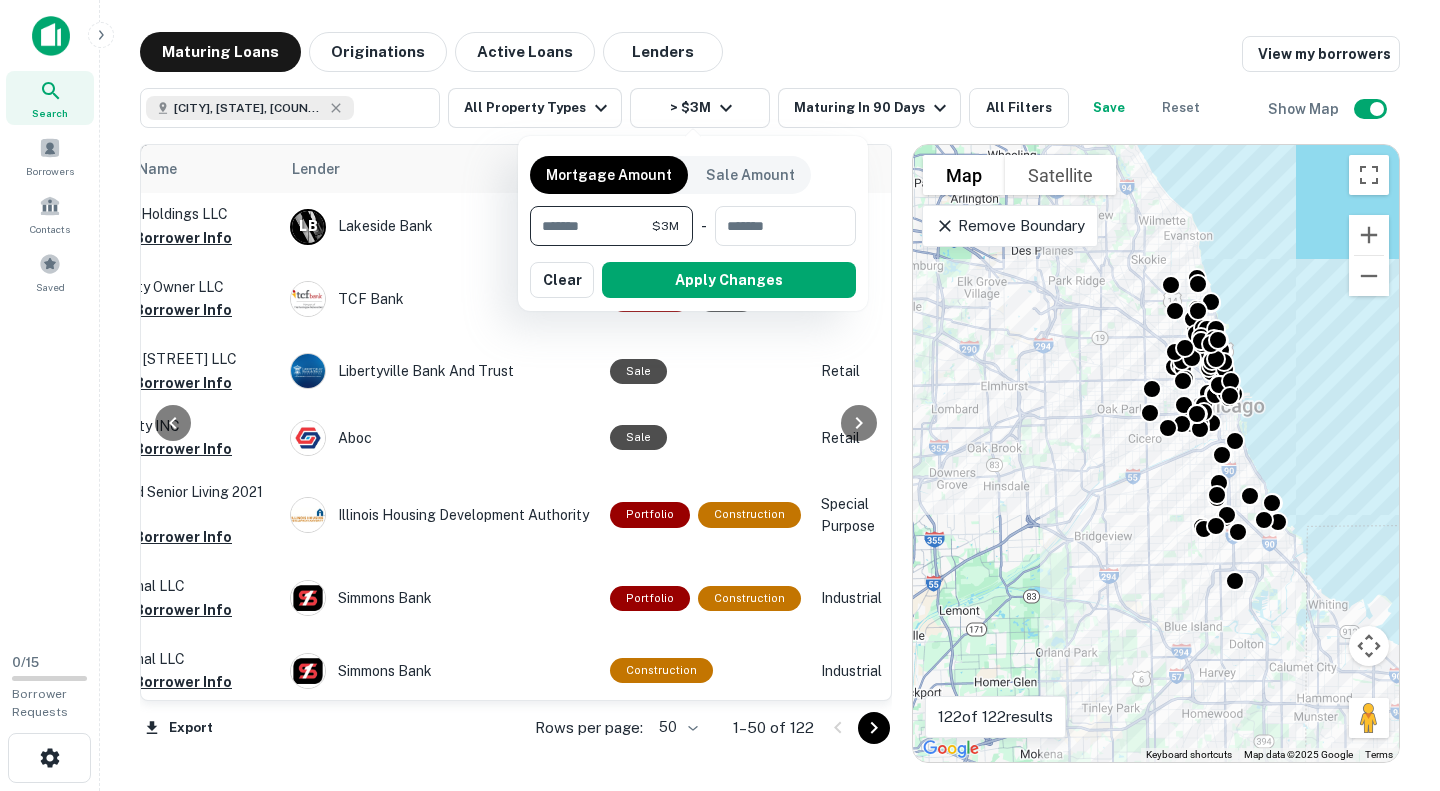 click on "*******" at bounding box center (591, 226) 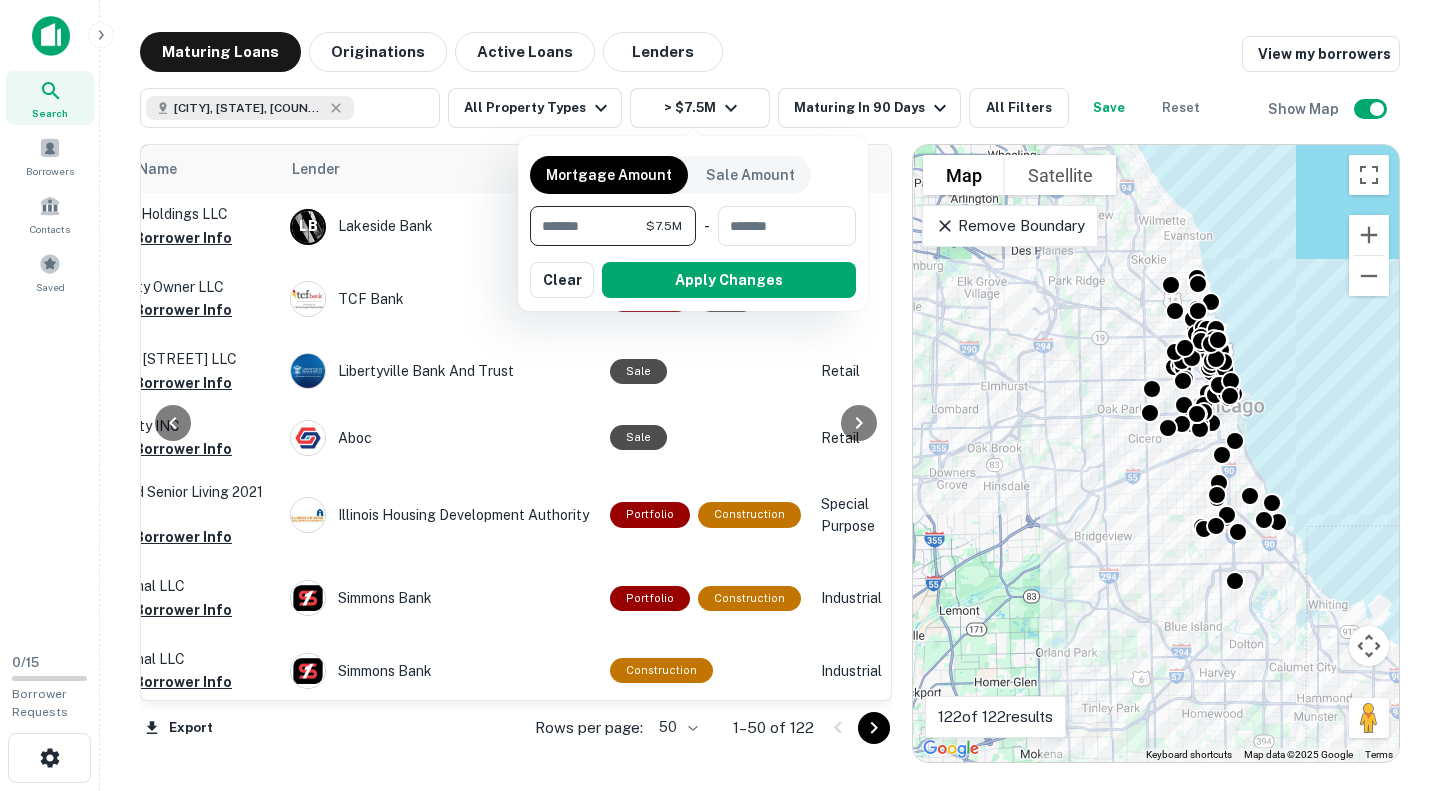 type on "********" 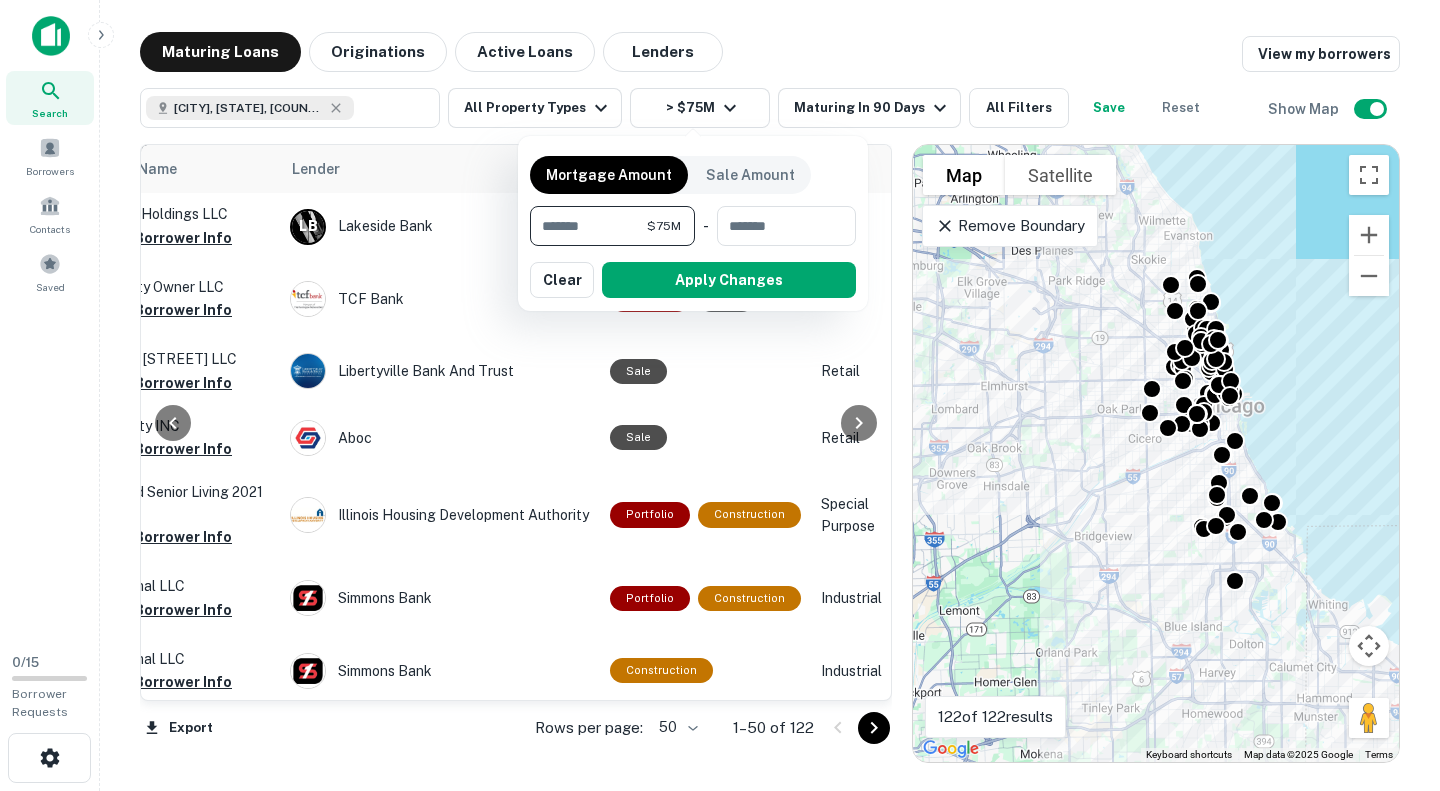 click on "Apply Changes" at bounding box center [729, 280] 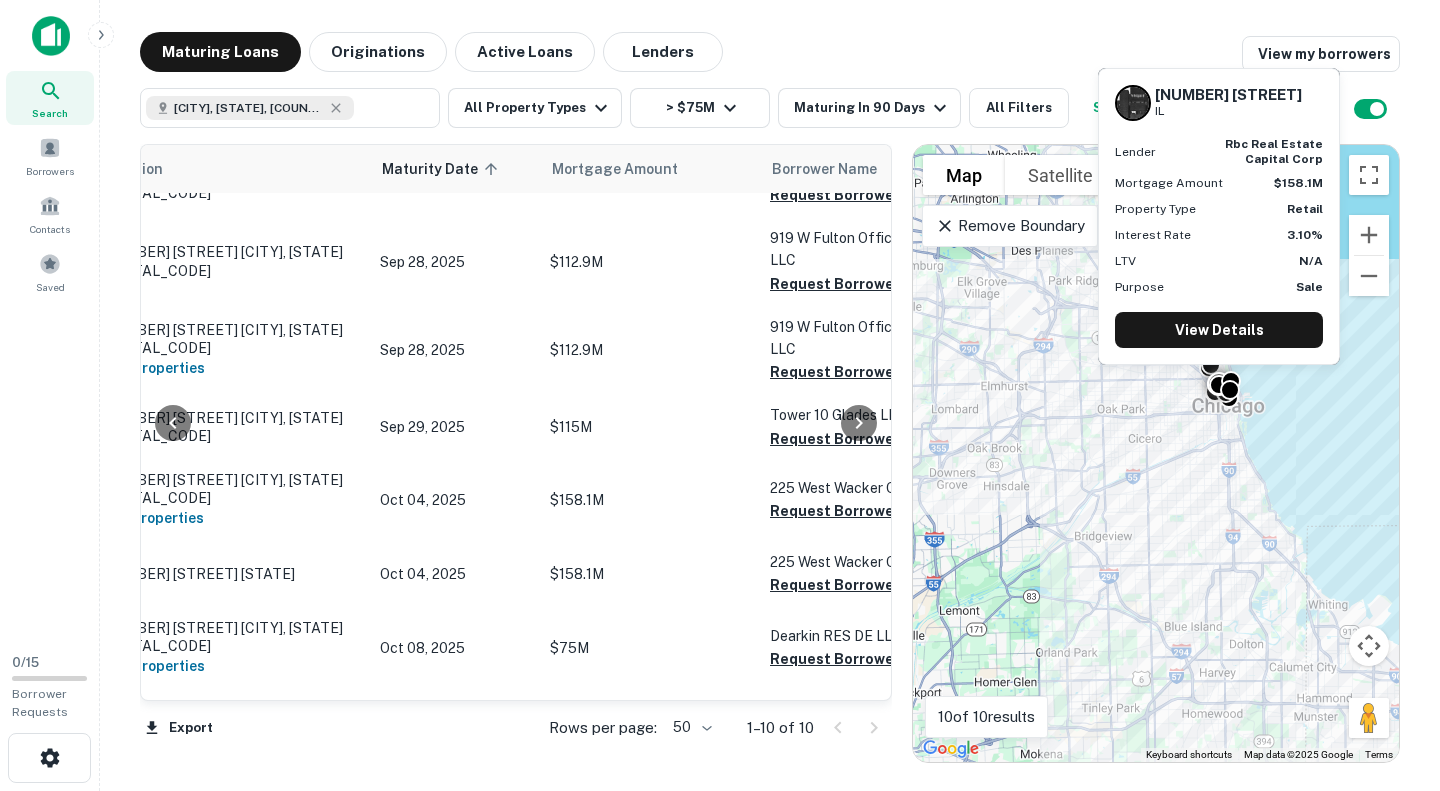scroll, scrollTop: 42, scrollLeft: 0, axis: vertical 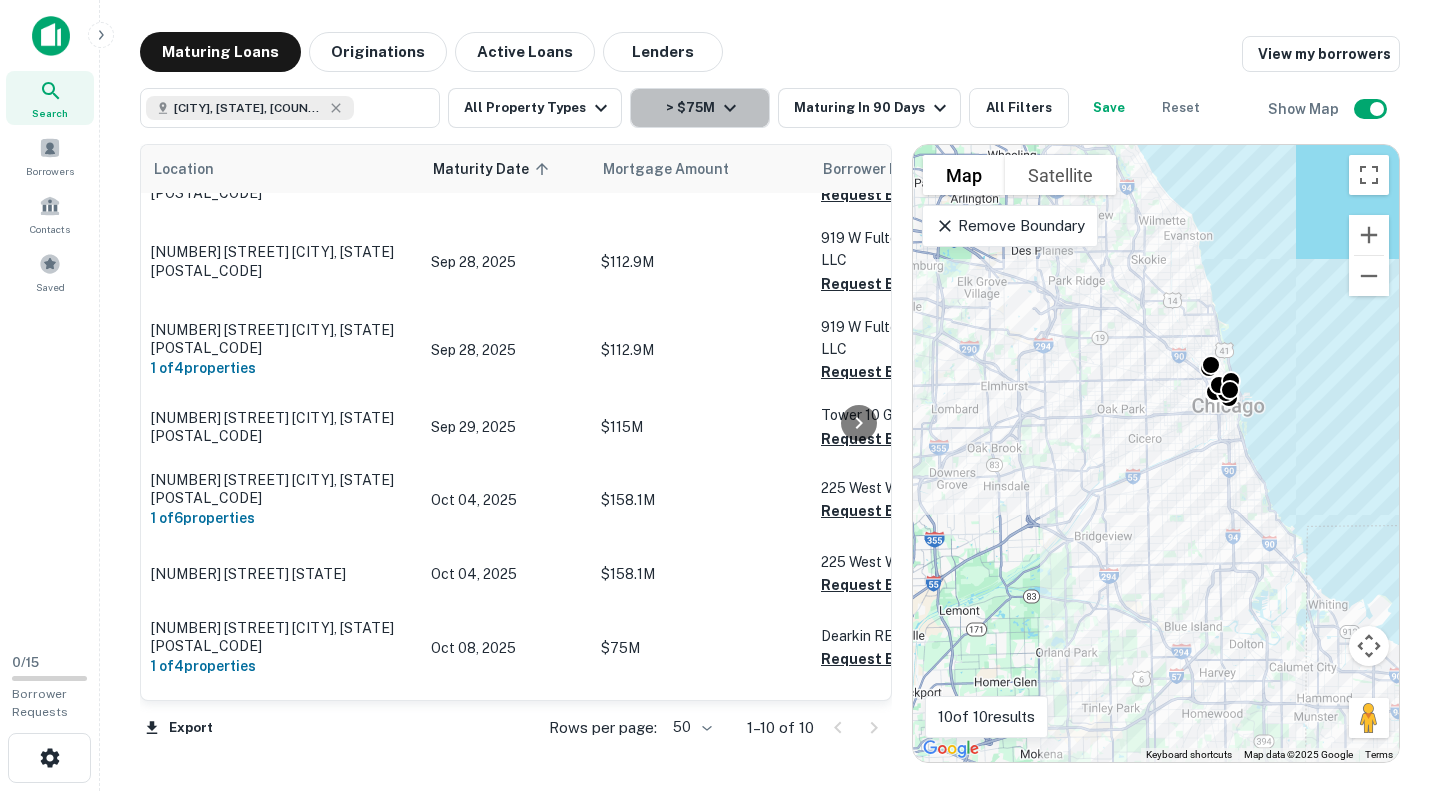 click 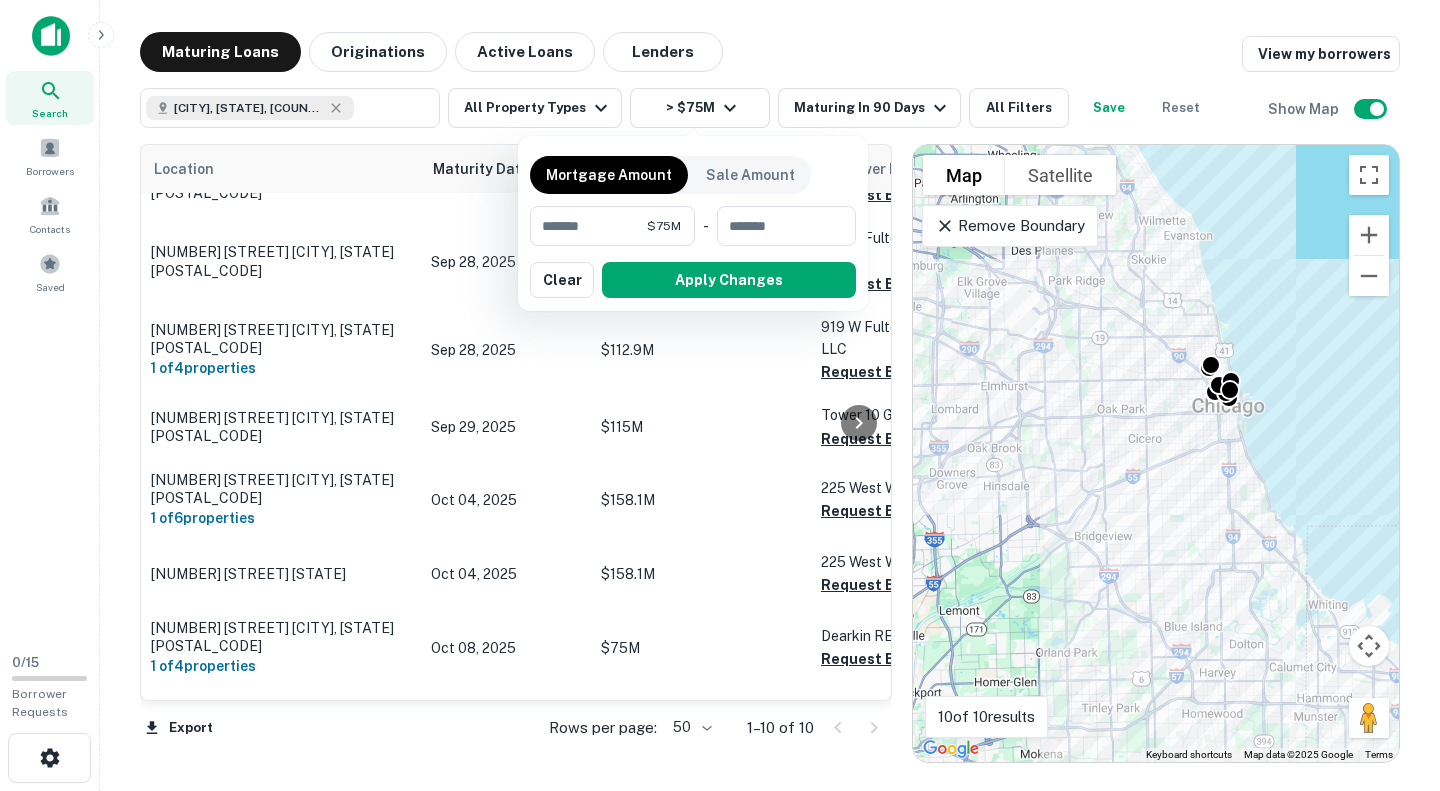 click on "$75M" at bounding box center [664, 226] 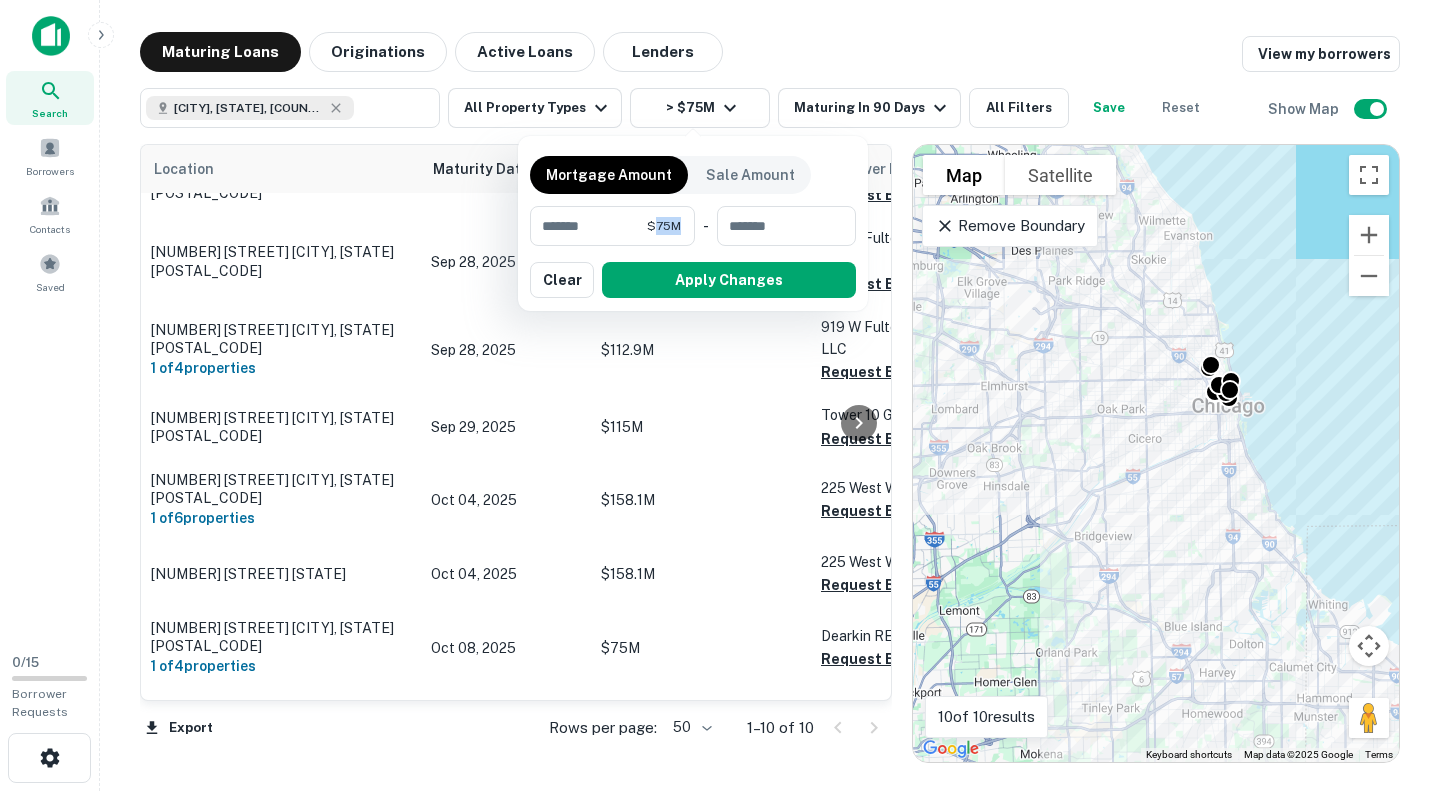 click on "$75M" at bounding box center [664, 226] 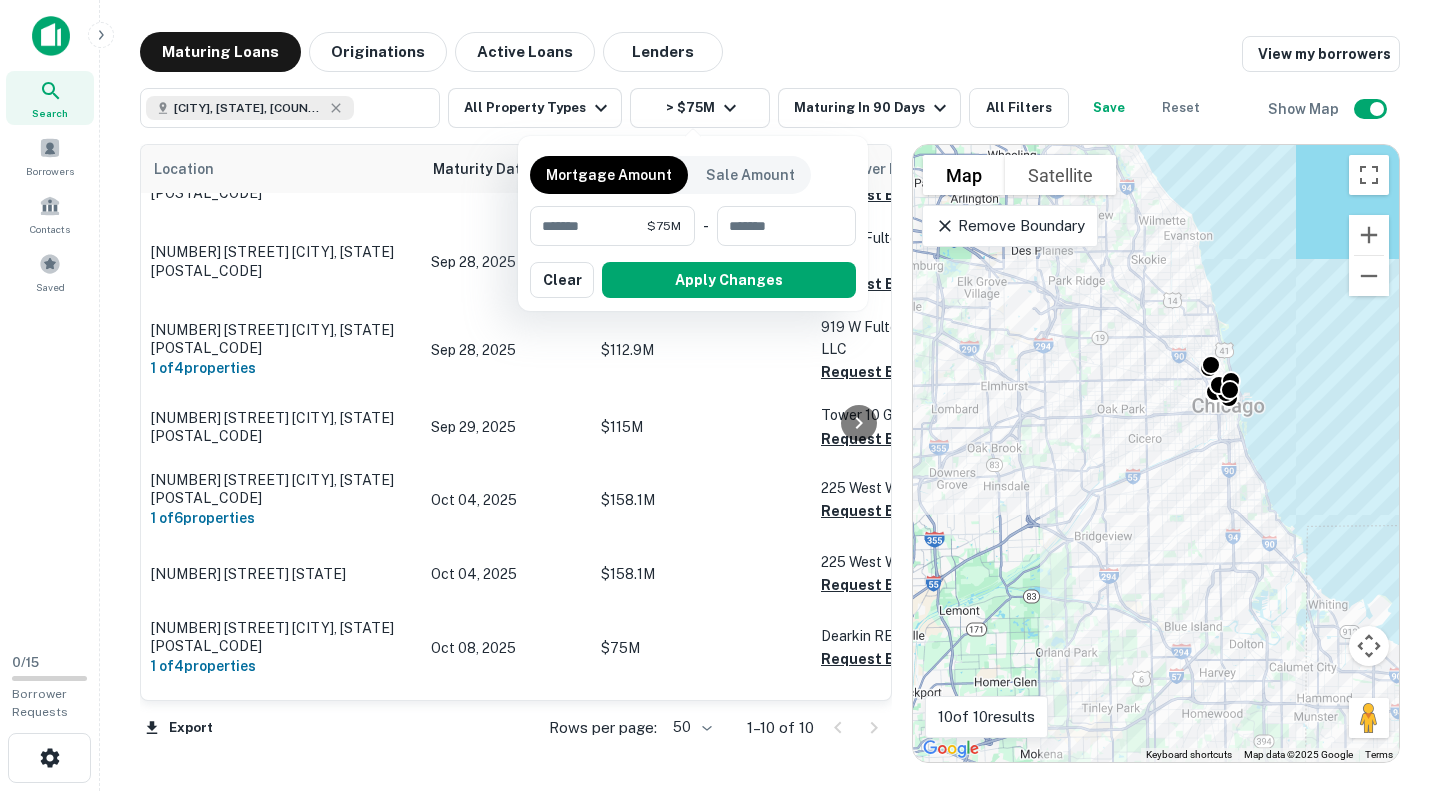 click on "********" at bounding box center [588, 226] 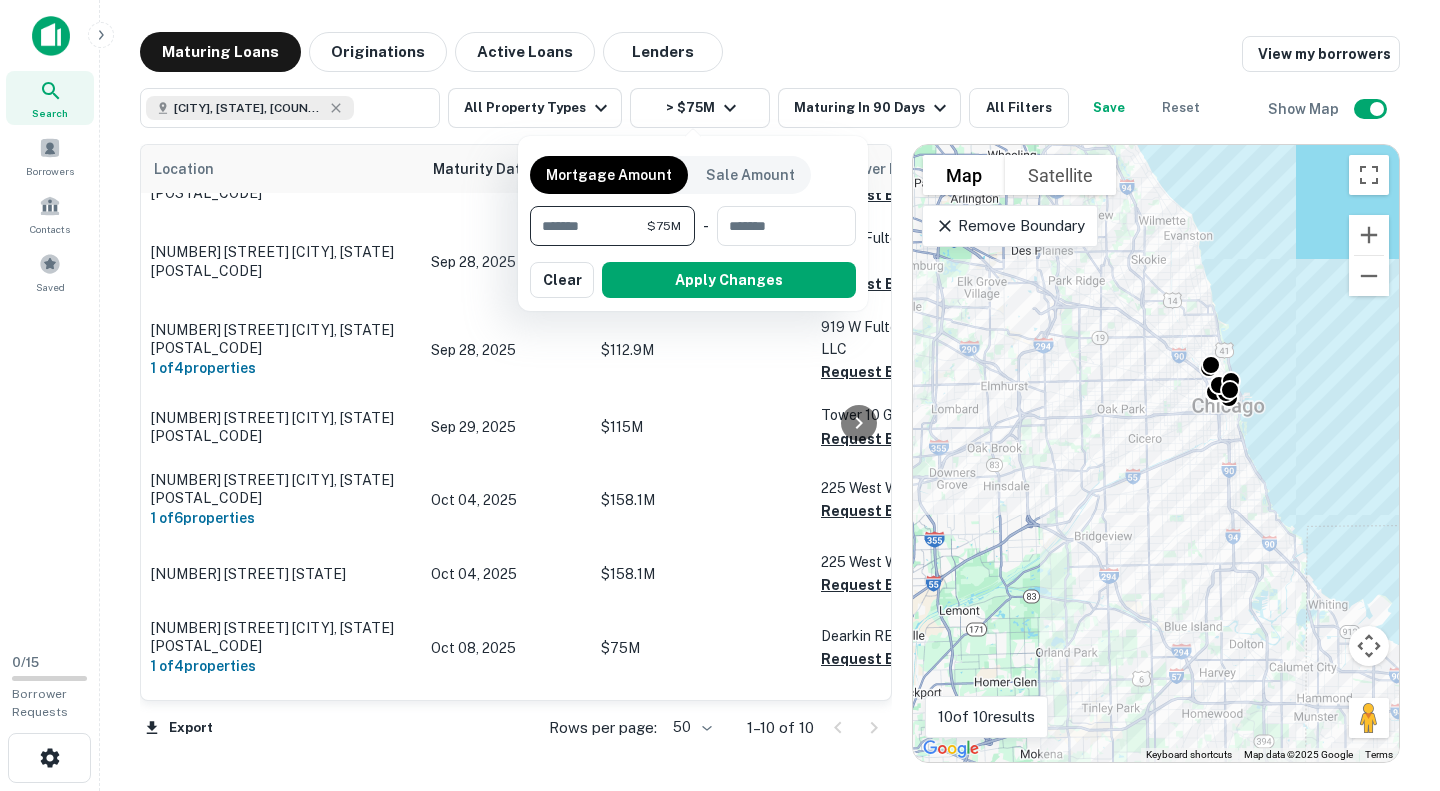 click on "********" at bounding box center (588, 226) 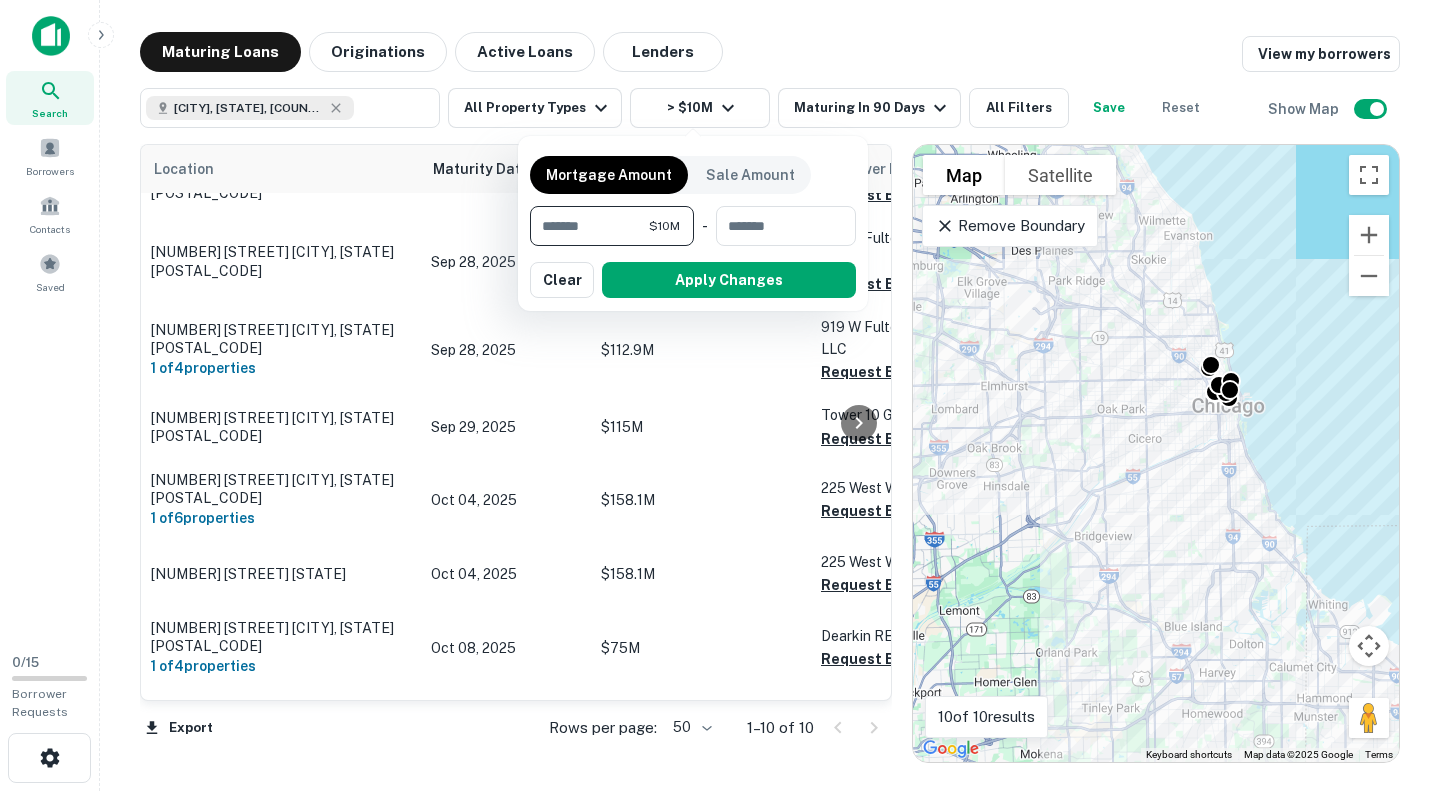 type on "********" 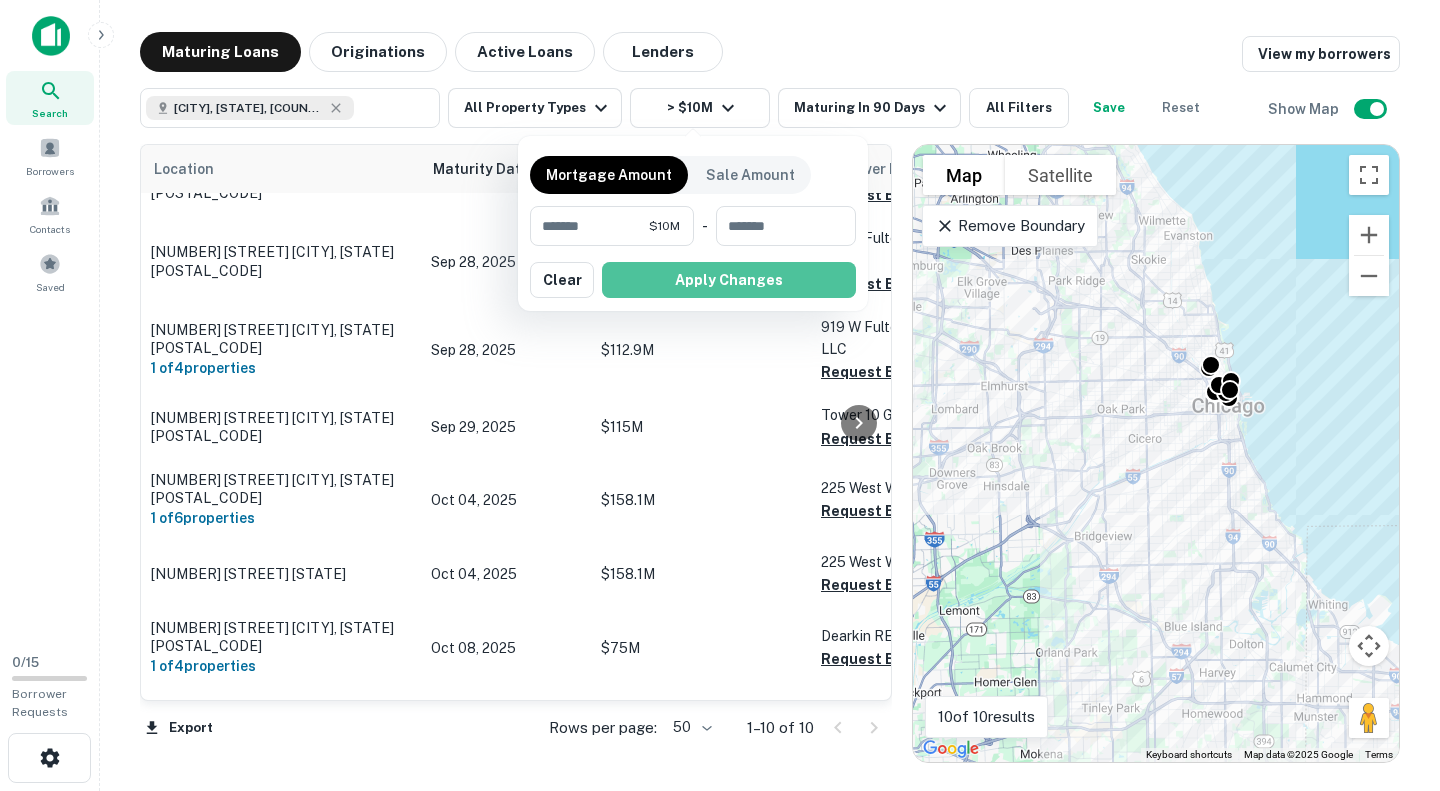 click on "Apply Changes" at bounding box center [729, 280] 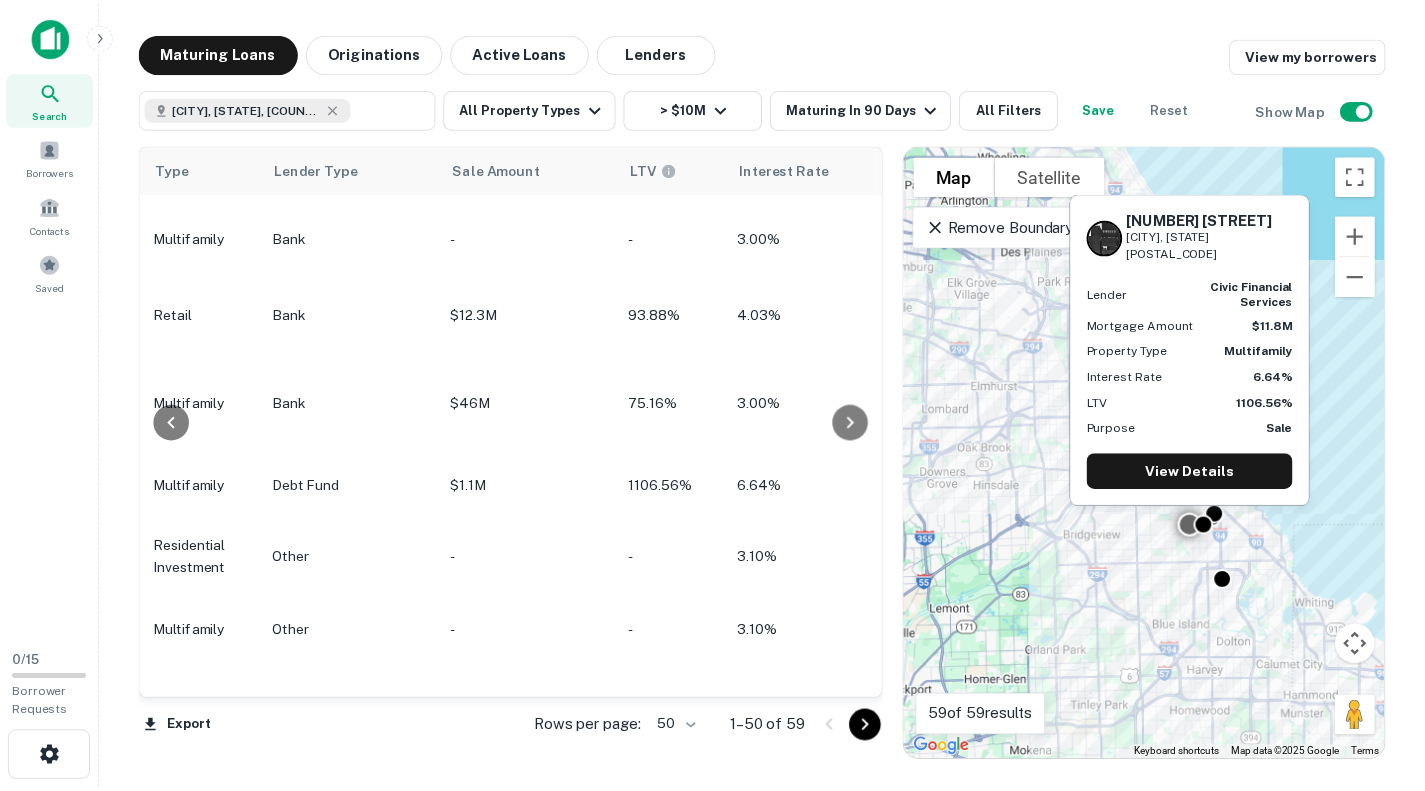 scroll, scrollTop: 512, scrollLeft: 1419, axis: both 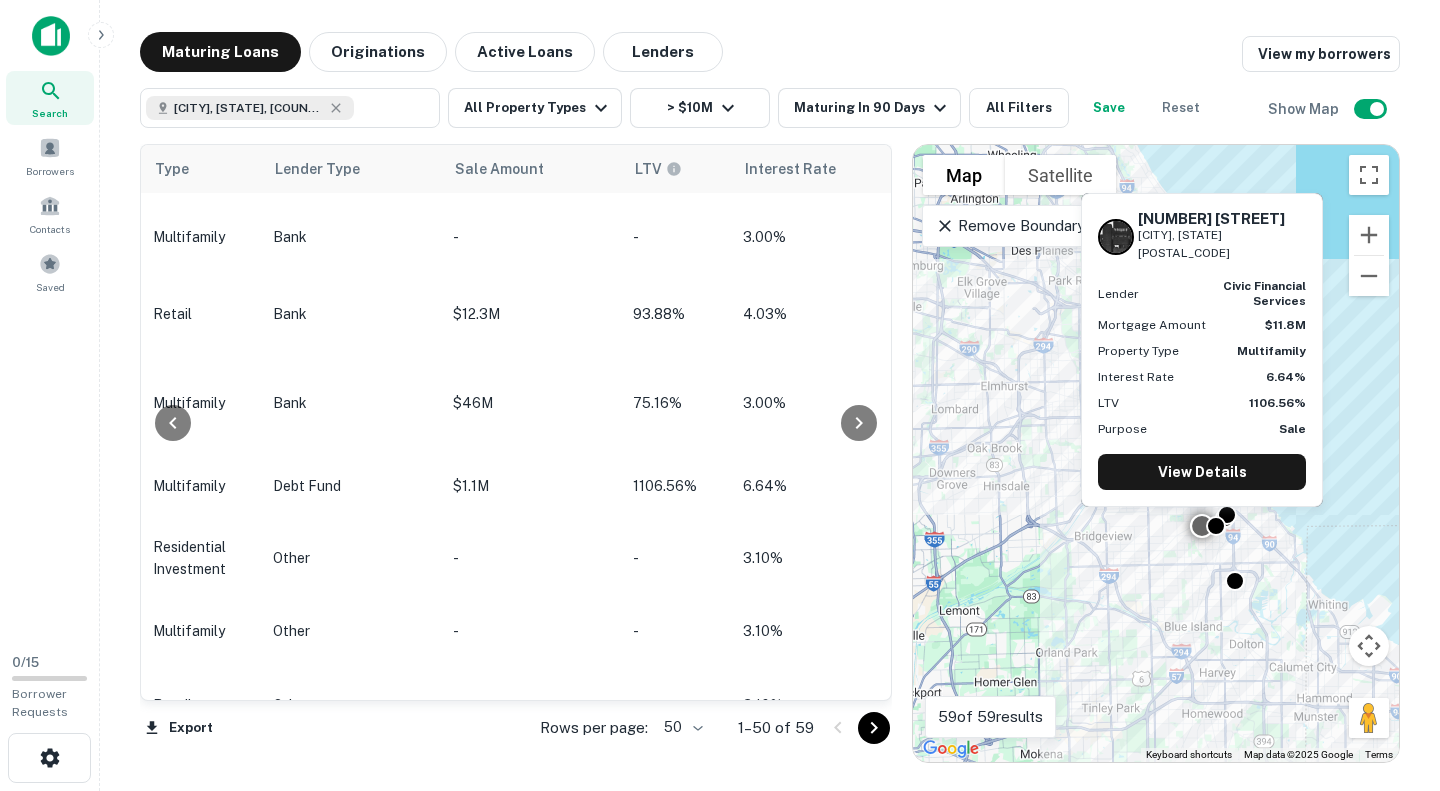 click on "$1.1M" at bounding box center (533, 486) 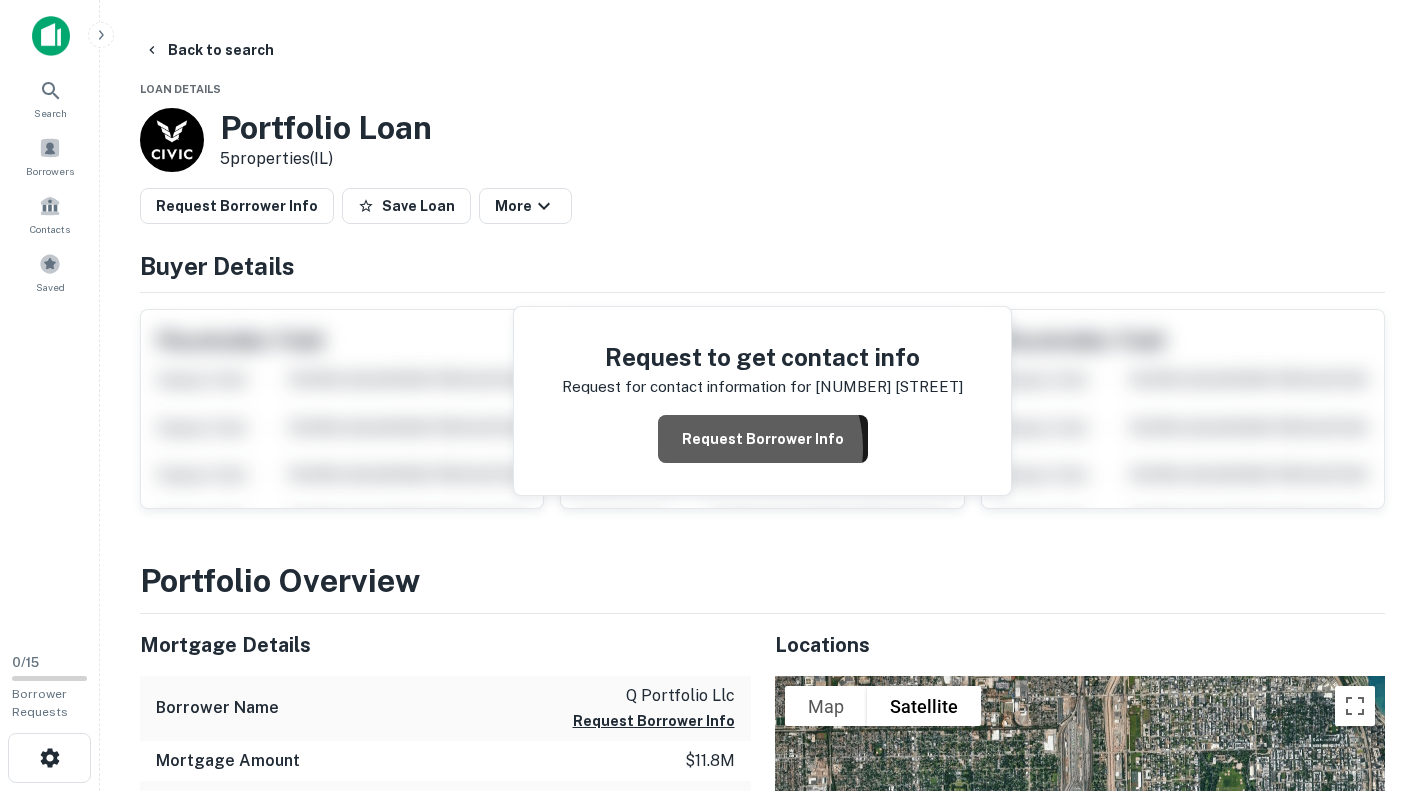 click on "Request Borrower Info" at bounding box center [763, 439] 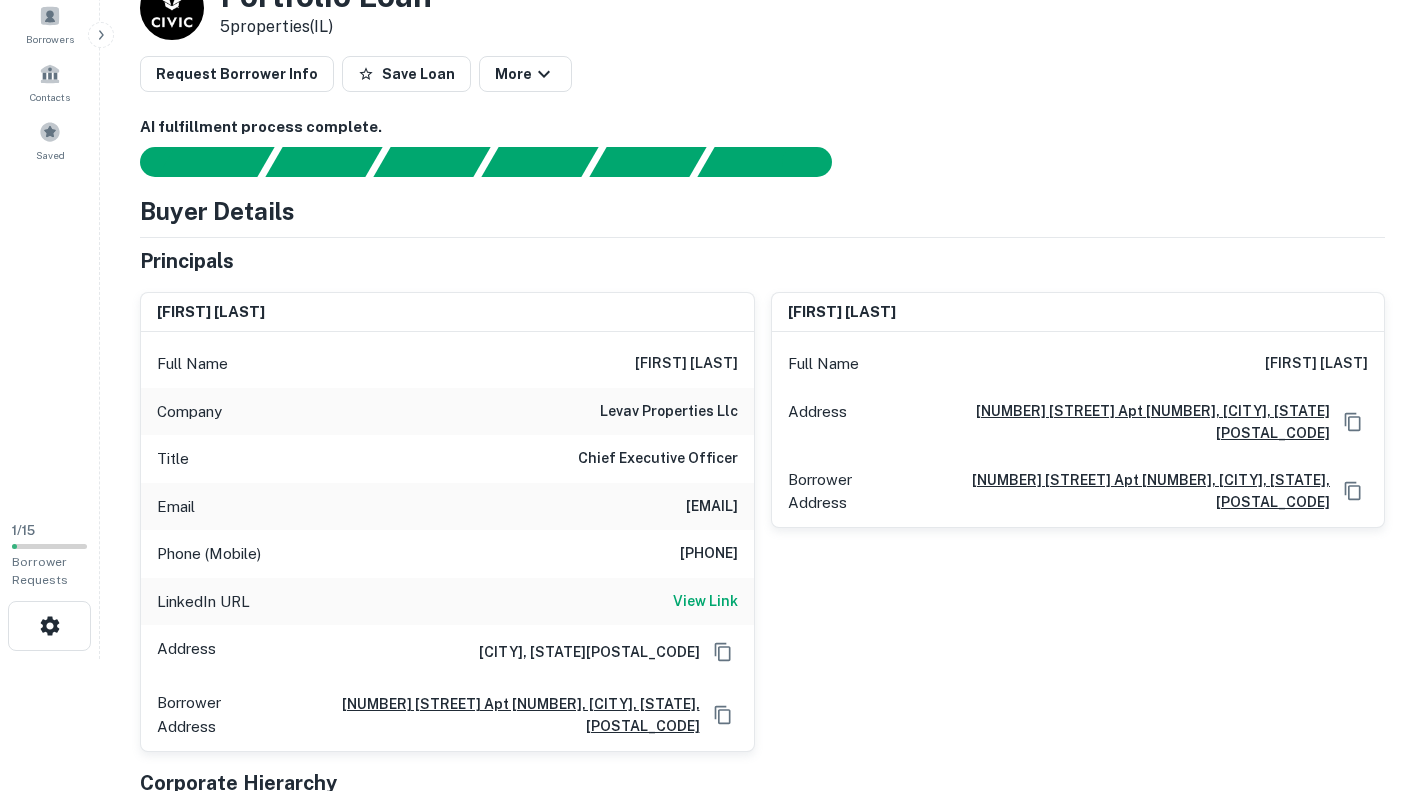 scroll, scrollTop: 168, scrollLeft: 0, axis: vertical 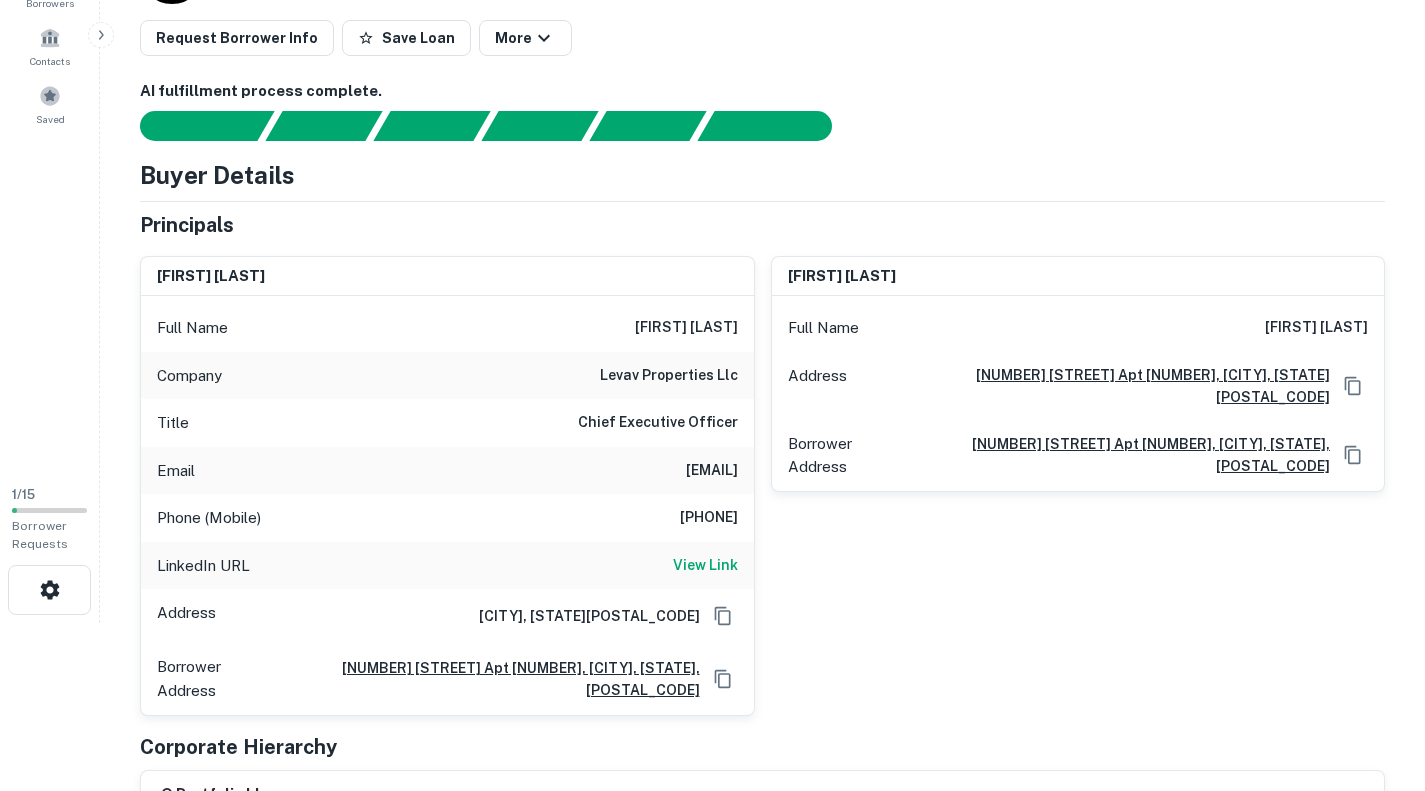click on "Phone (Mobile) 3479075666" at bounding box center [447, 518] 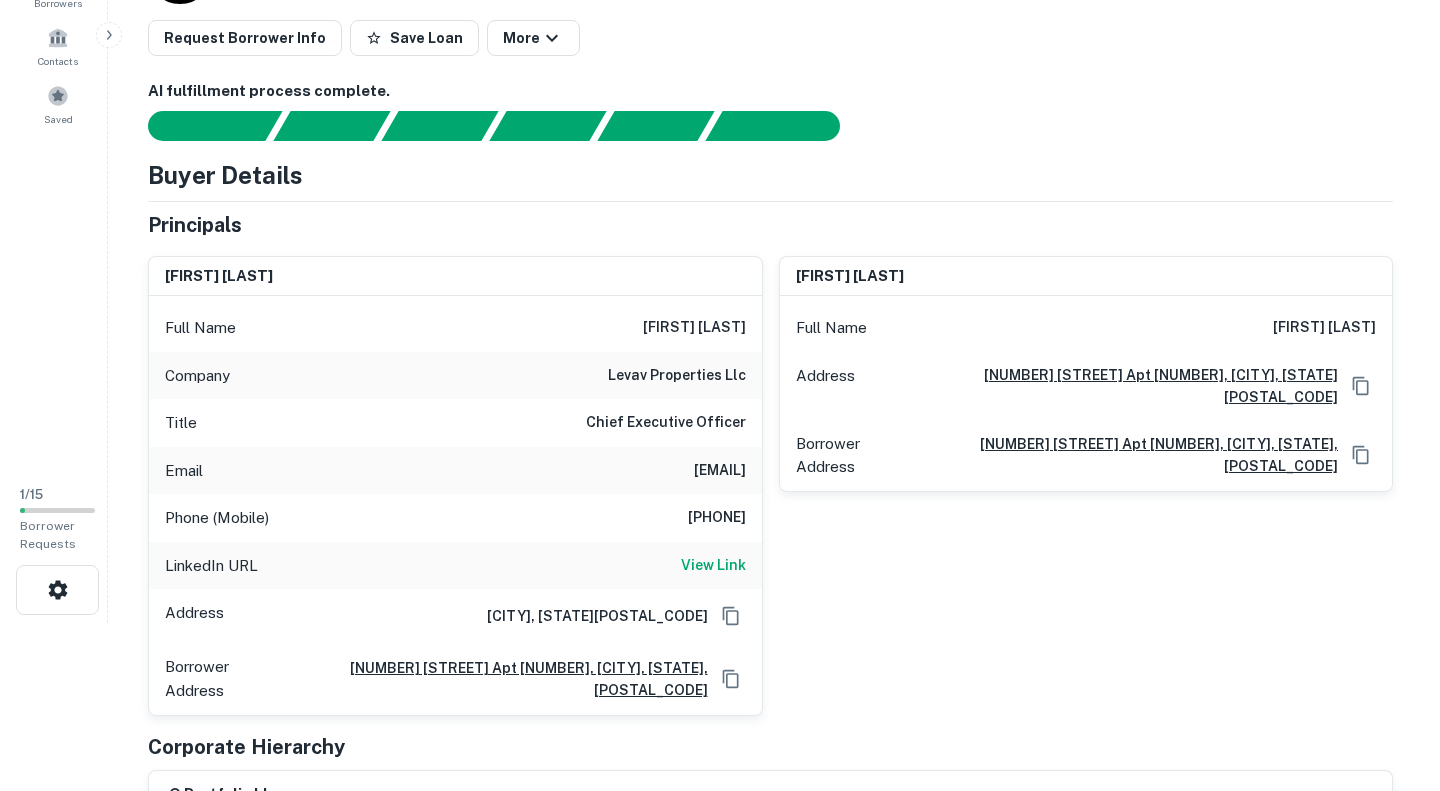scroll, scrollTop: 0, scrollLeft: 0, axis: both 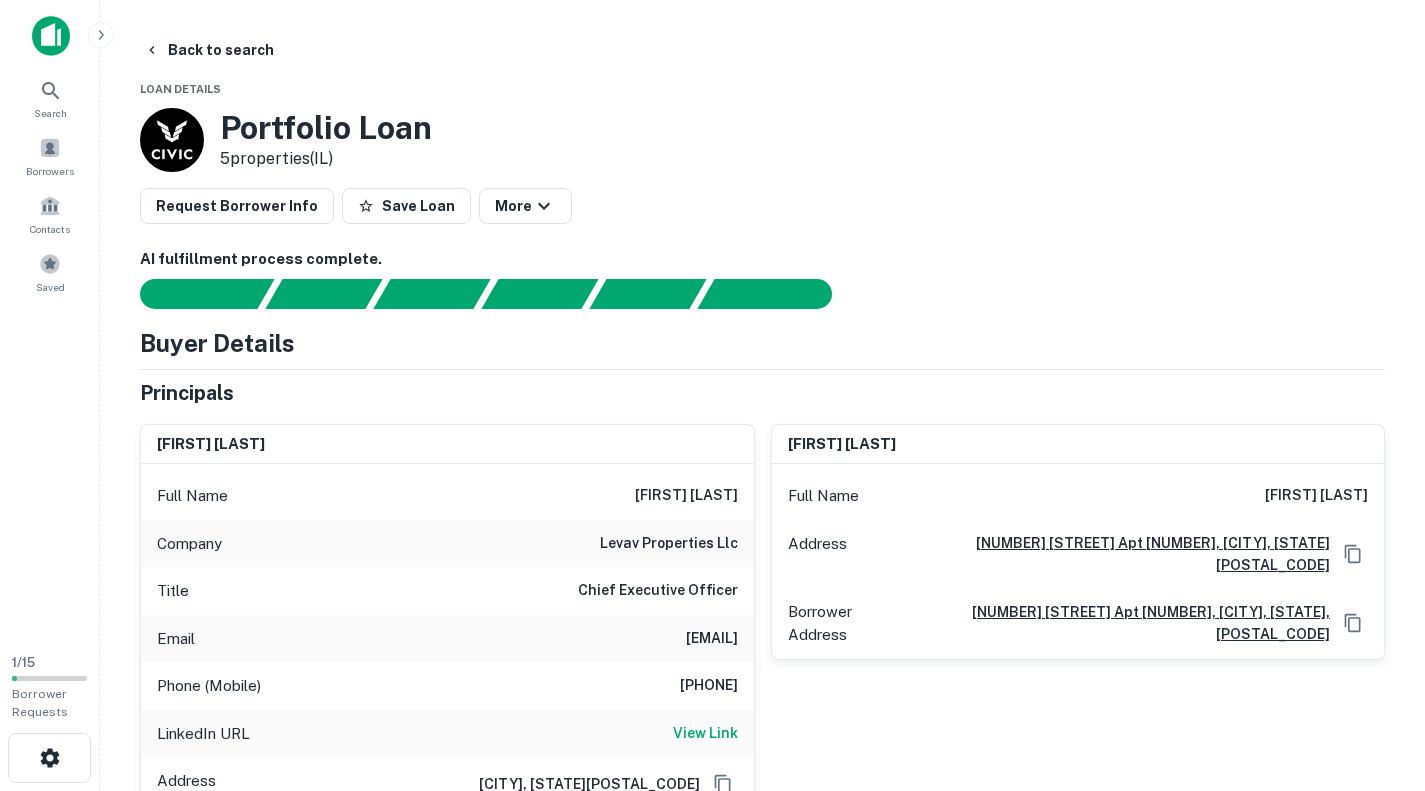 click on "Save Loan" at bounding box center (406, 206) 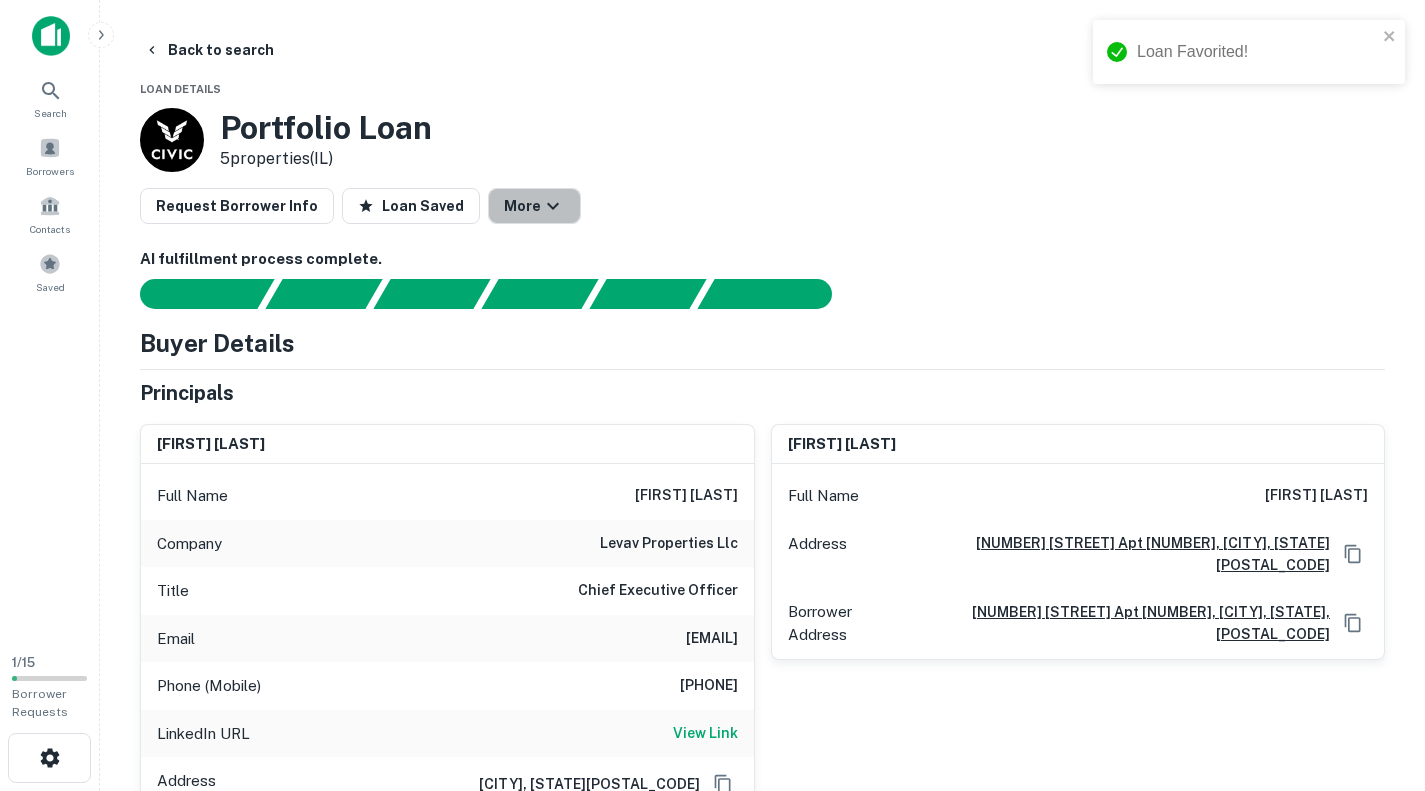 click on "More" at bounding box center (534, 206) 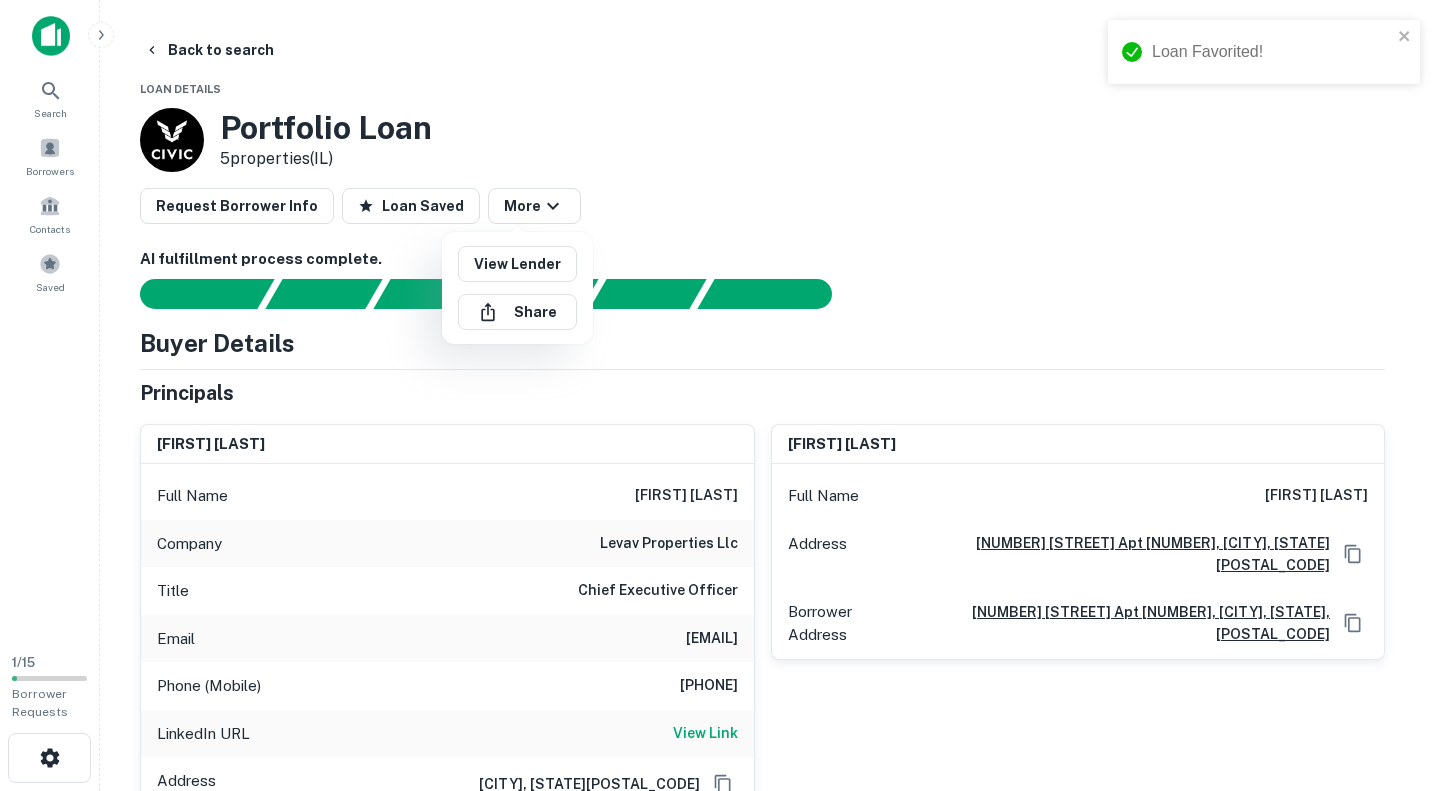 click on "View Lender" at bounding box center (517, 264) 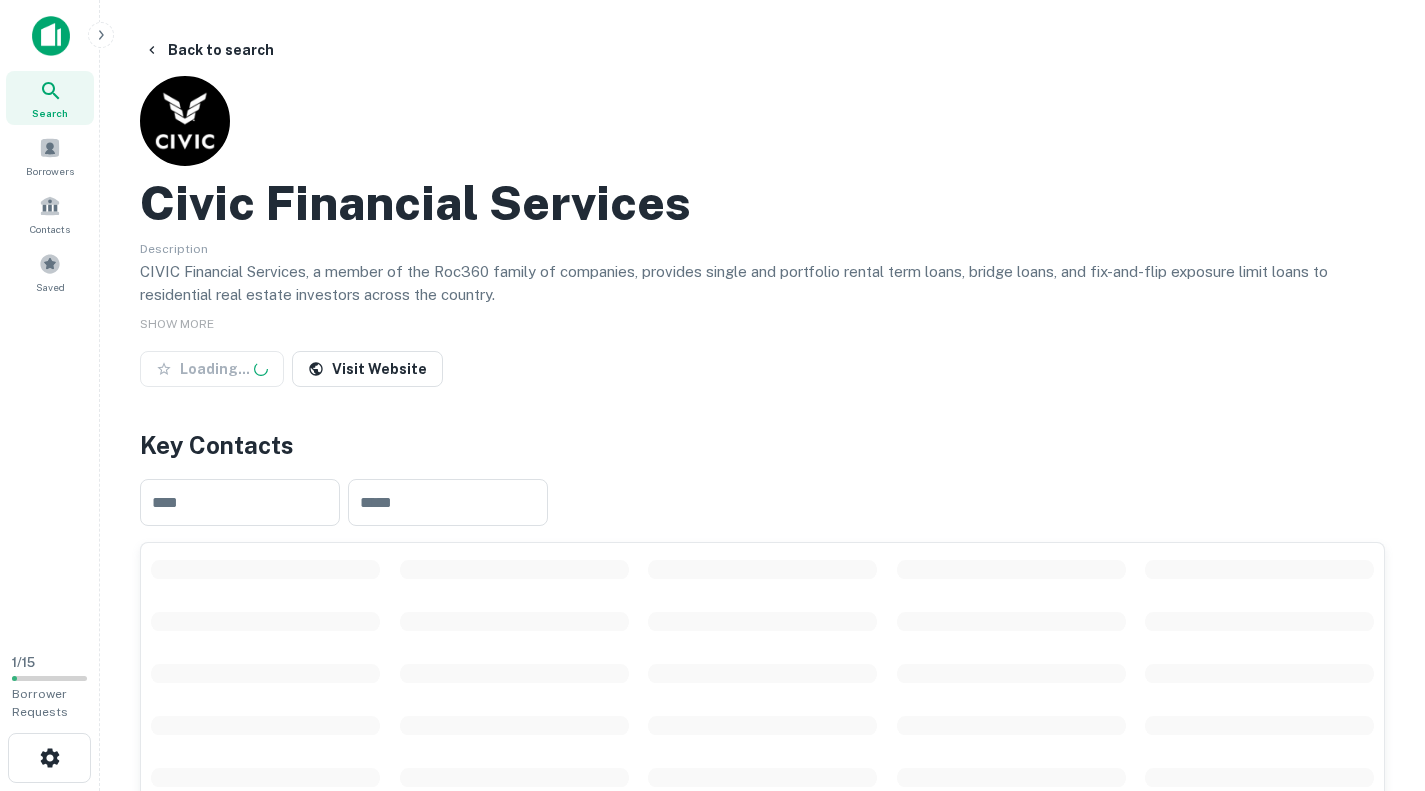 scroll, scrollTop: 0, scrollLeft: 0, axis: both 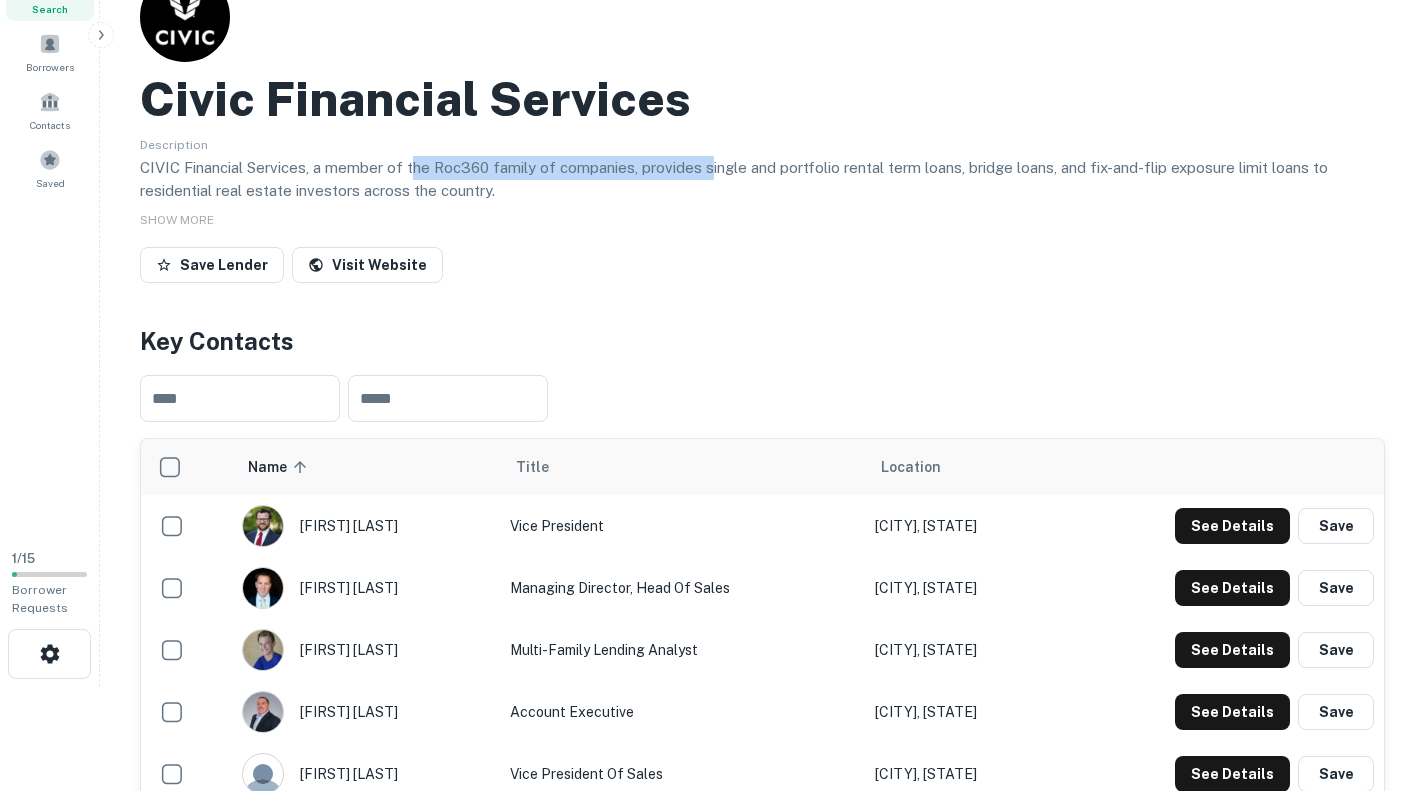 drag, startPoint x: 418, startPoint y: 158, endPoint x: 708, endPoint y: 168, distance: 290.17236 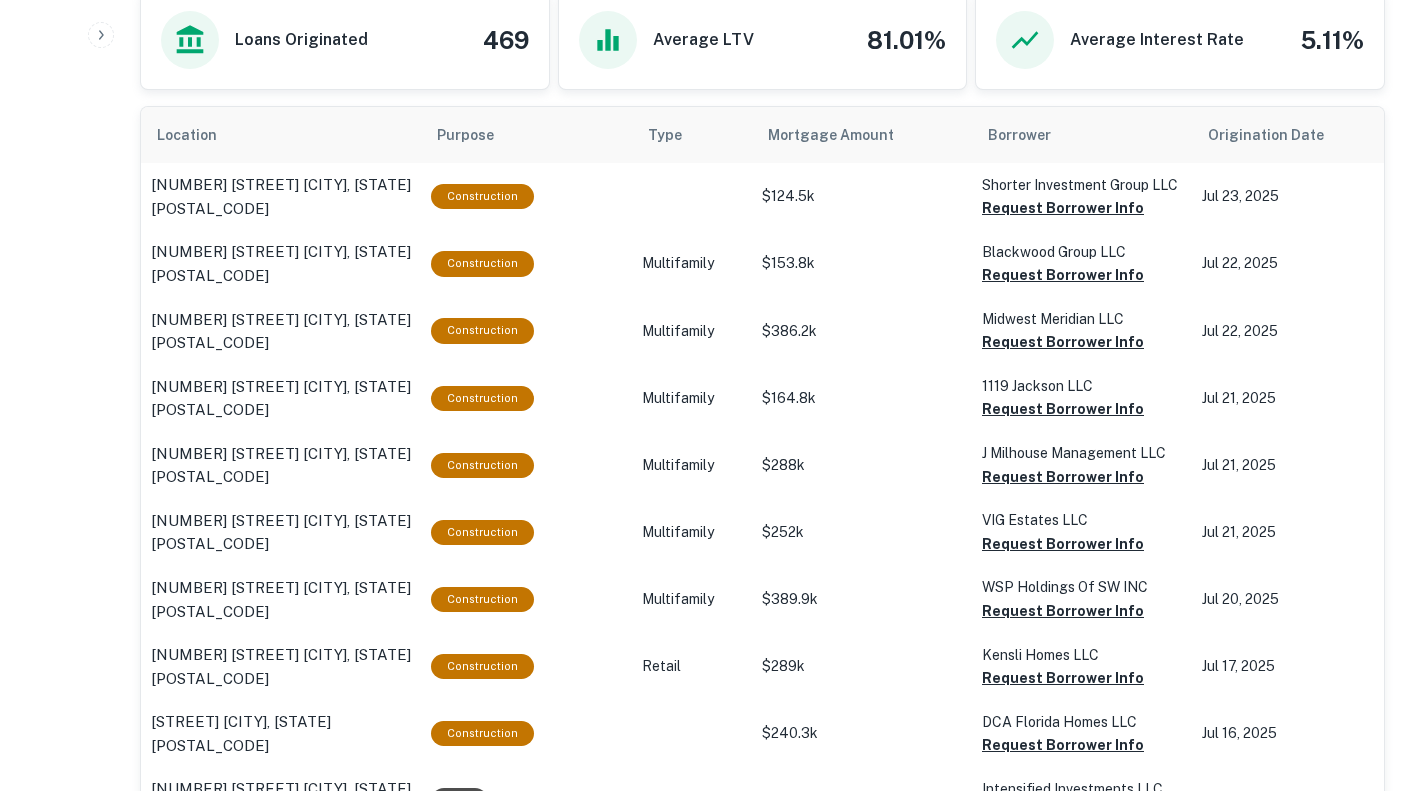 scroll, scrollTop: 1130, scrollLeft: 0, axis: vertical 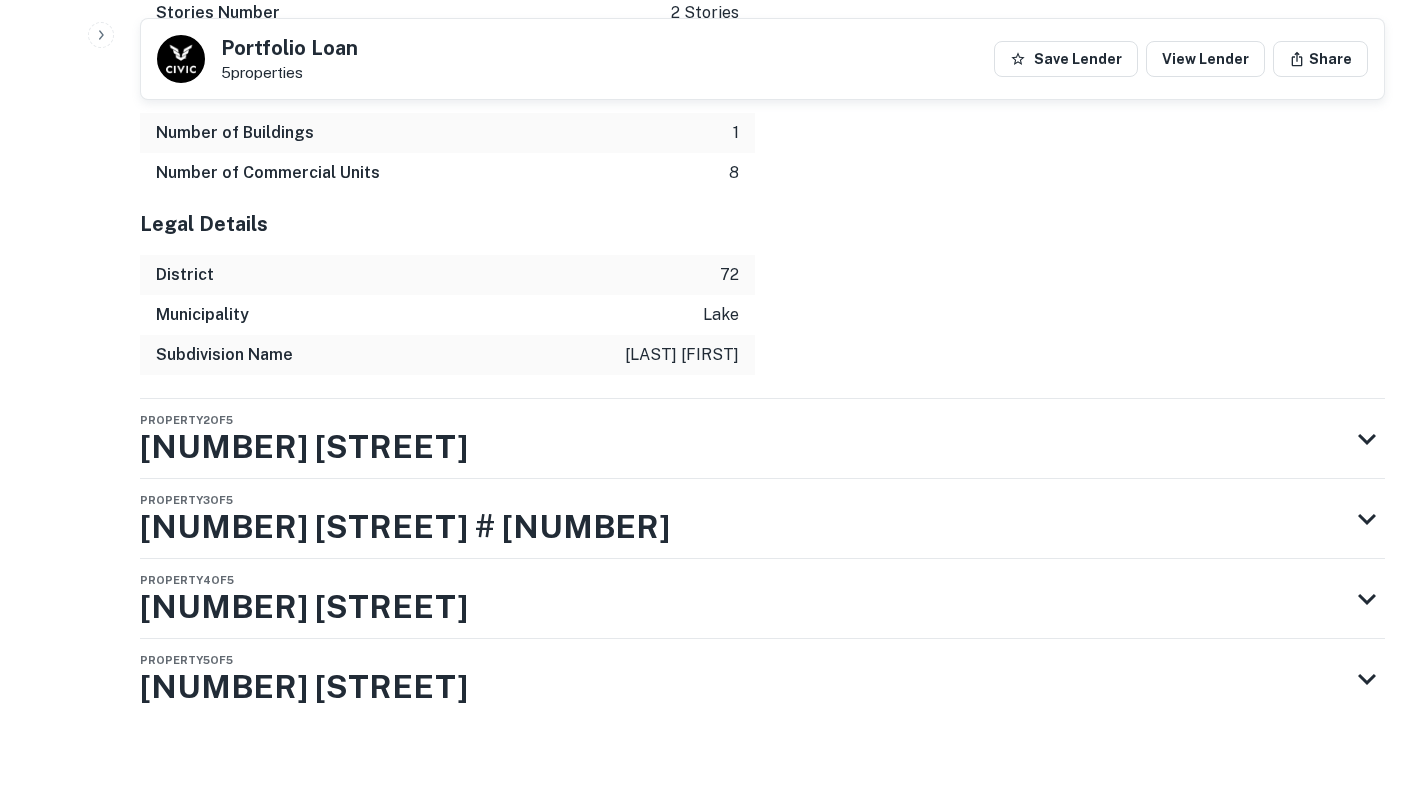 click on "Property  2  of  5 8752 S Cottage Grove Ave" at bounding box center (744, 439) 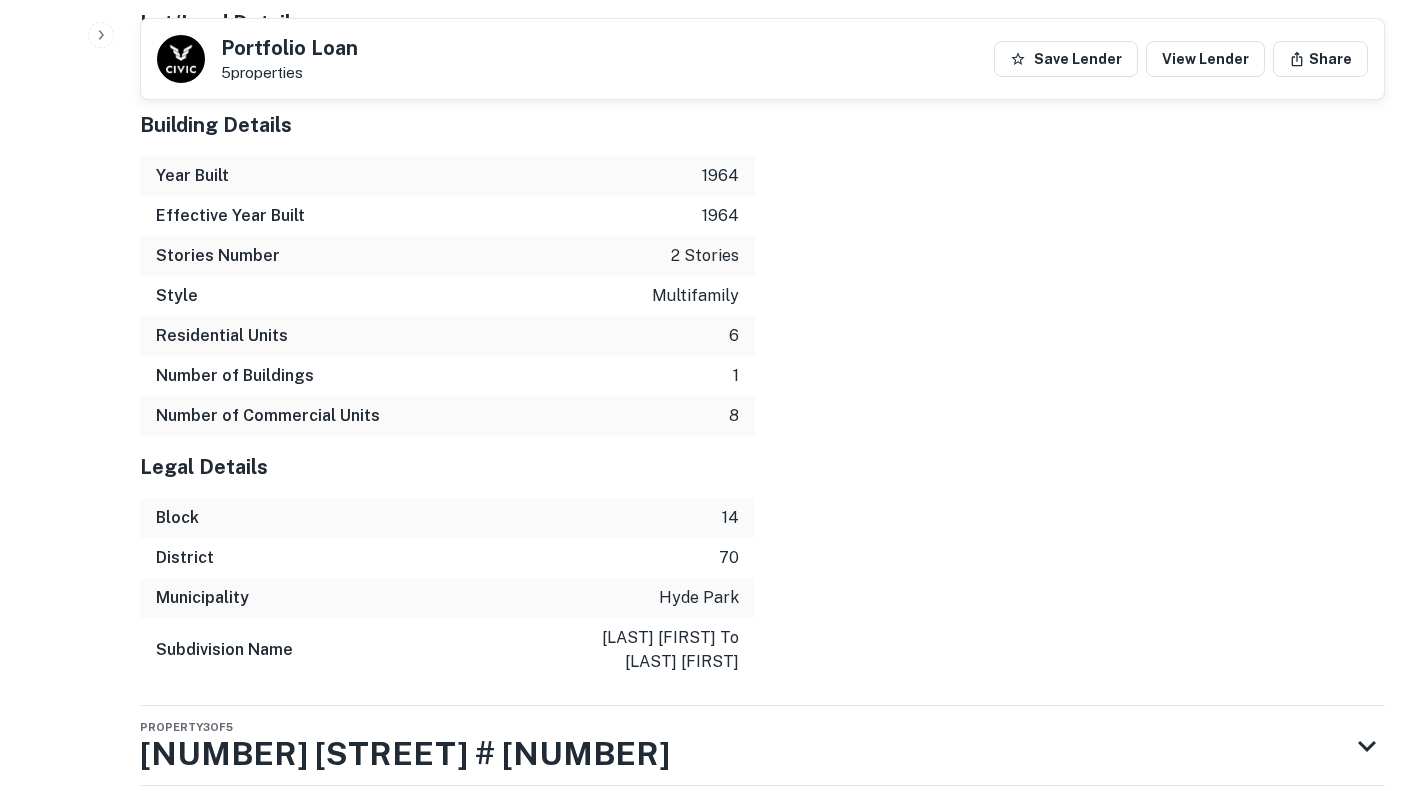 scroll, scrollTop: 3962, scrollLeft: 0, axis: vertical 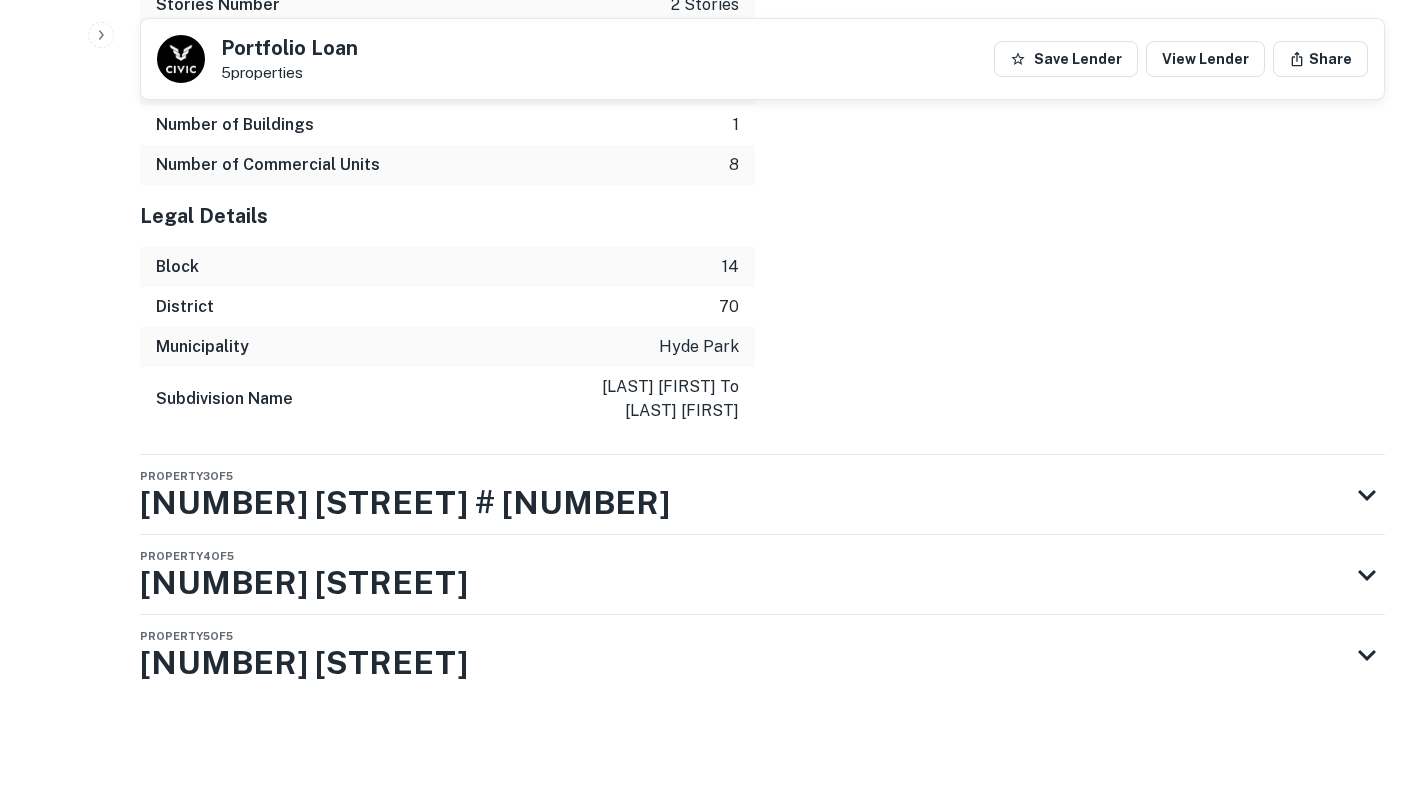 click on "Property  4  of  5 907 W GARFIELD BLVD" at bounding box center (744, 575) 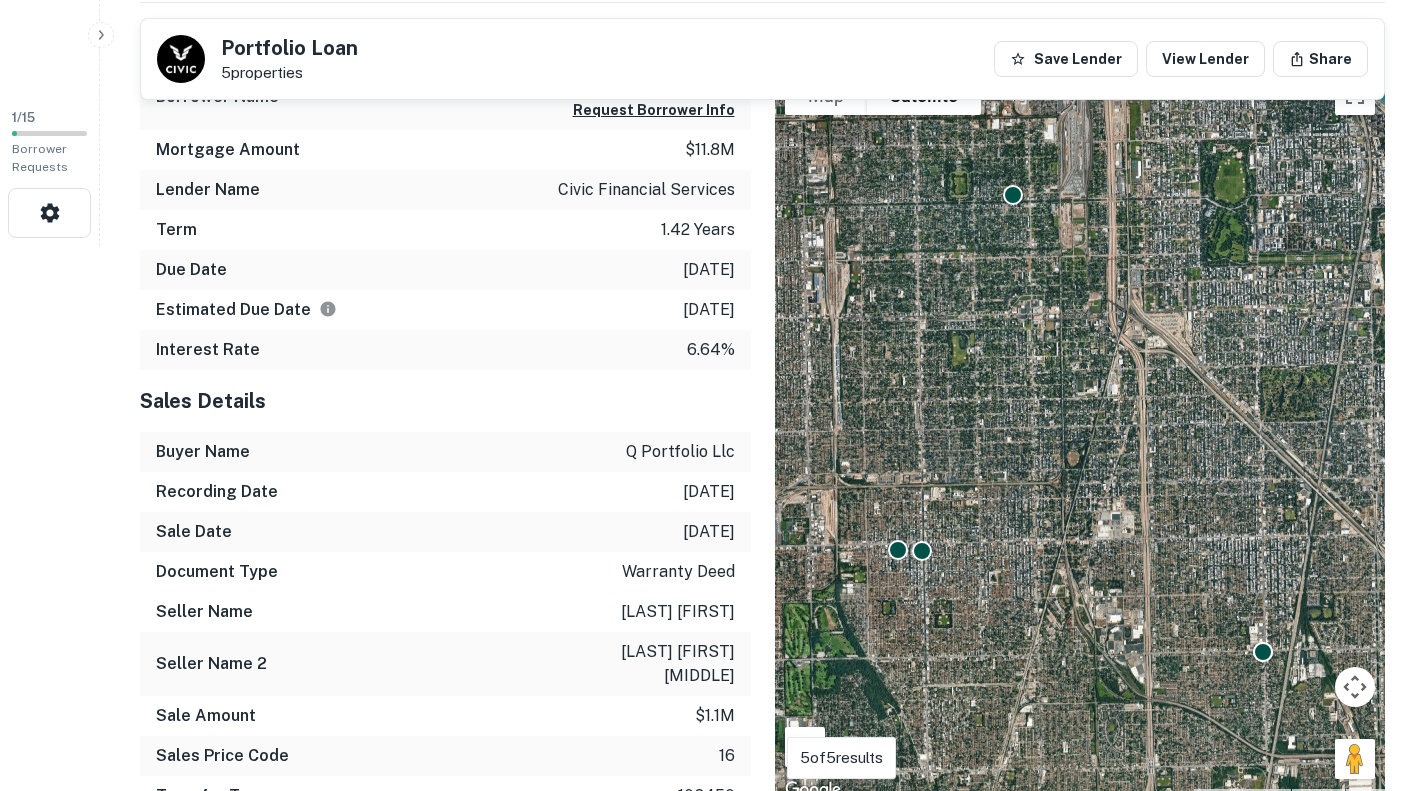 scroll, scrollTop: 0, scrollLeft: 0, axis: both 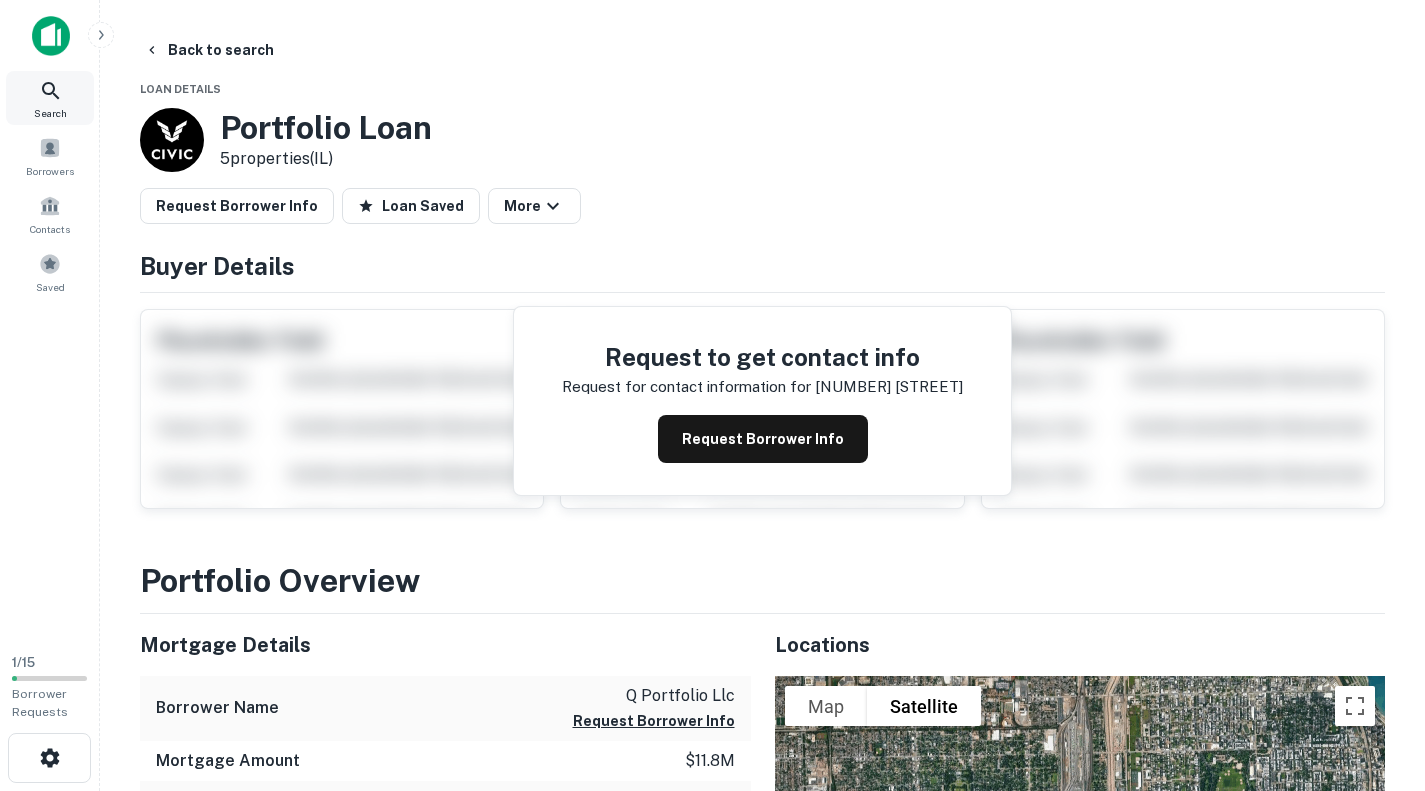 click 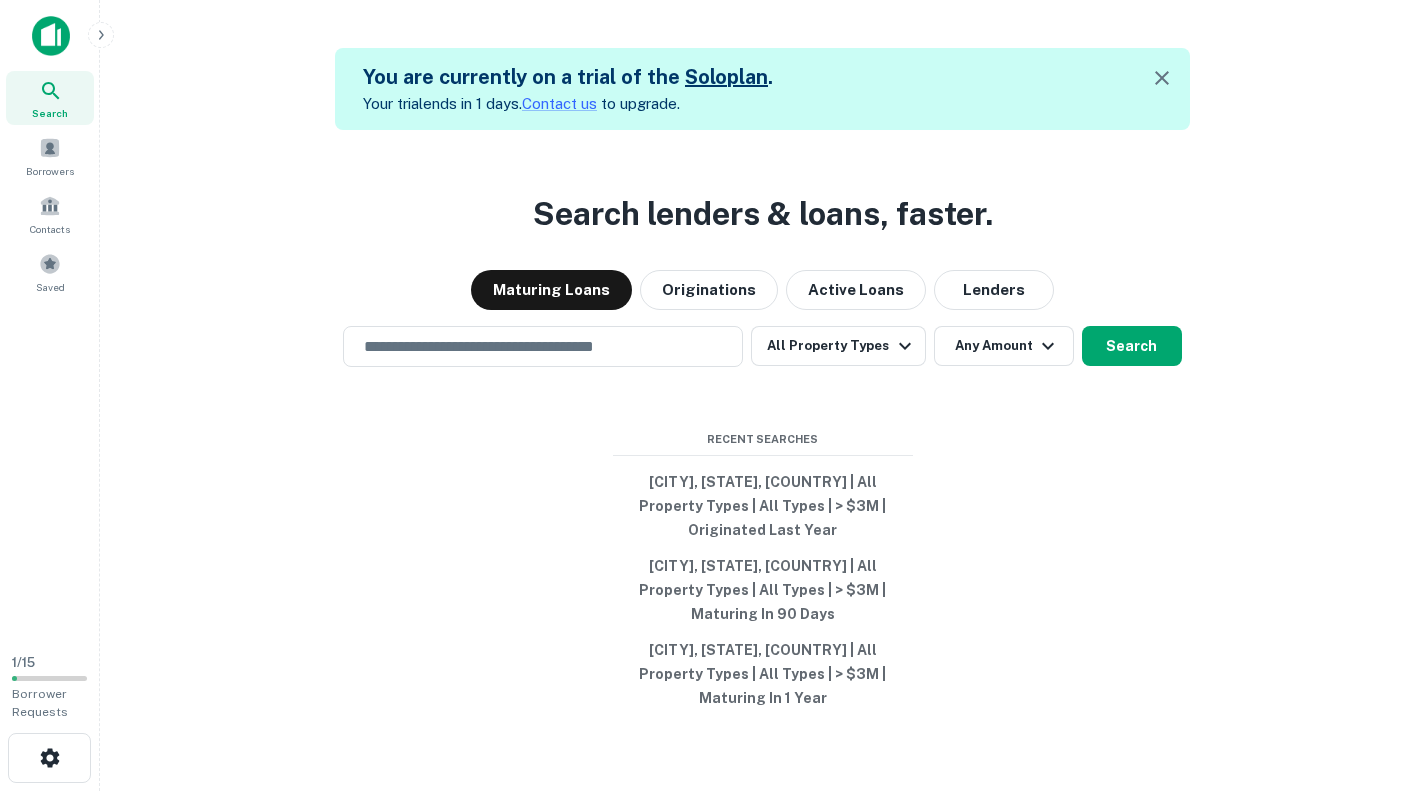 scroll, scrollTop: 0, scrollLeft: 0, axis: both 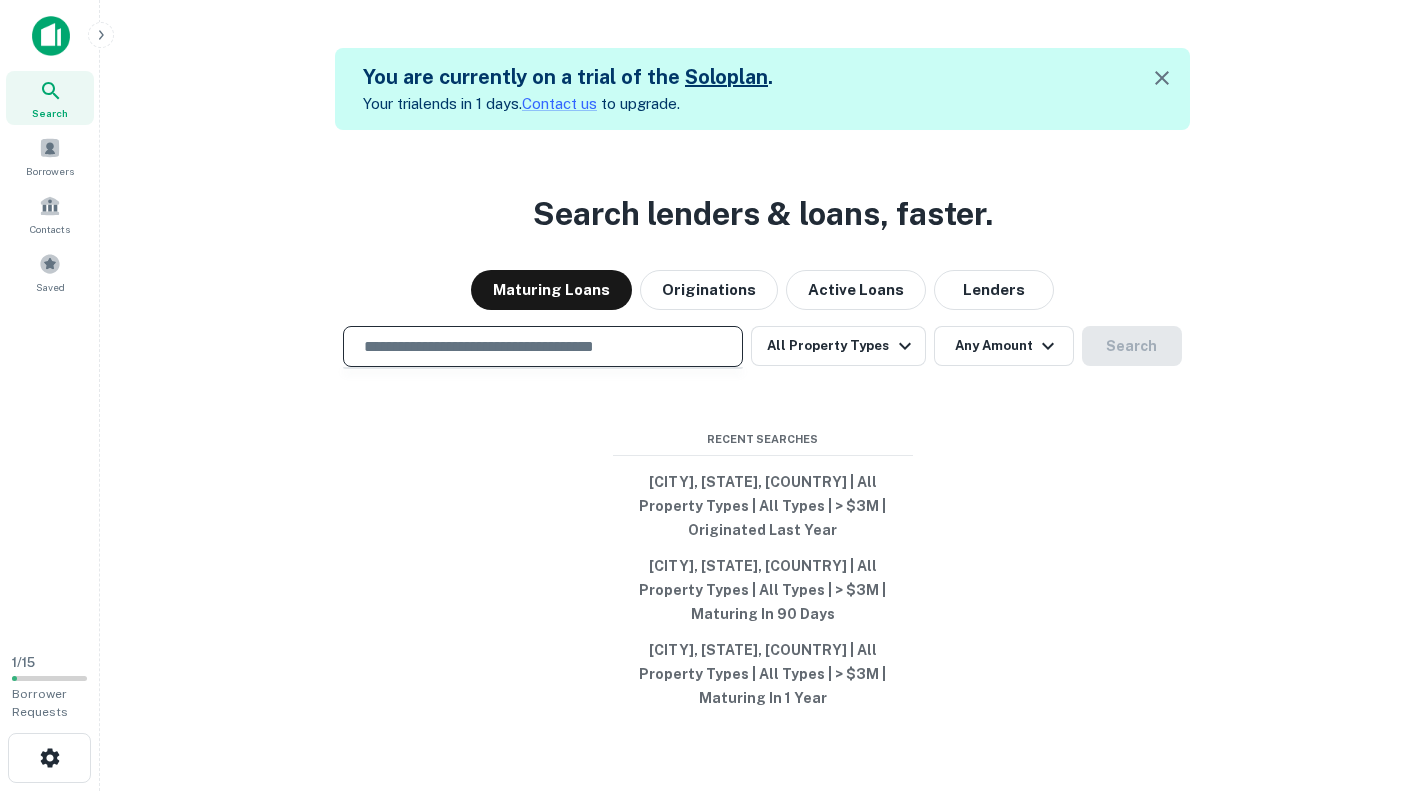 click on "[CITY], [STATE], [COUNTRY] | All Property Types | All Types | > $3M | Originated Last Year" at bounding box center (763, 506) 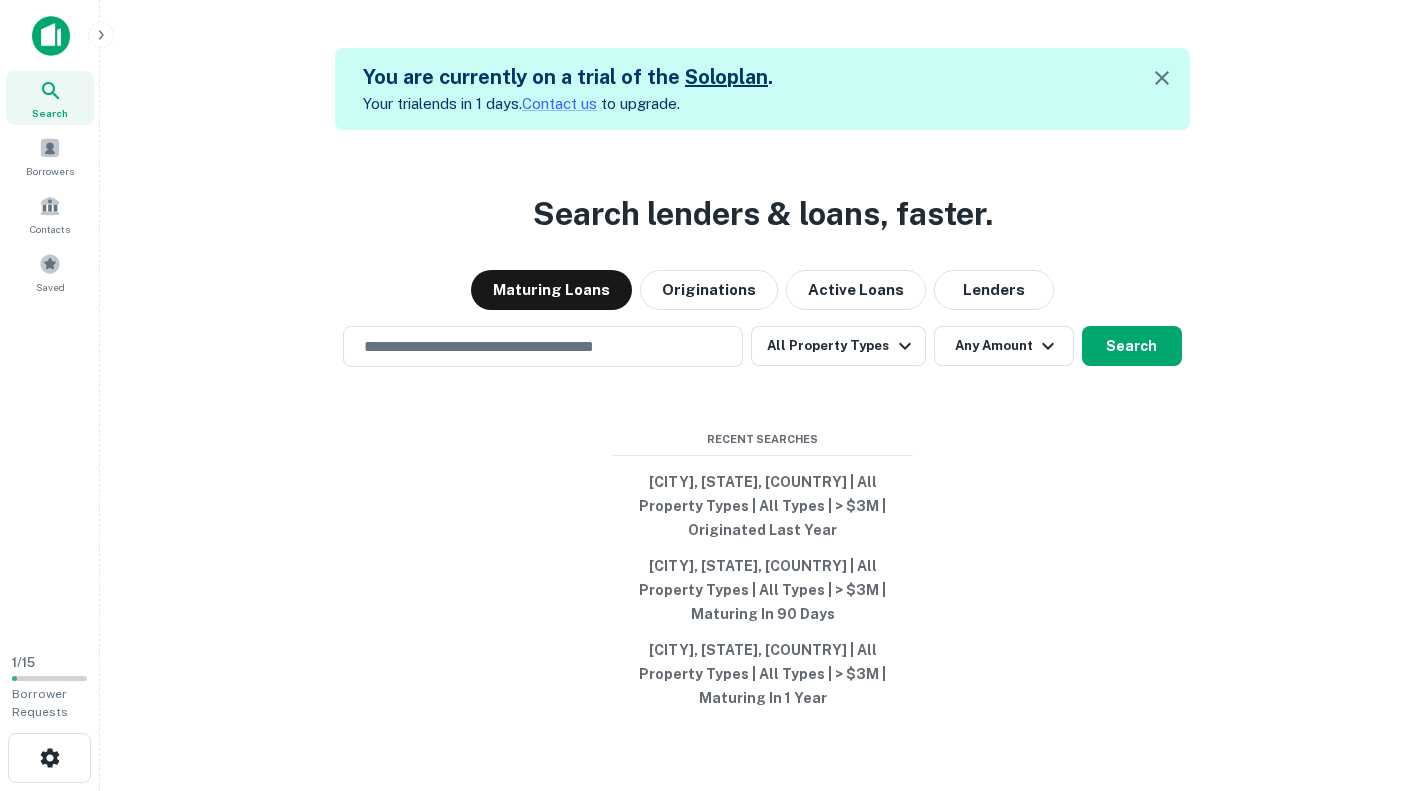 type on "**********" 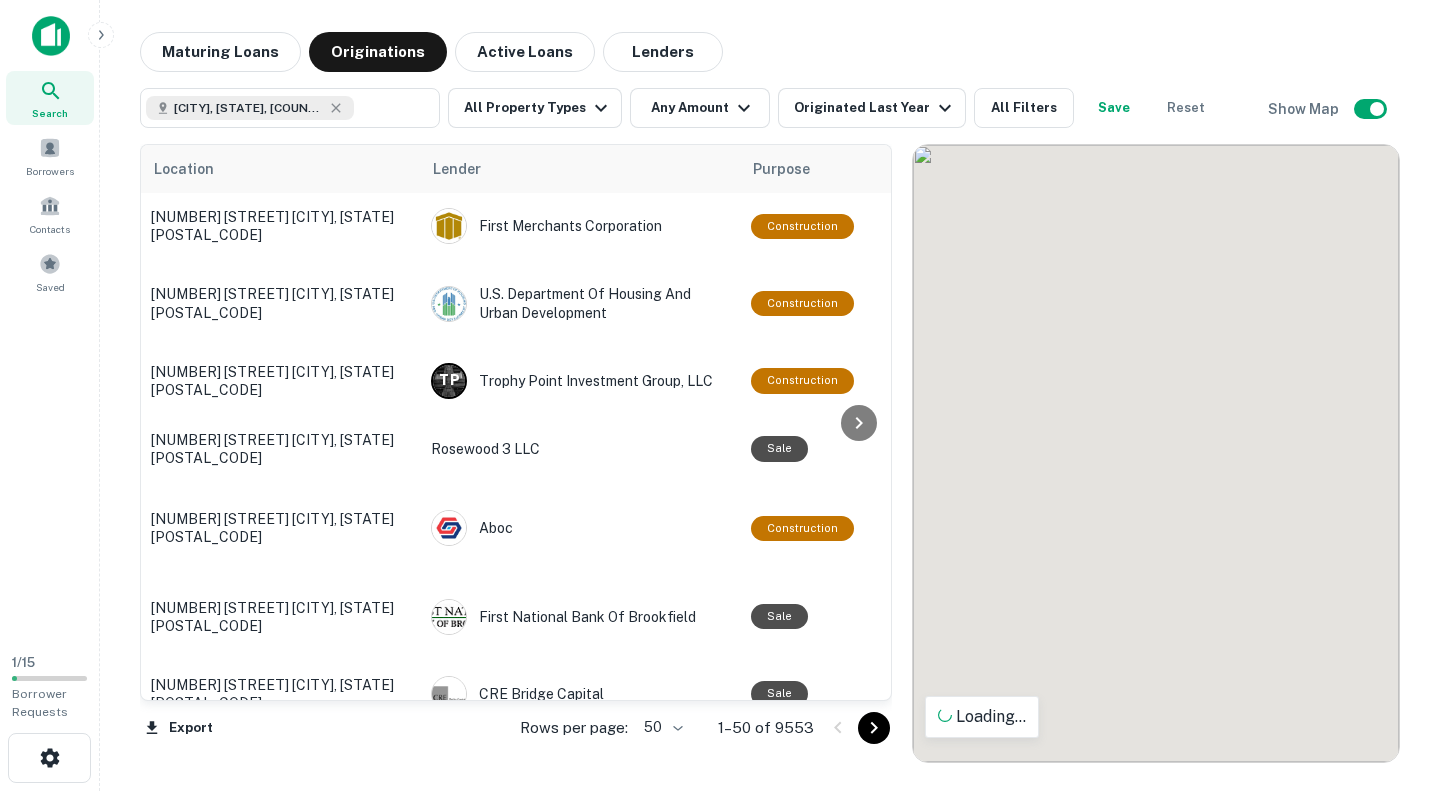 scroll, scrollTop: 512, scrollLeft: 0, axis: vertical 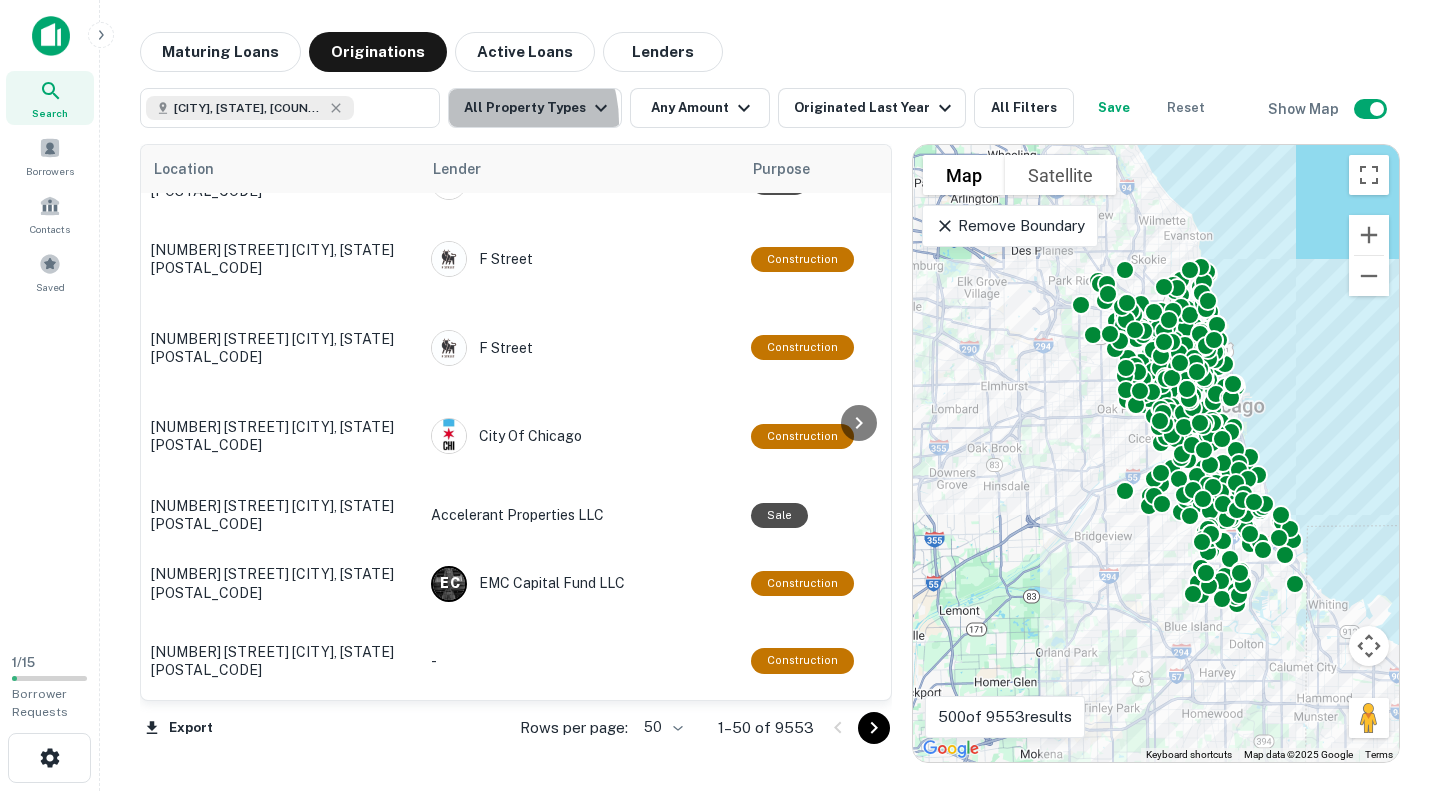 click on "All Property Types" at bounding box center [535, 108] 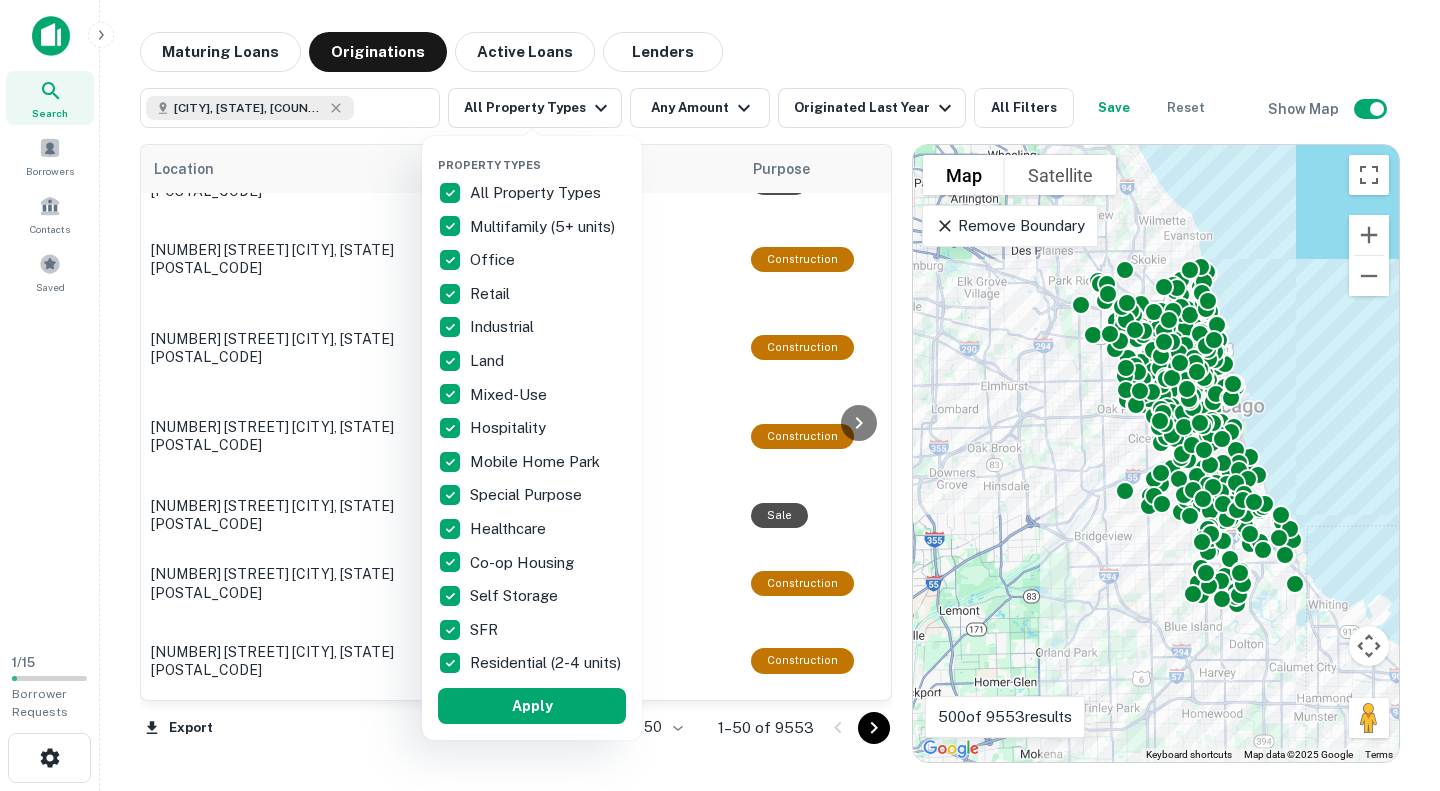 click at bounding box center (720, 395) 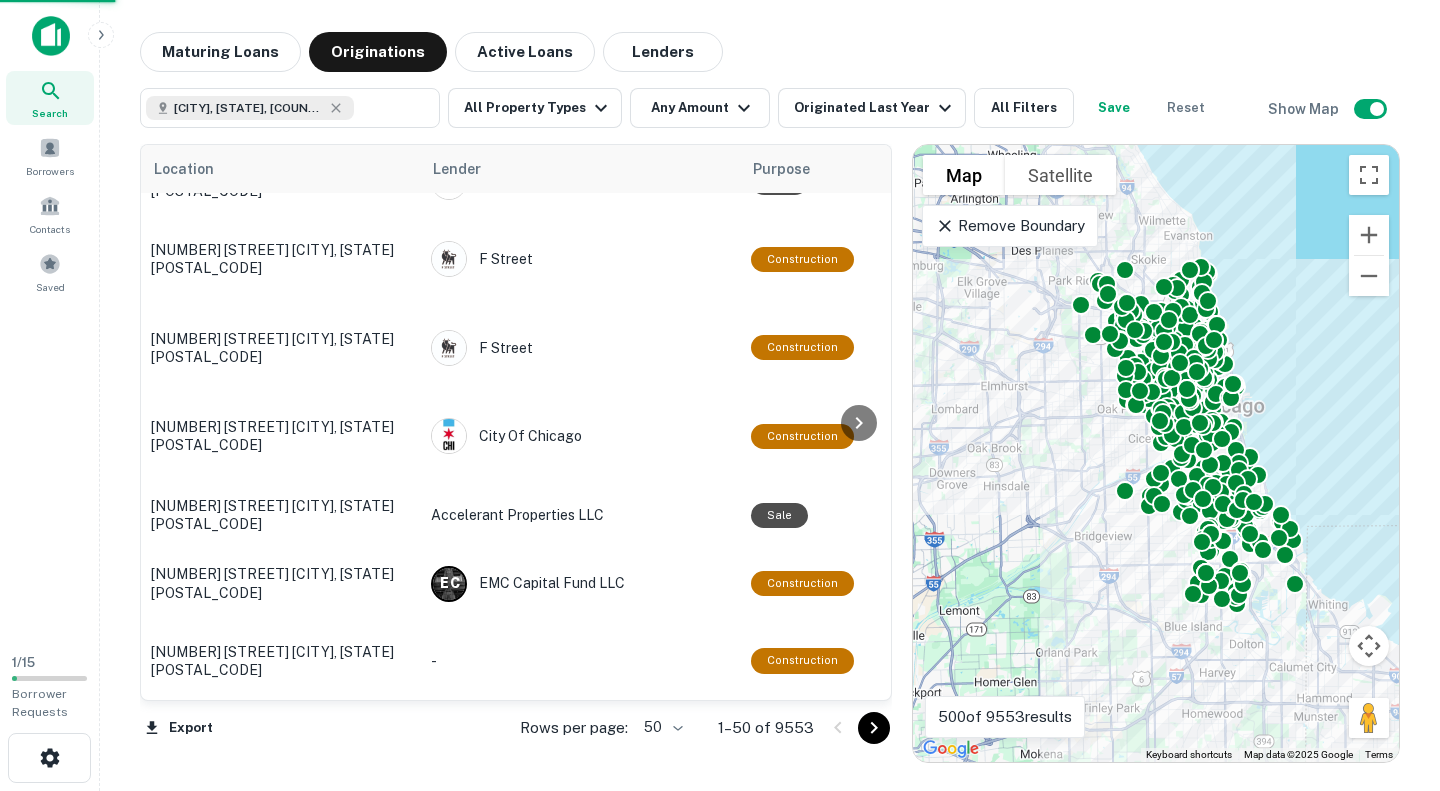 click at bounding box center (720, 395) 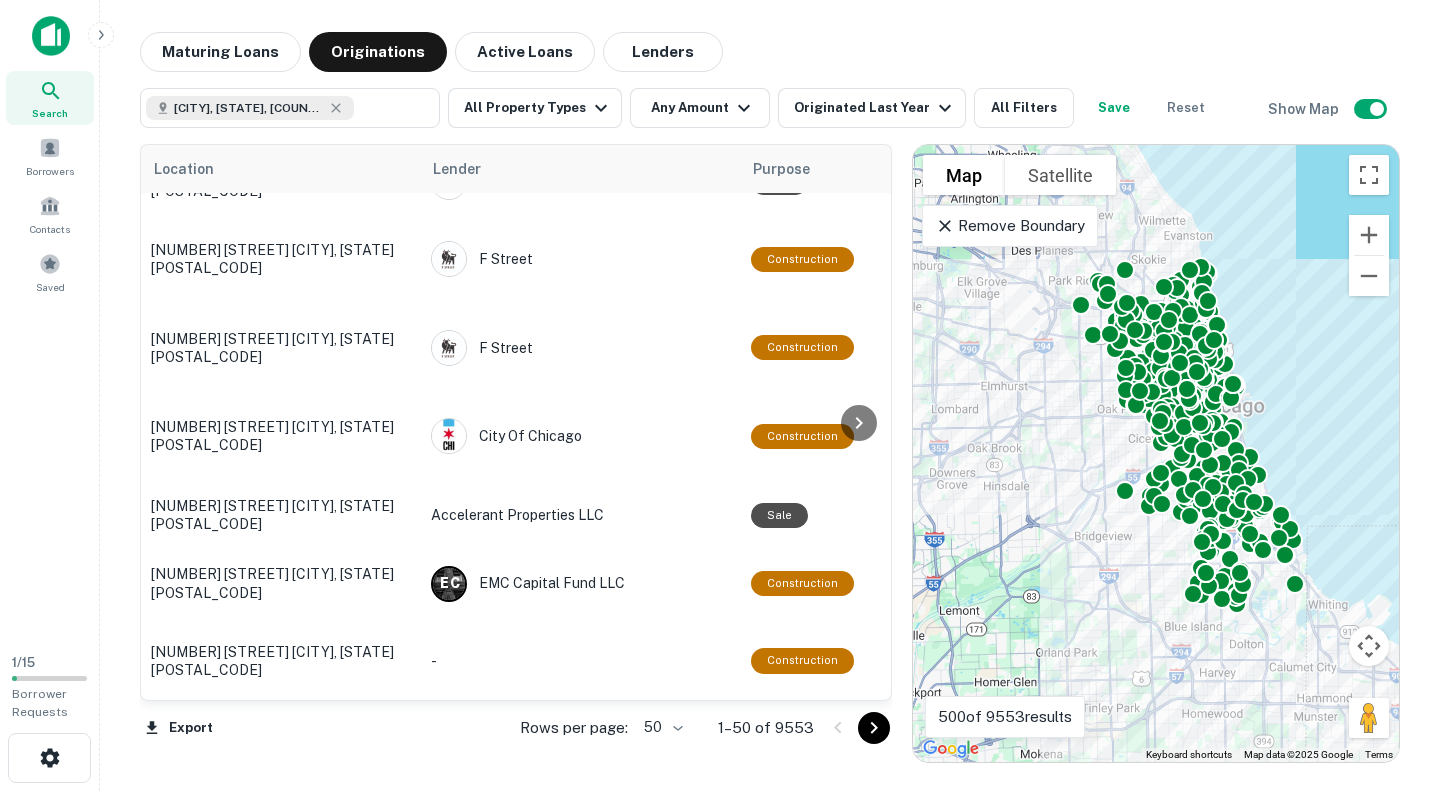 click on "Property Types All Property Types Multifamily (5+ units) Office Retail Industrial Land Mixed-Use Hospitality Mobile Home Park Special Purpose Healthcare Co-op Housing Self Storage SFR Residential (2-4 units) Apply" at bounding box center (720, 395) 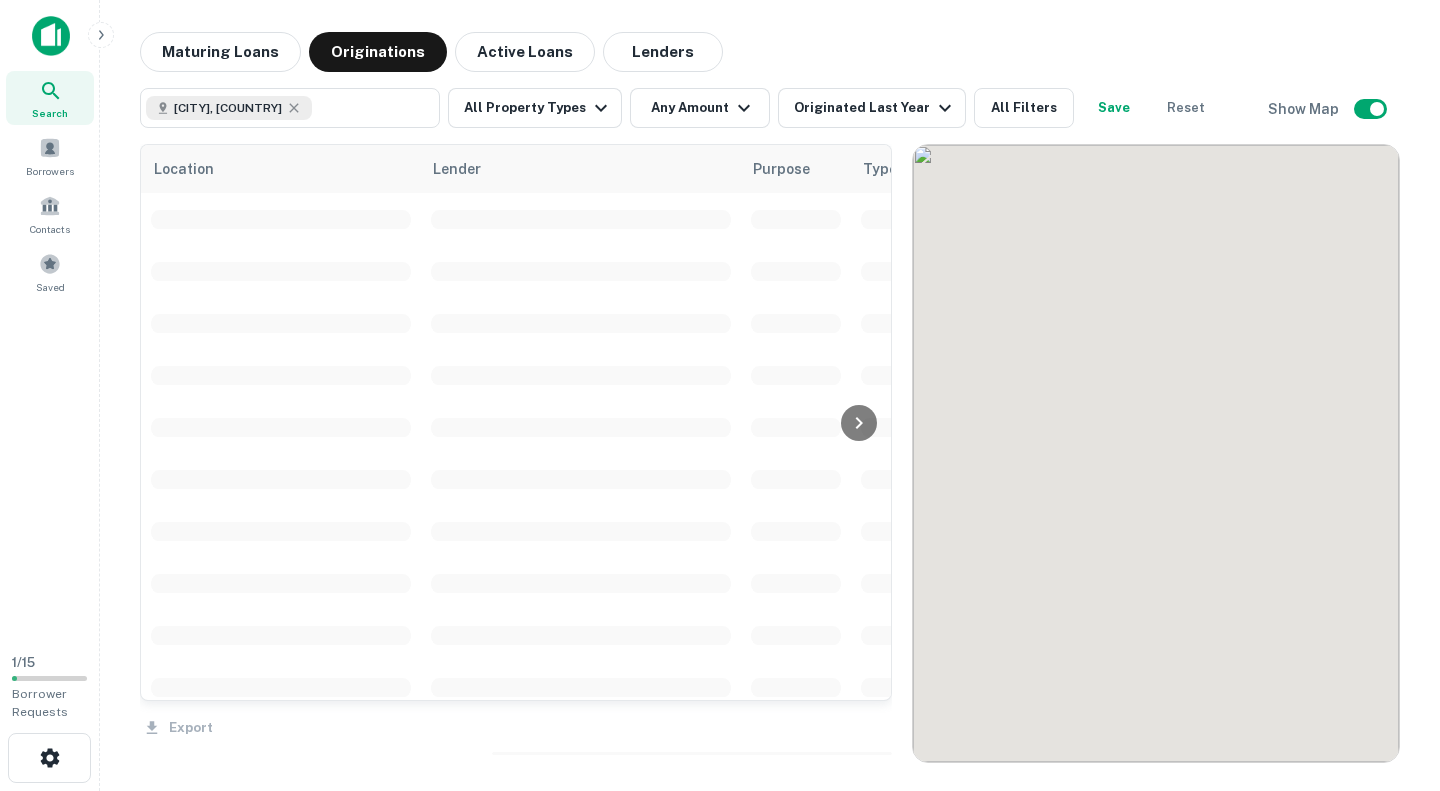 scroll, scrollTop: 0, scrollLeft: 0, axis: both 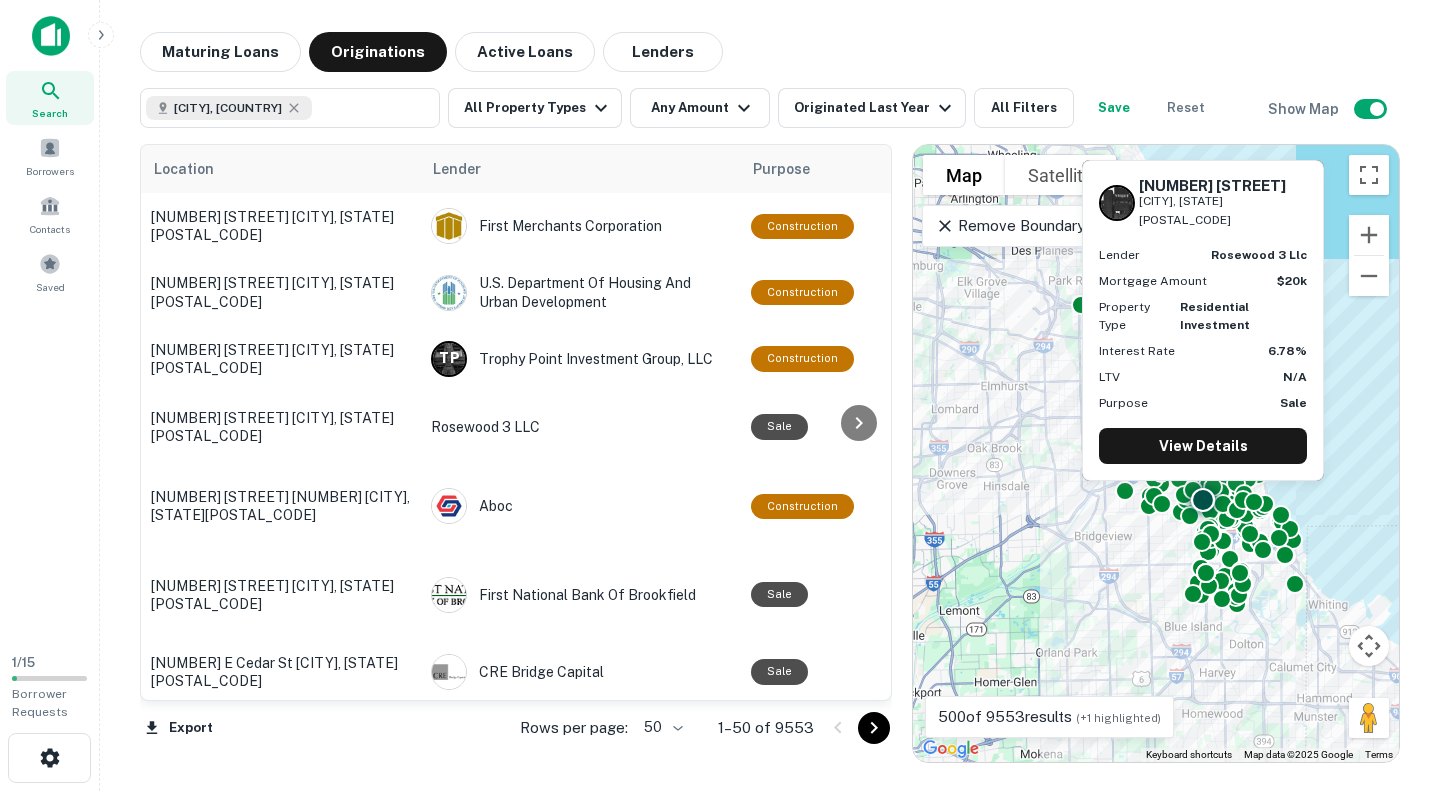 click on "Rosewood 3 LLC" at bounding box center (581, 427) 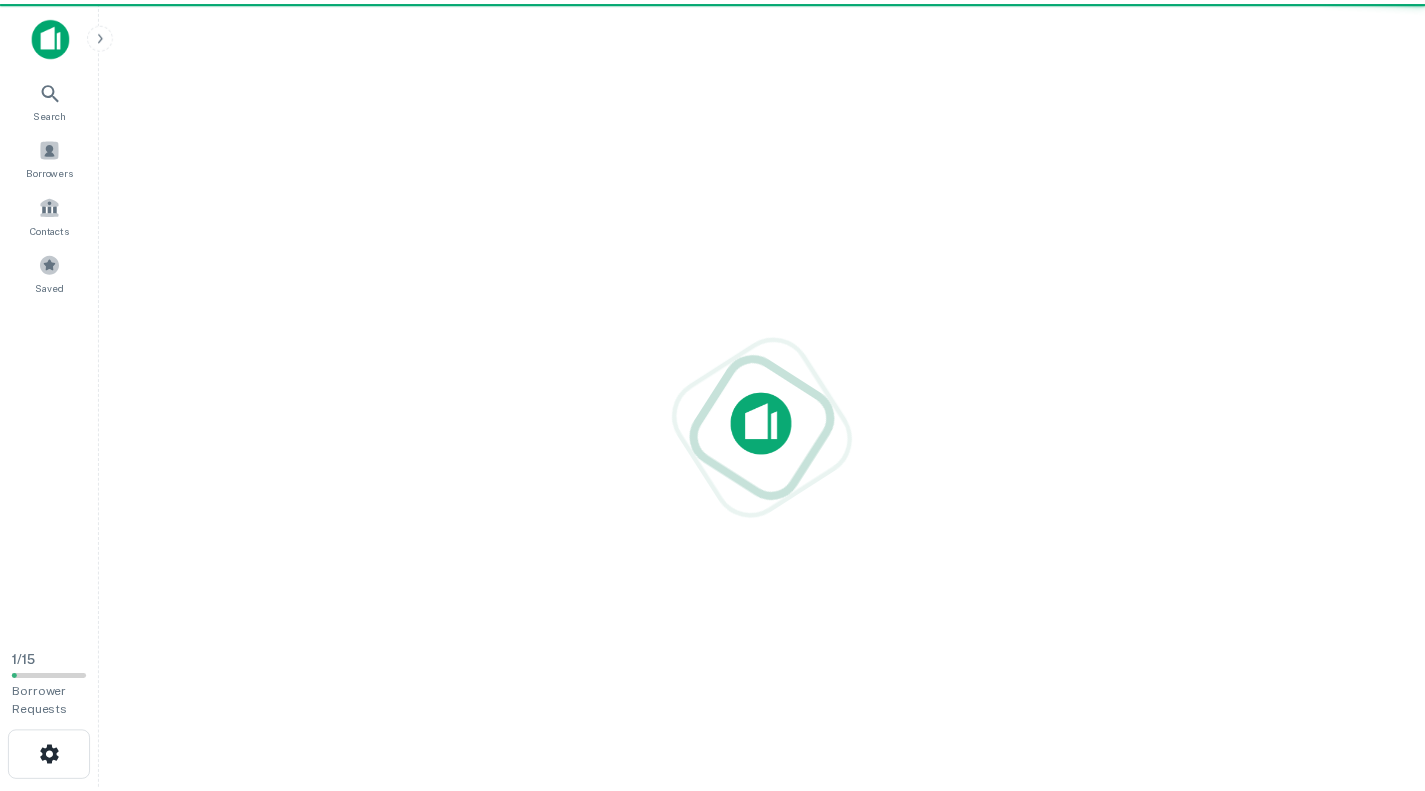 scroll, scrollTop: 32, scrollLeft: 0, axis: vertical 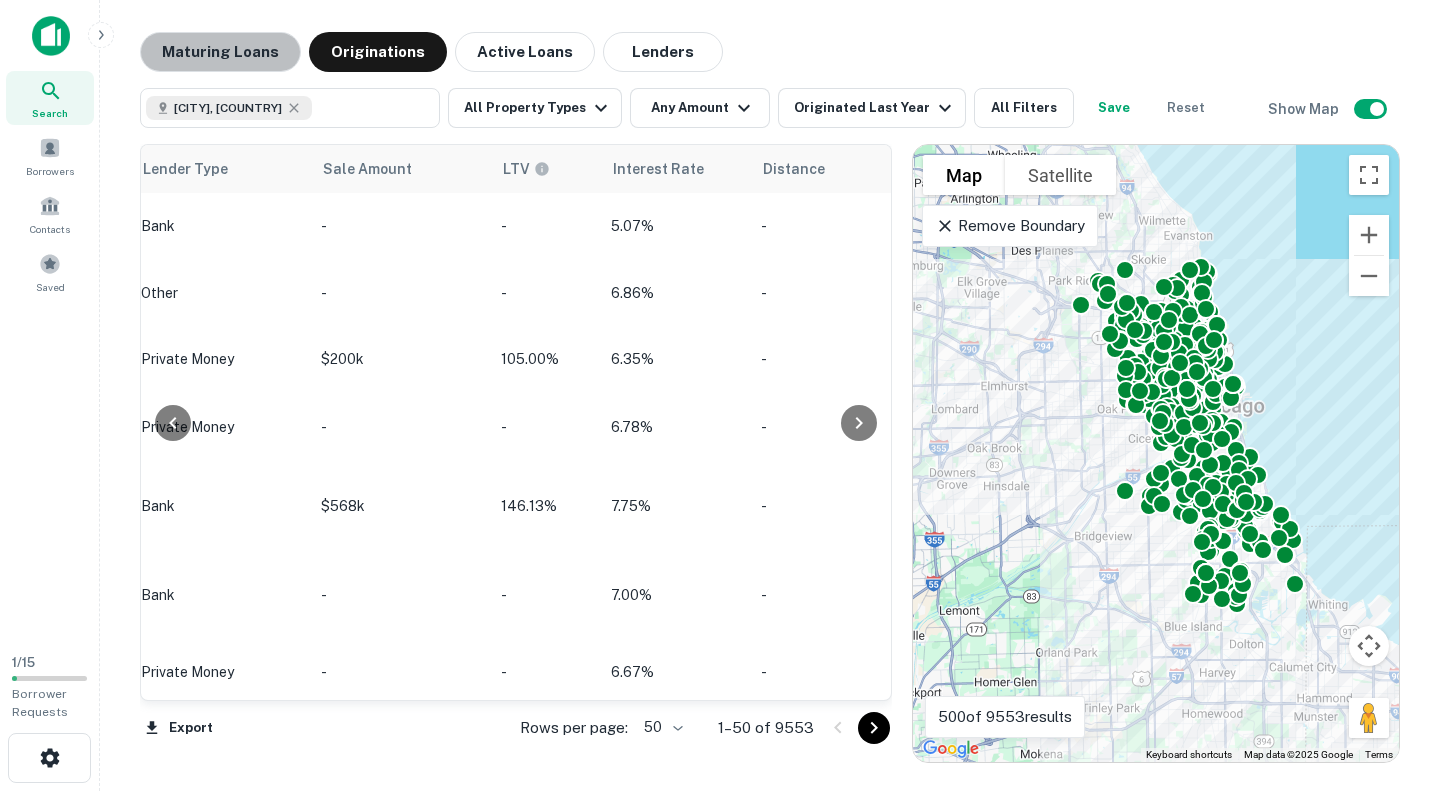 click on "Maturing Loans" at bounding box center [220, 52] 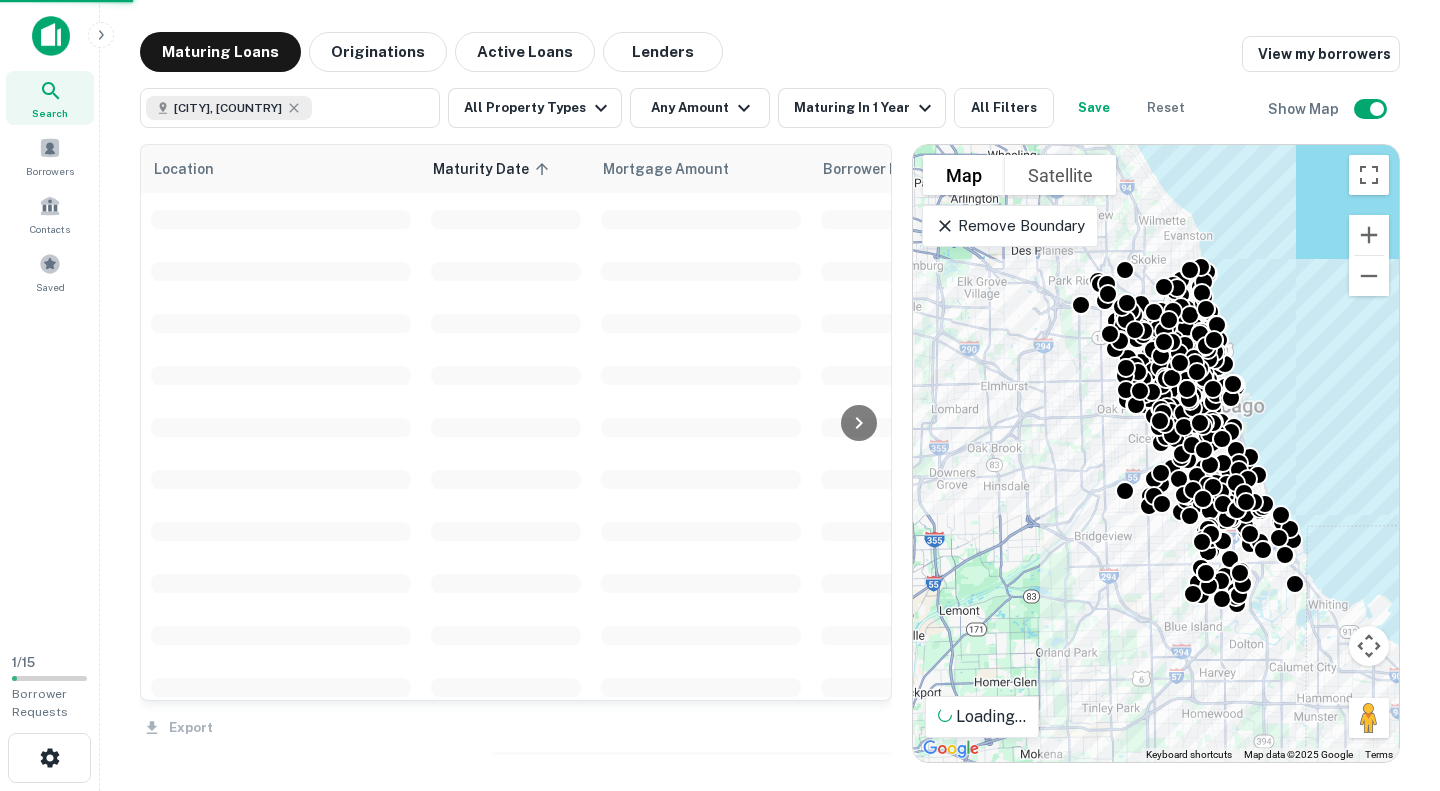 click on "Any Amount" at bounding box center (700, 108) 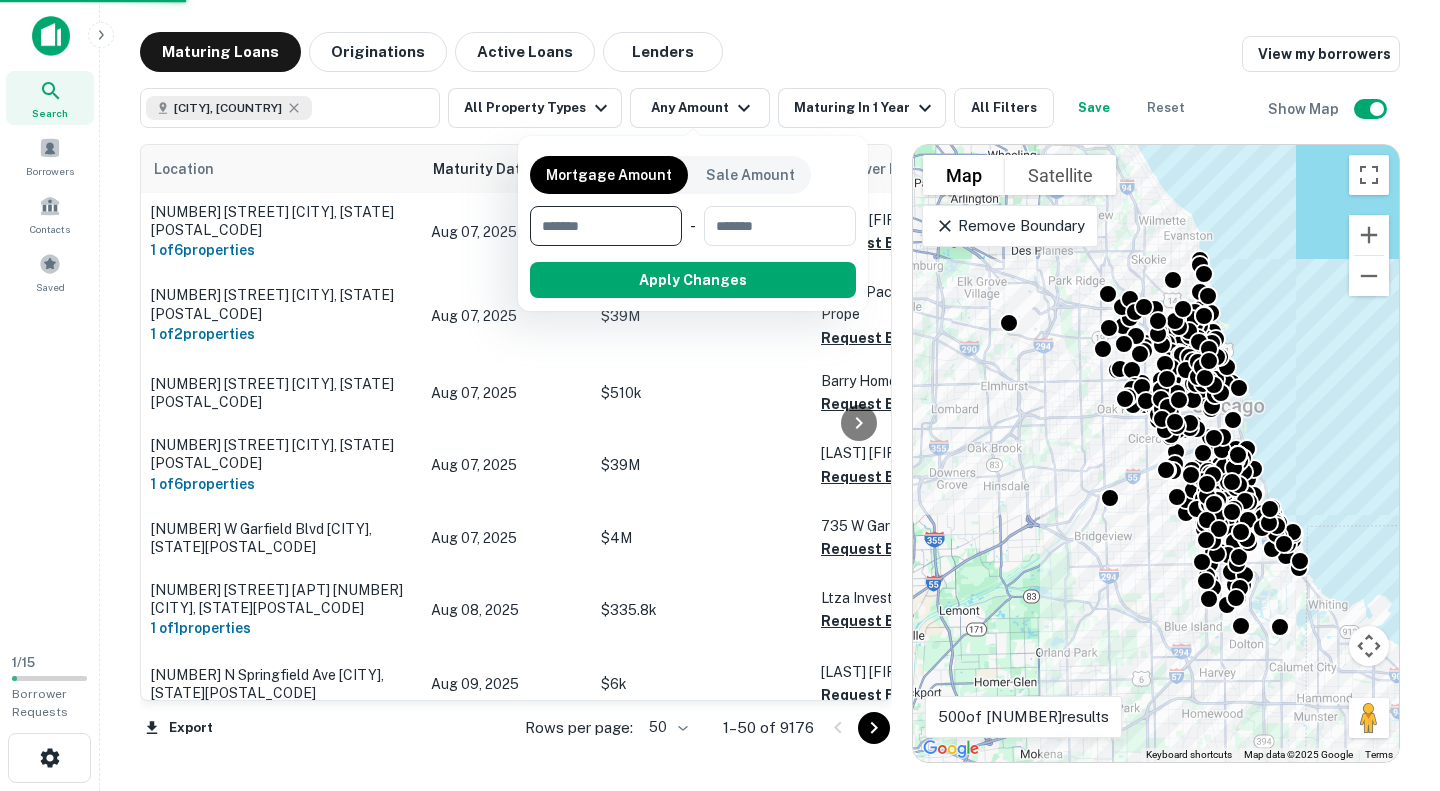 click at bounding box center (599, 226) 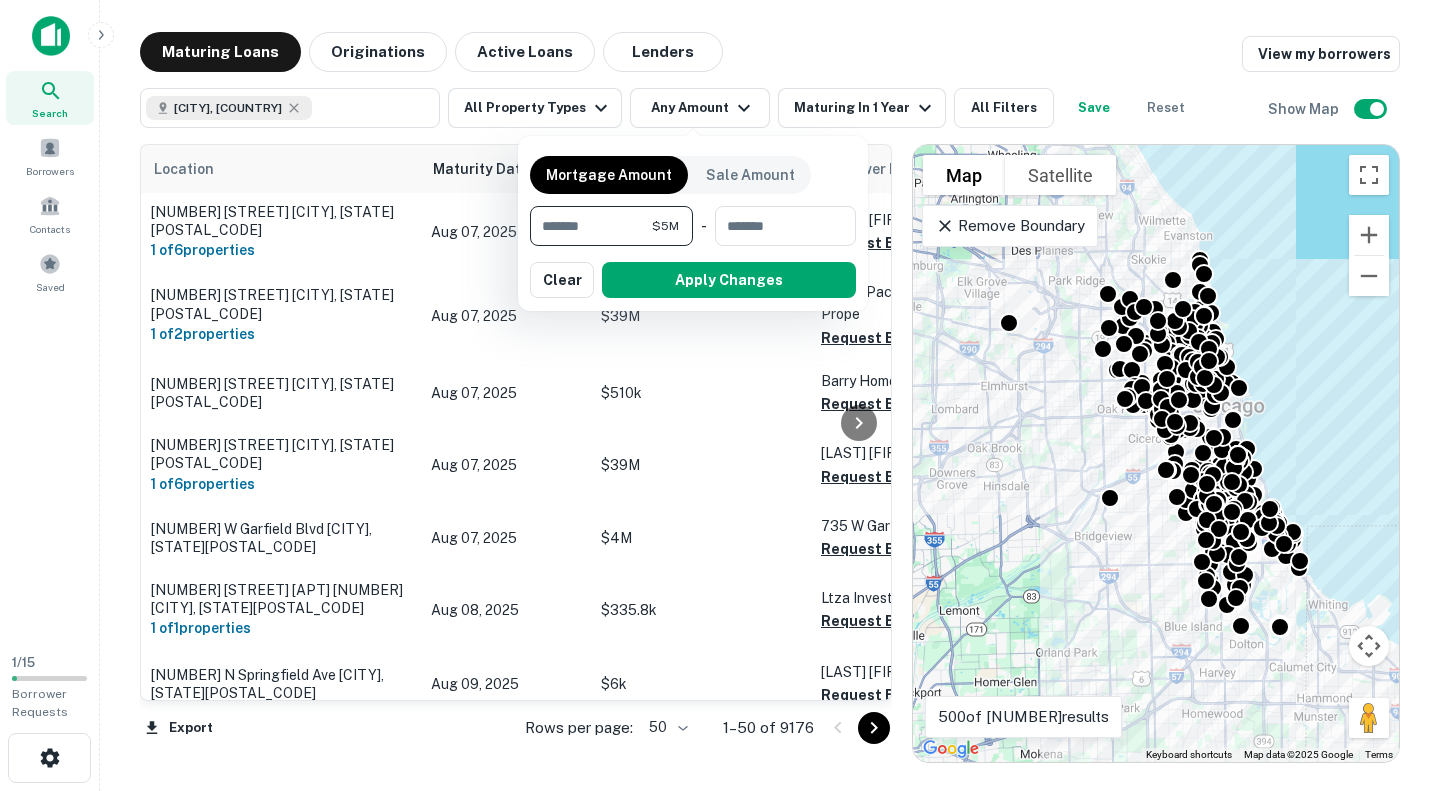 type on "*******" 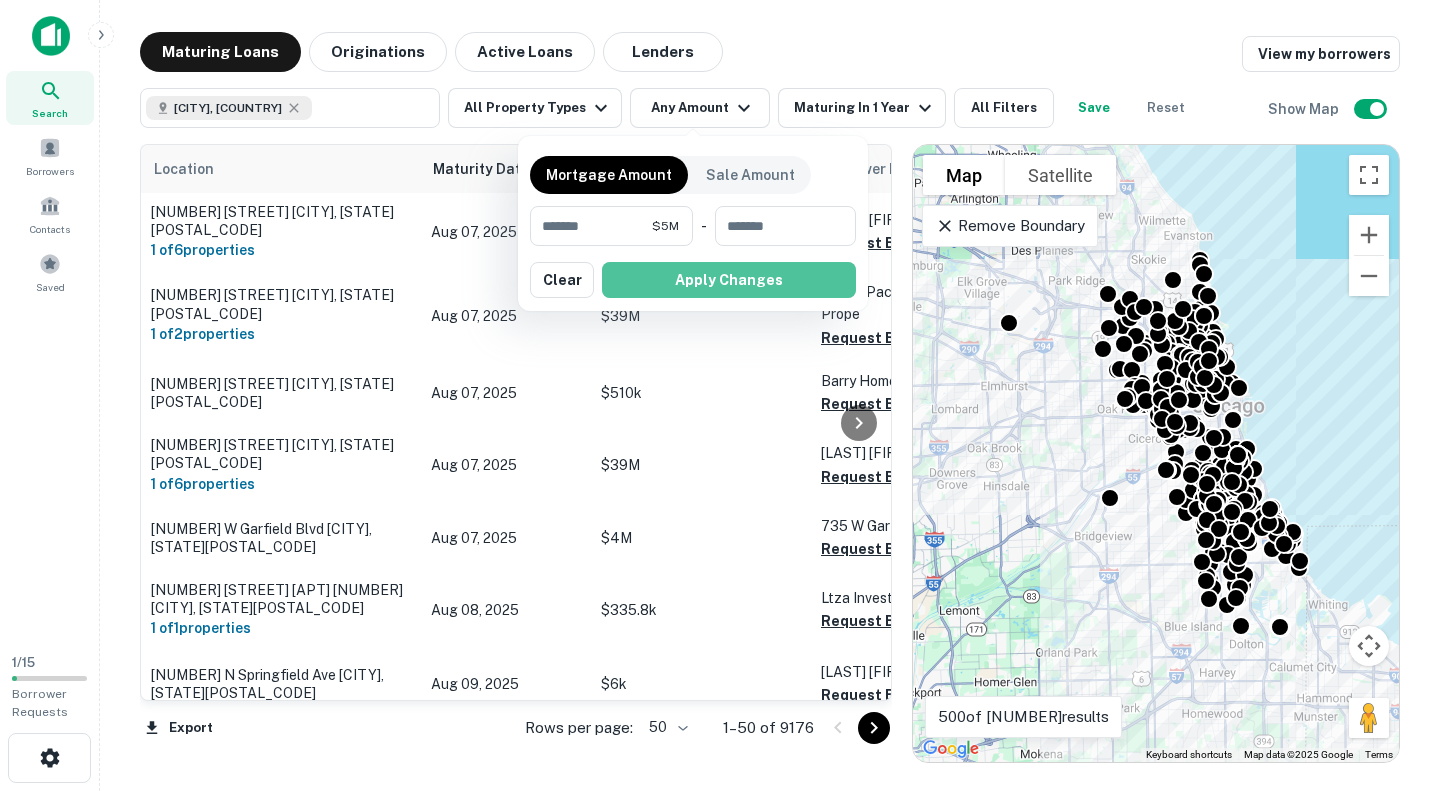 click on "Apply Changes" at bounding box center (729, 280) 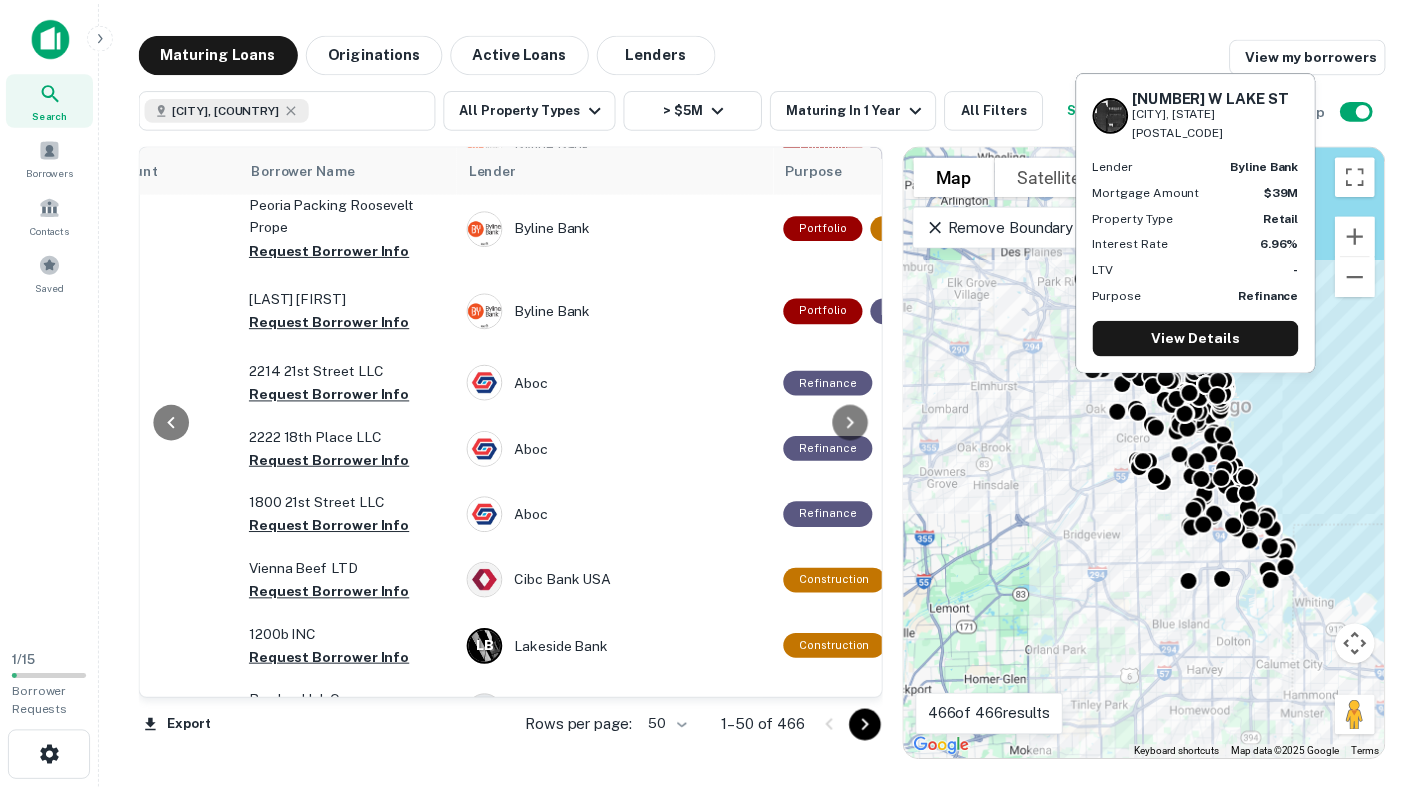 scroll, scrollTop: 0, scrollLeft: 569, axis: horizontal 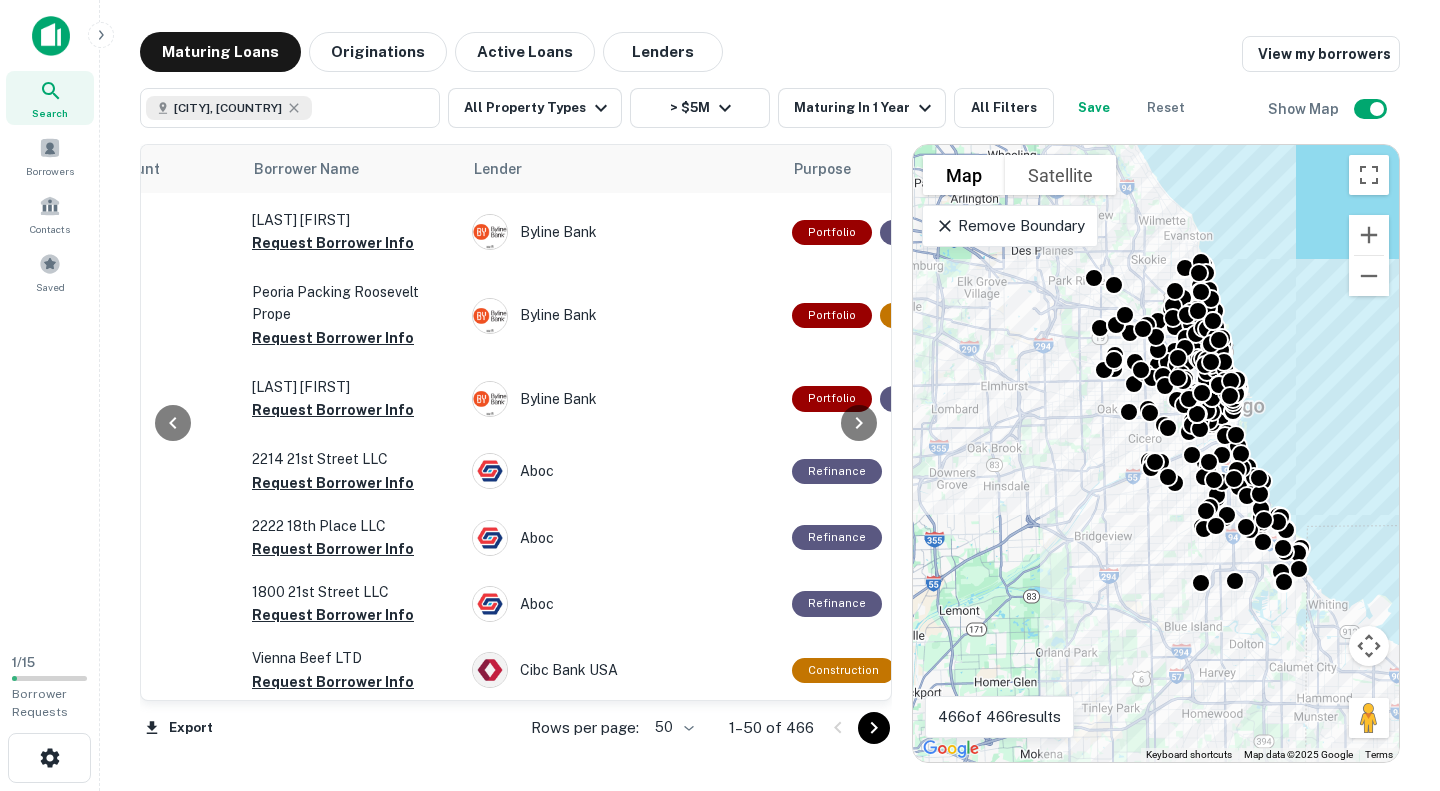 click on "[CITY], [COUNTRY]" at bounding box center [228, 108] 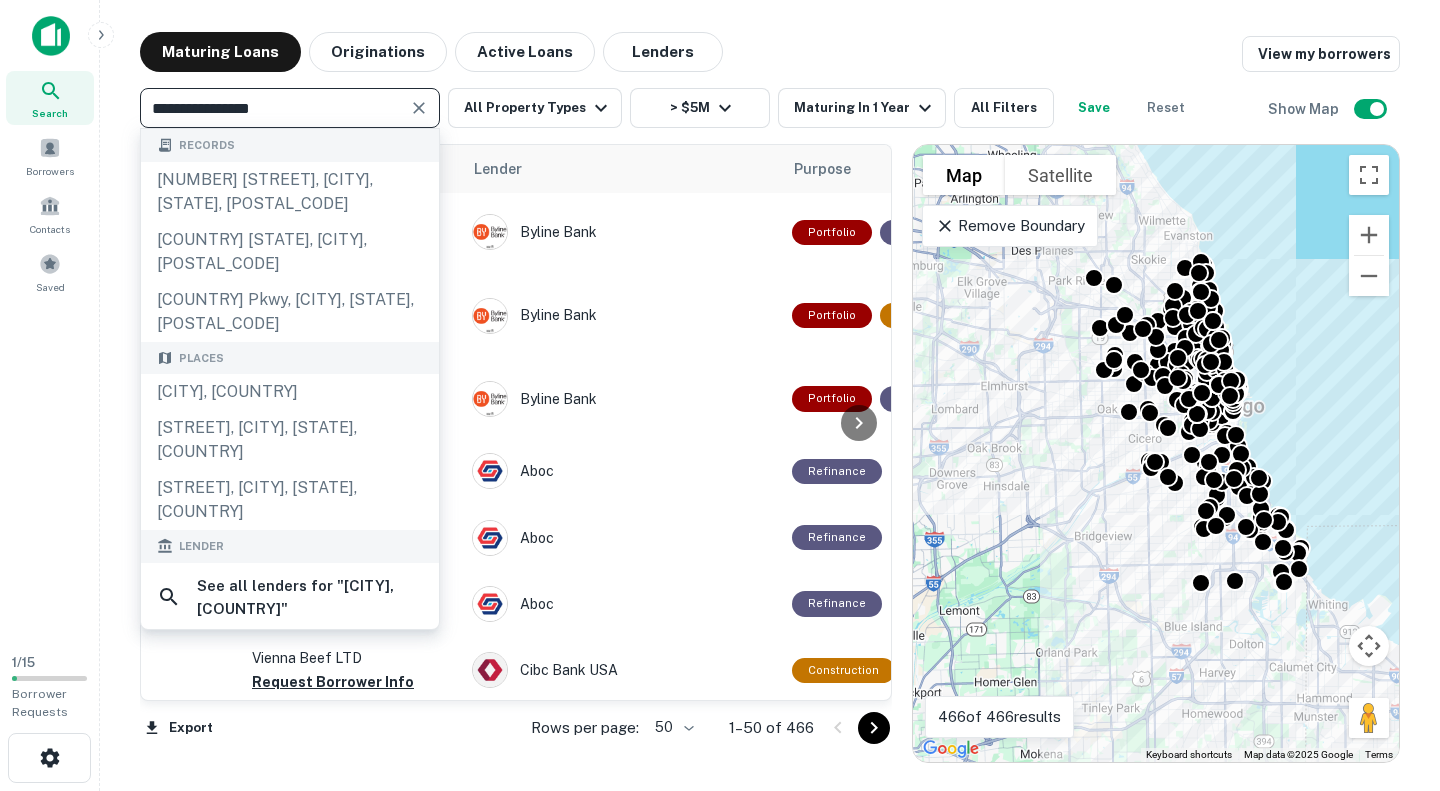 click on "**********" at bounding box center (273, 108) 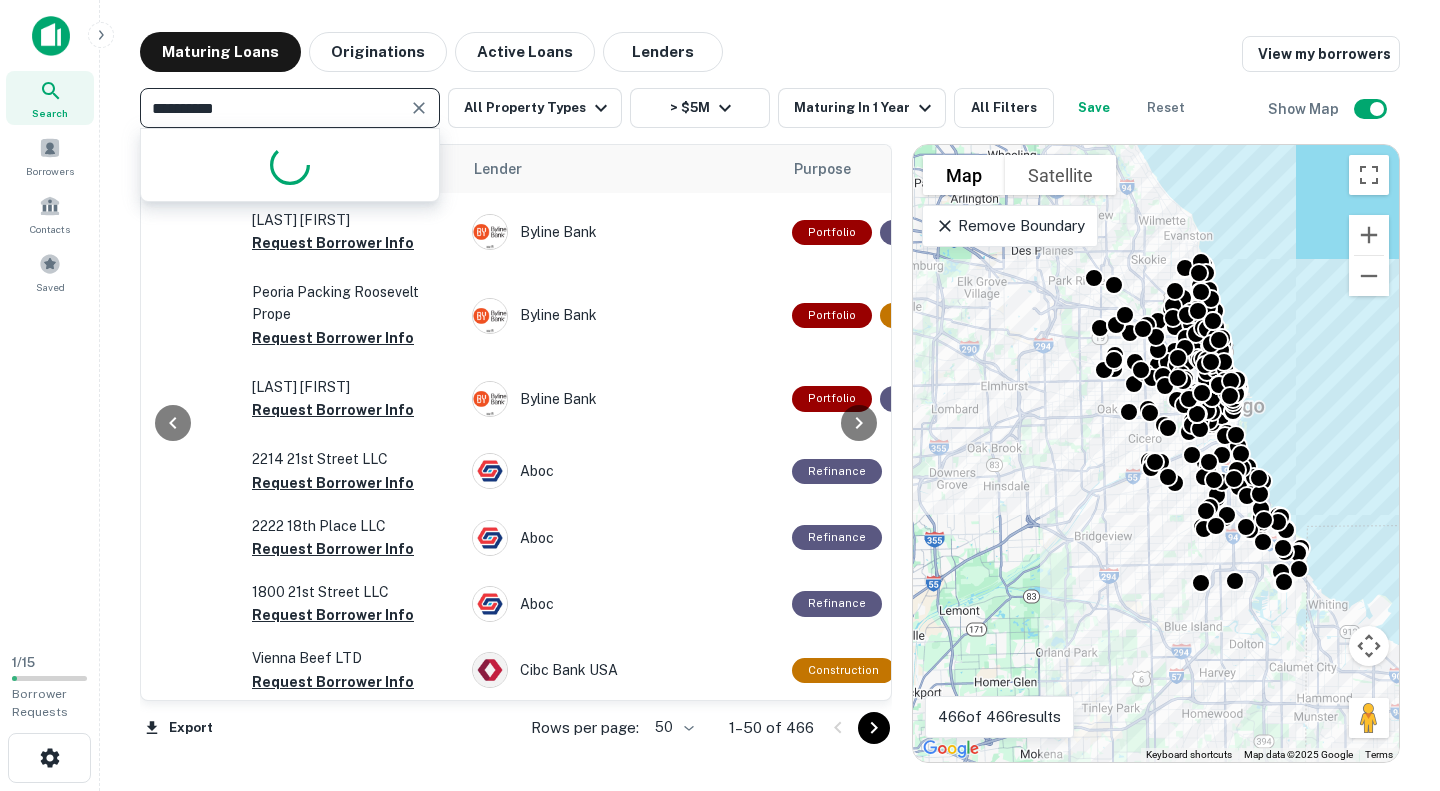 type on "**********" 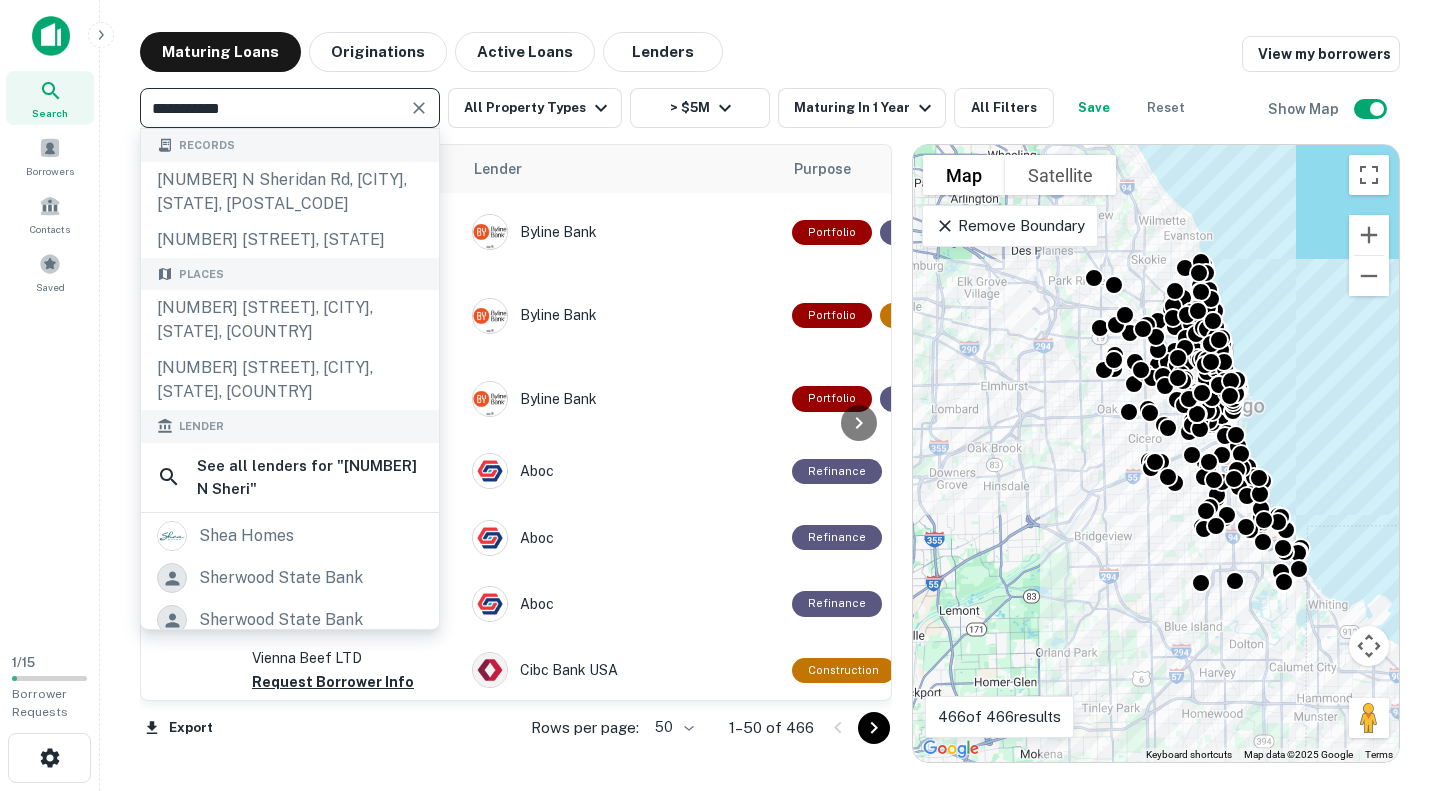 type 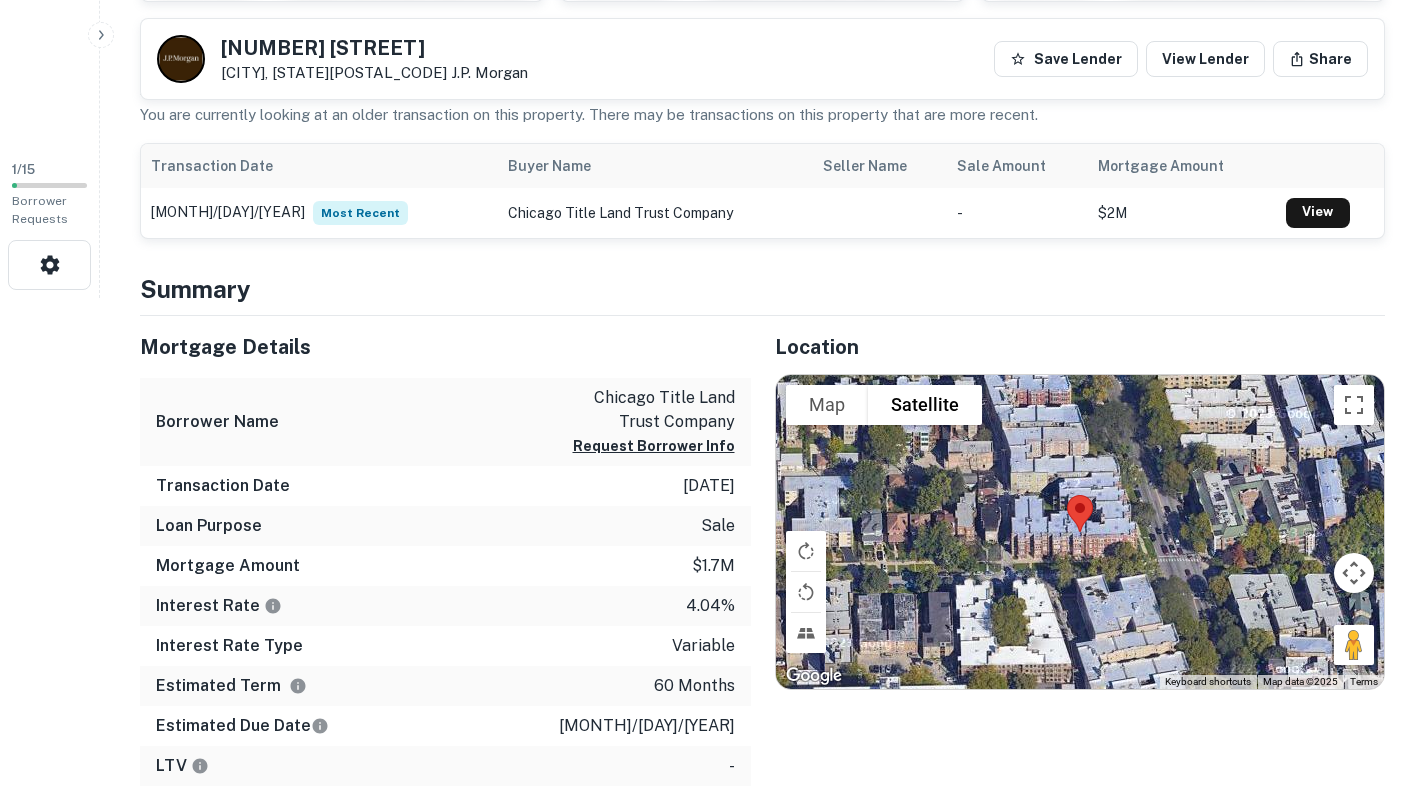scroll, scrollTop: 496, scrollLeft: 0, axis: vertical 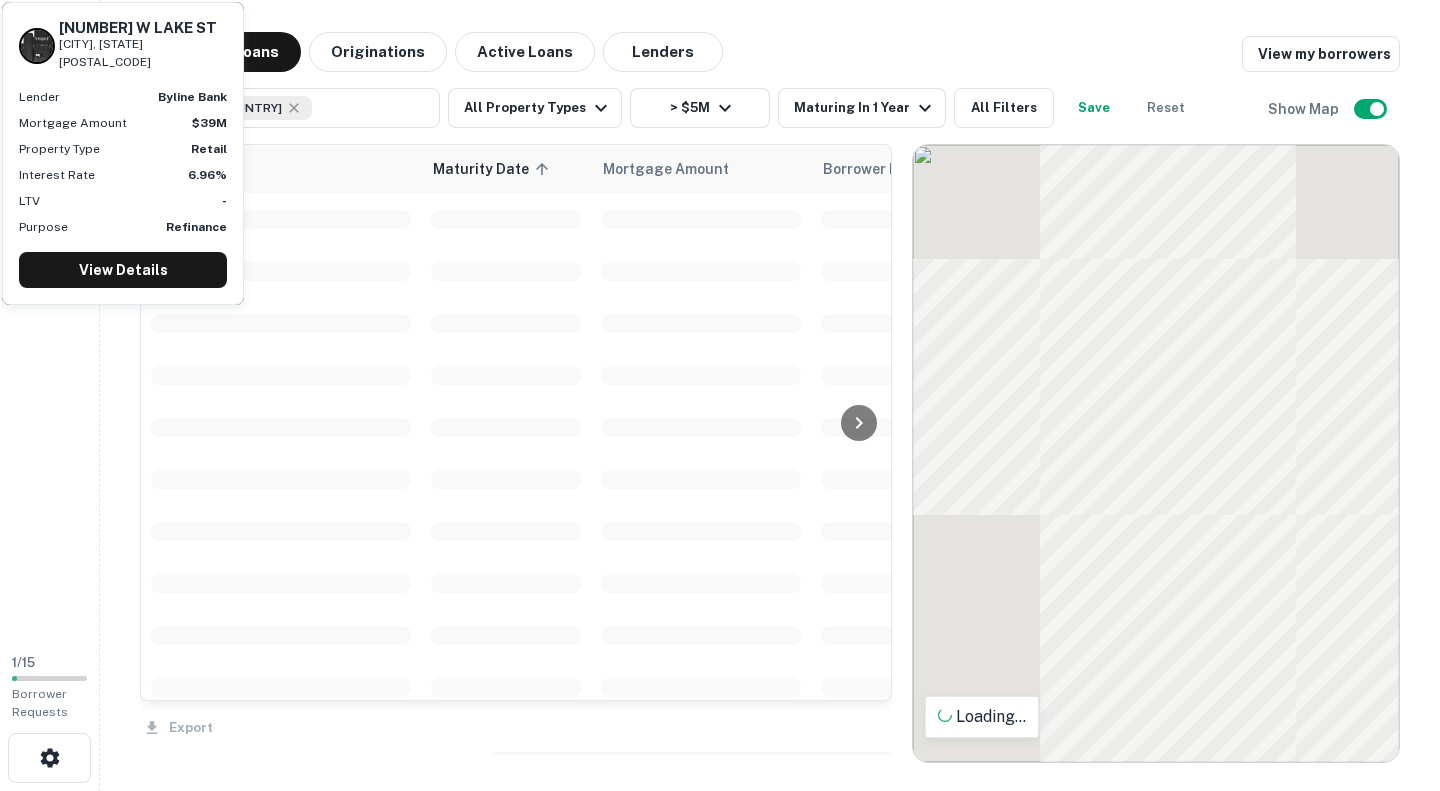 click on "[CITY], [STATE], [COUNTRY]" at bounding box center (290, 108) 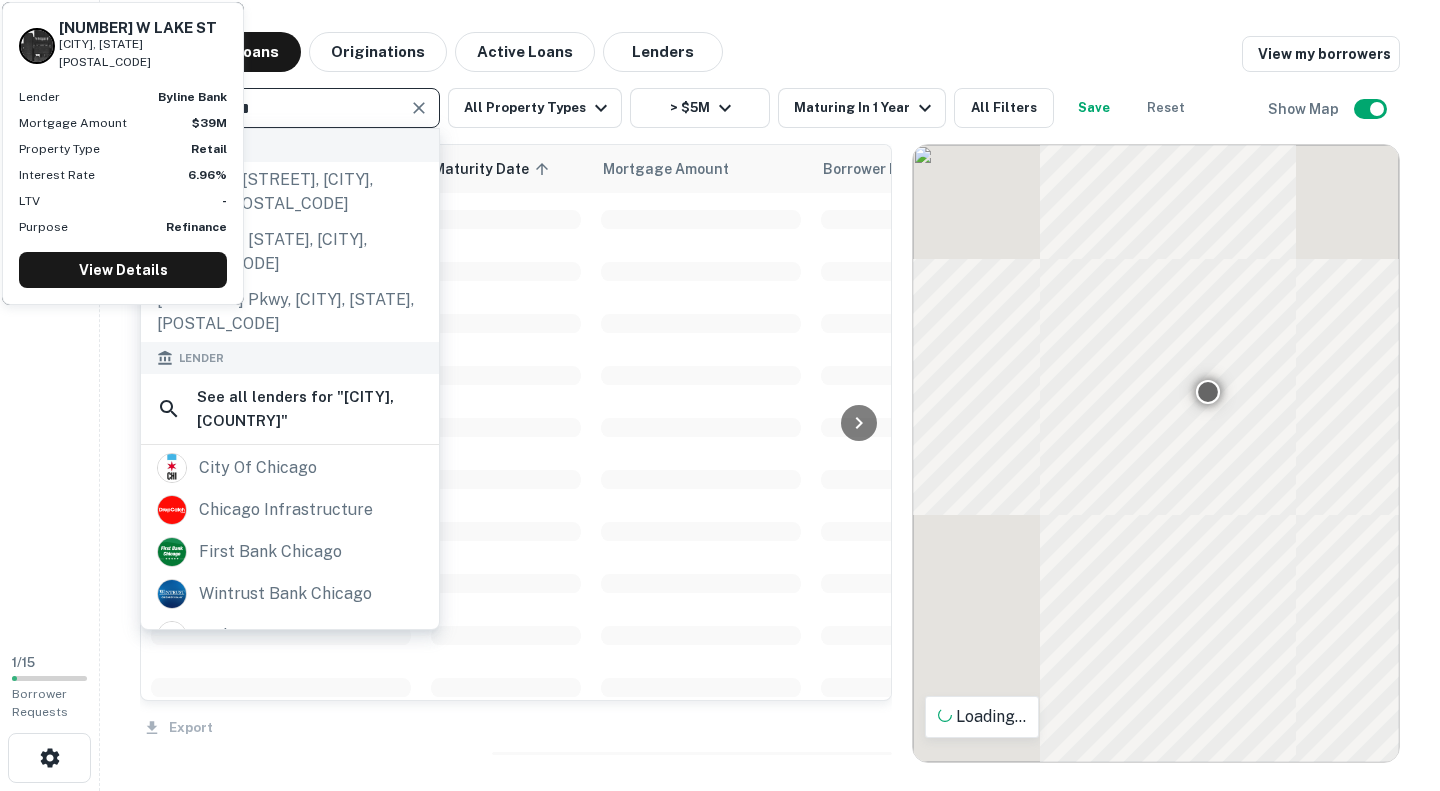 type on "**********" 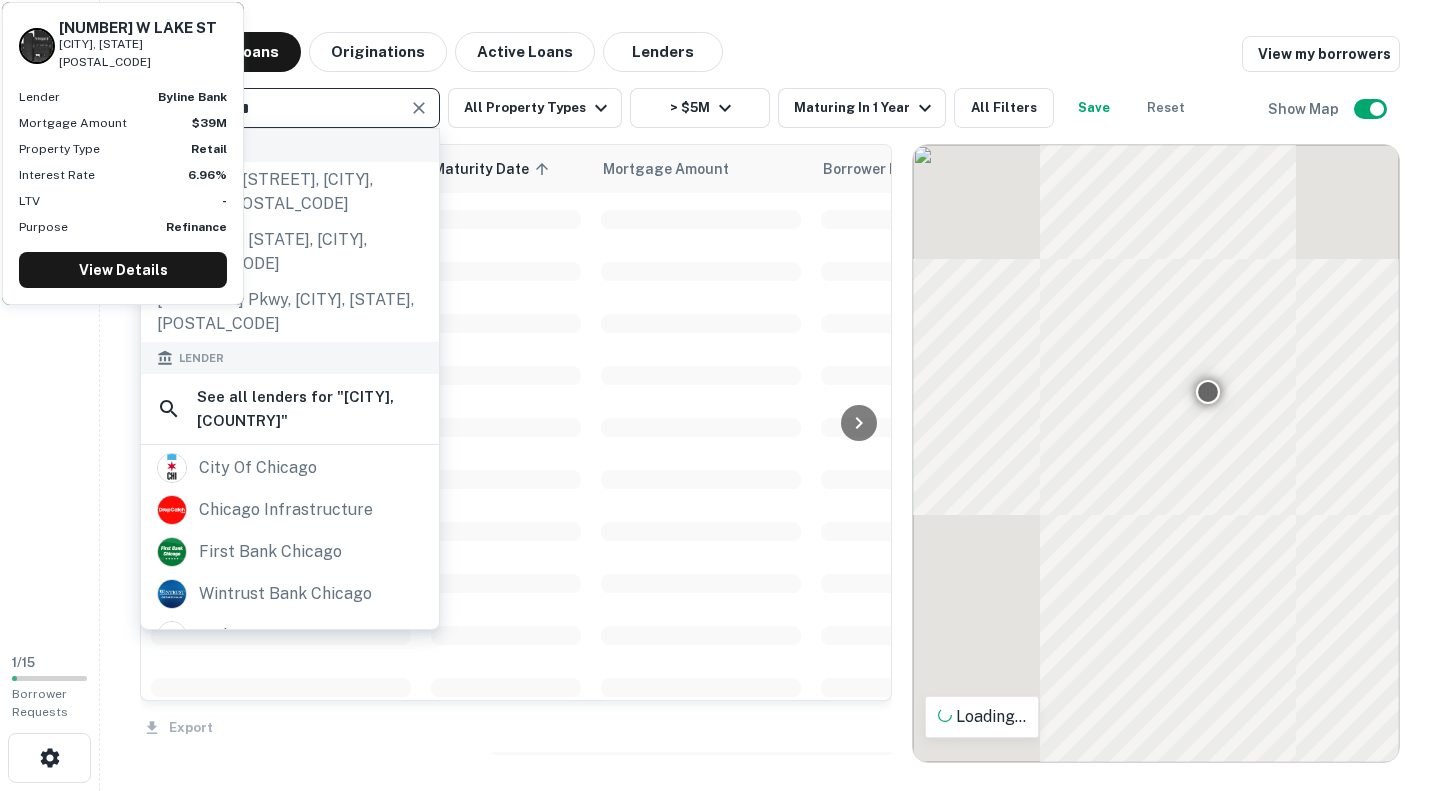 click on "**********" at bounding box center [273, 108] 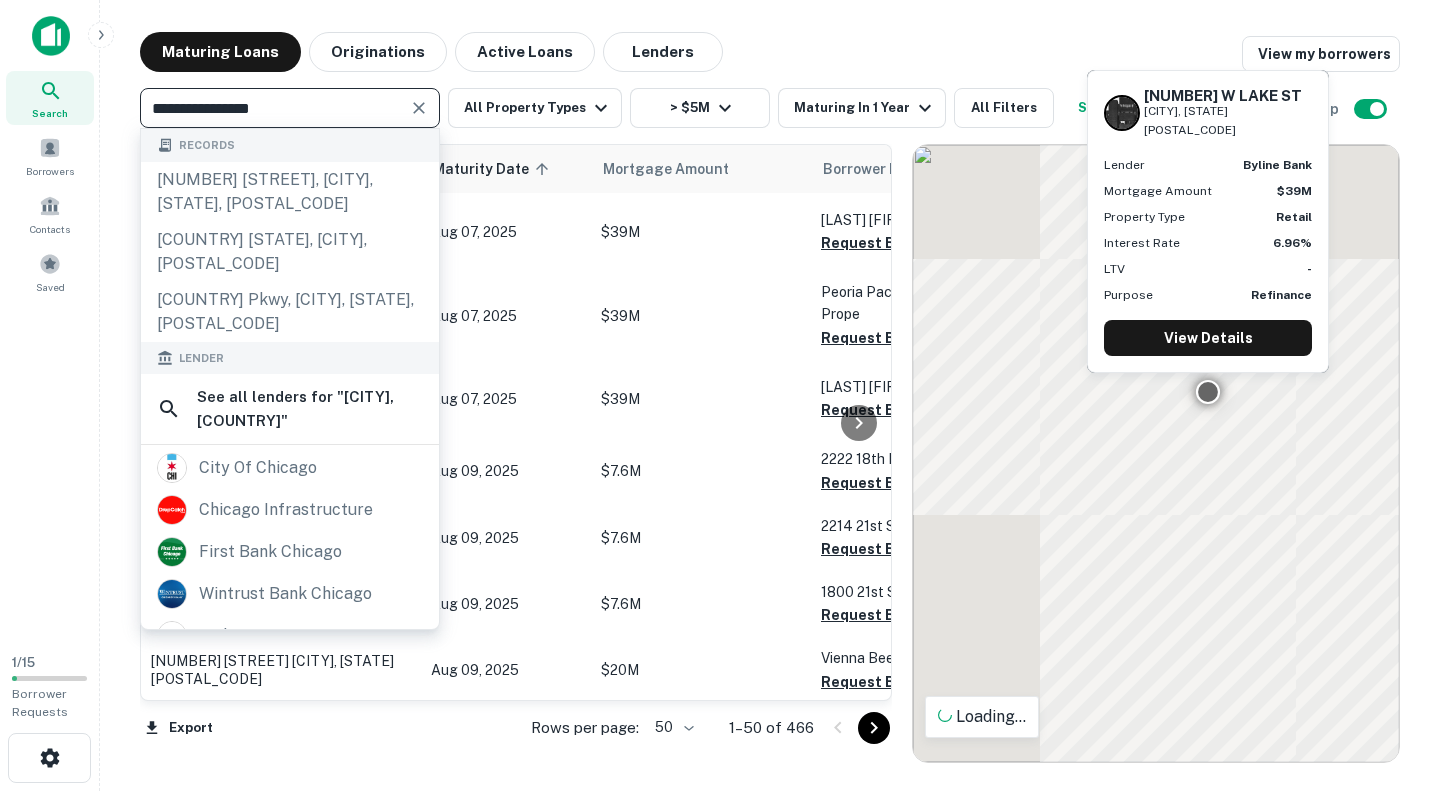 click 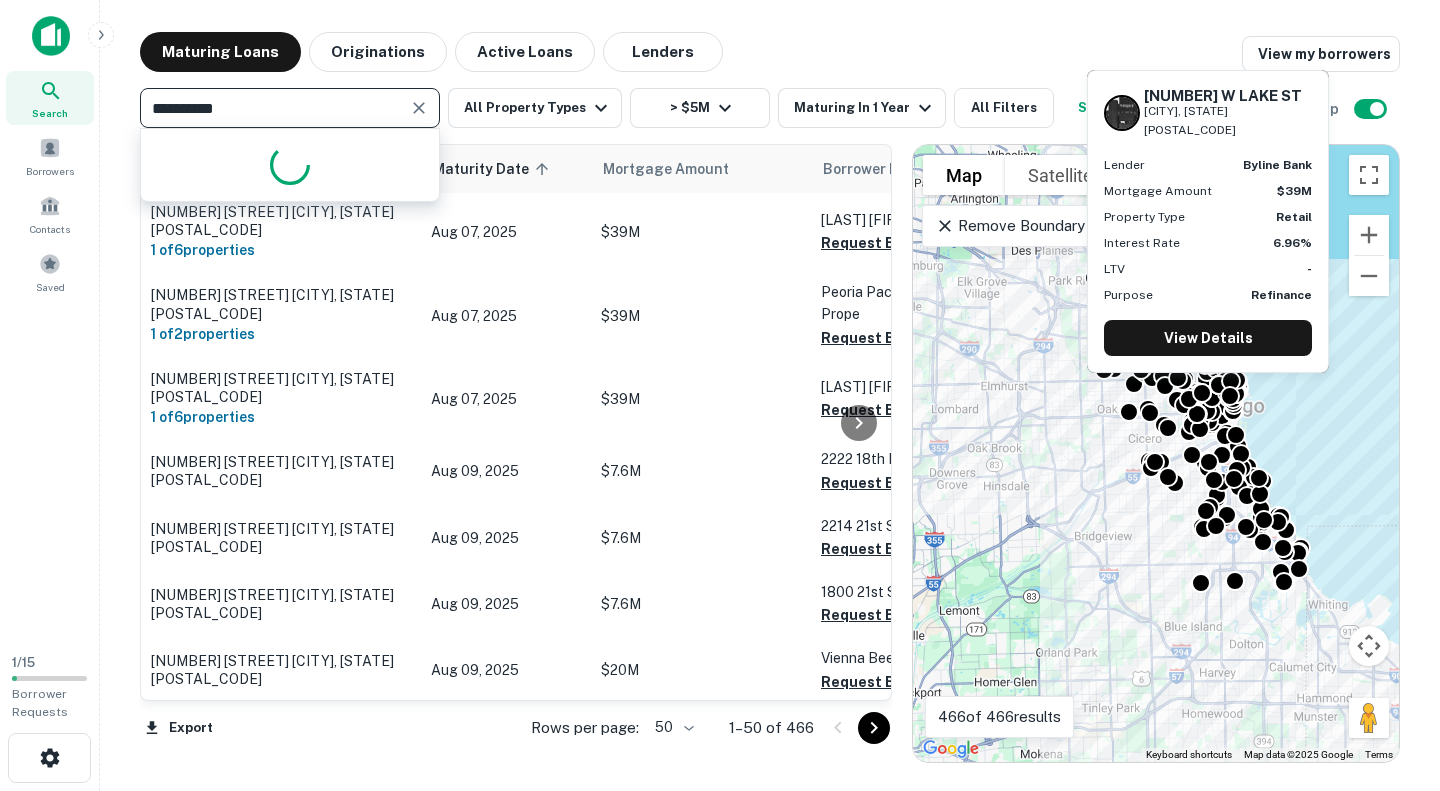 type on "**********" 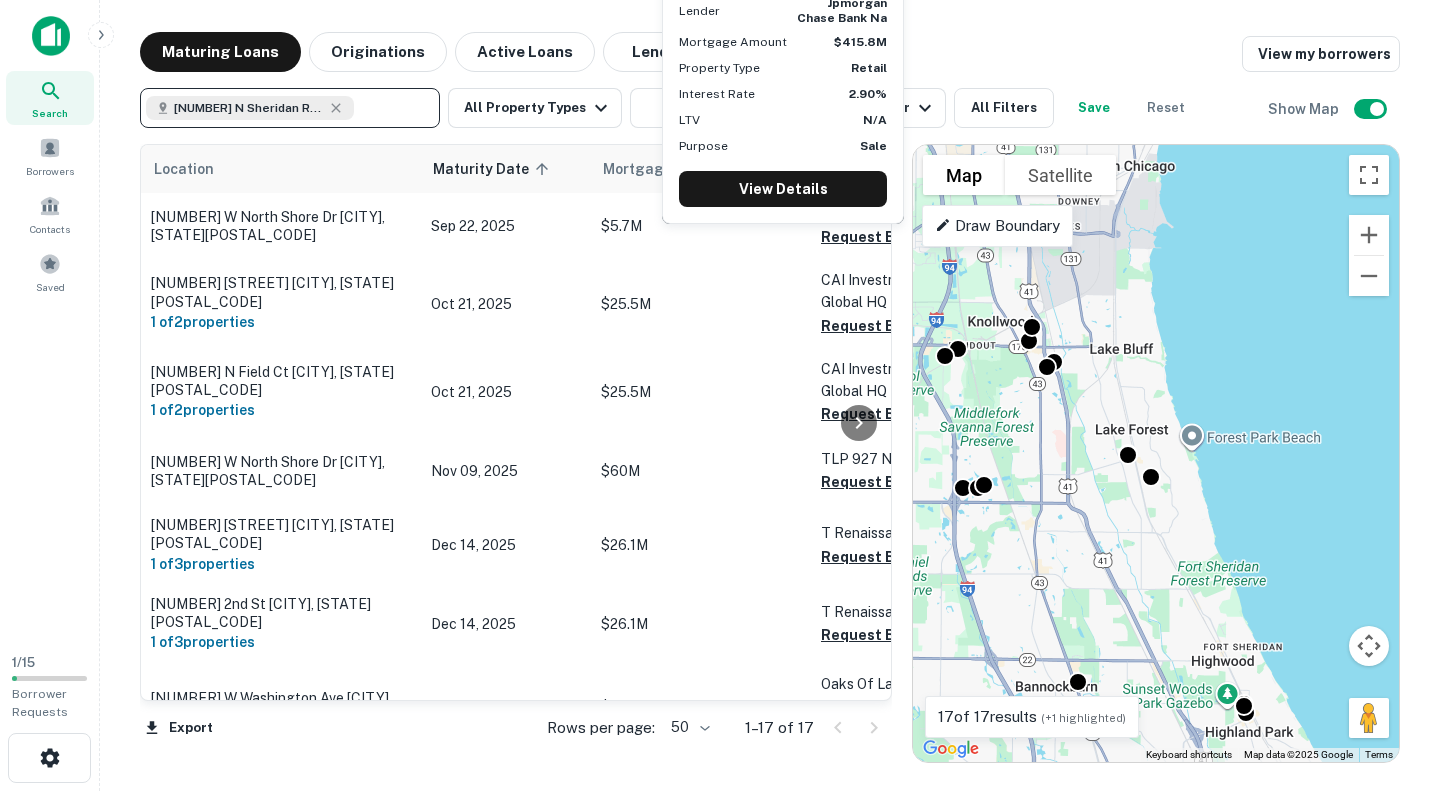 click at bounding box center (1156, 454) 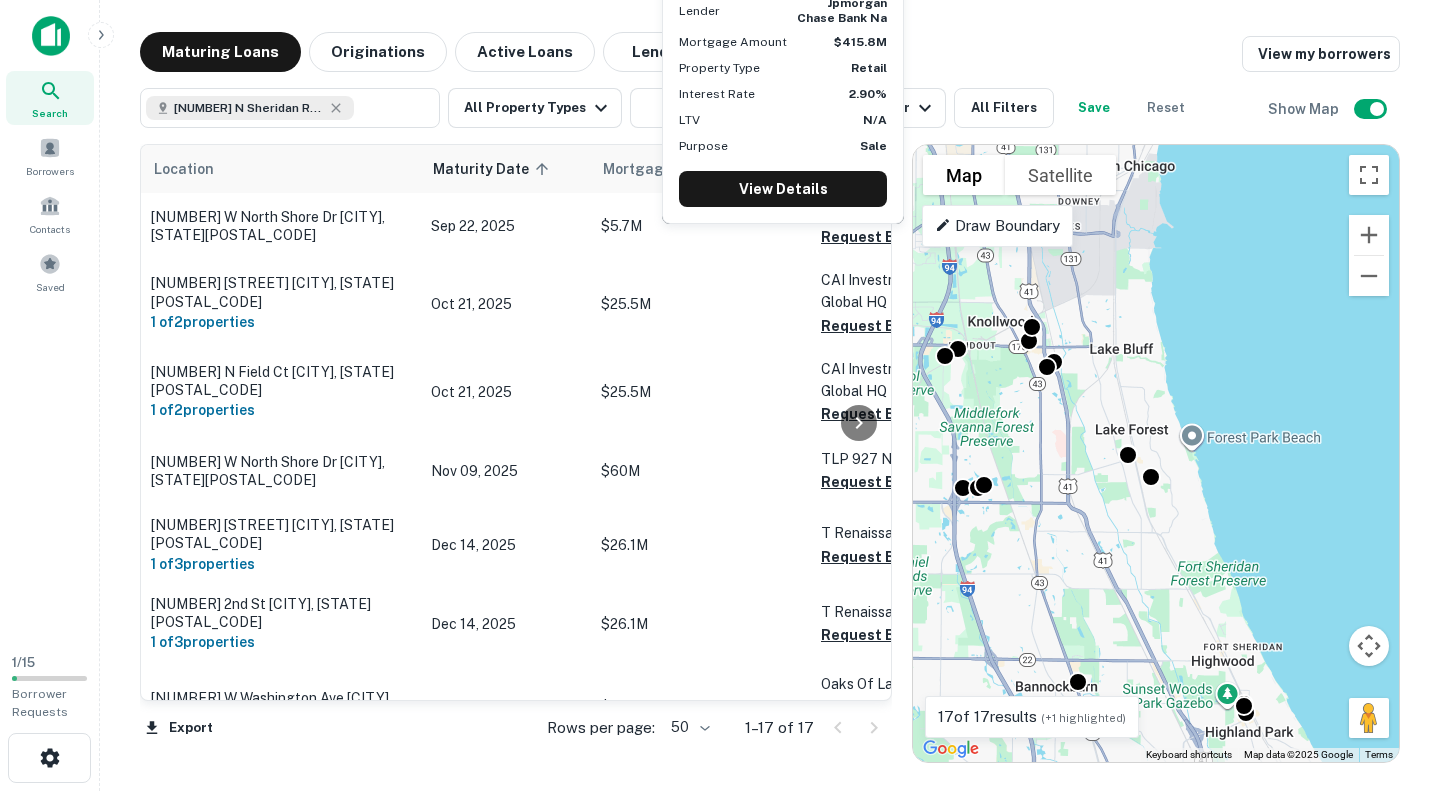 click on "To activate drag with keyboard, press Alt + Enter. Once in keyboard drag state, use the arrow keys to move the marker. To complete the drag, press the Enter key. To cancel, press Escape." at bounding box center (1156, 453) 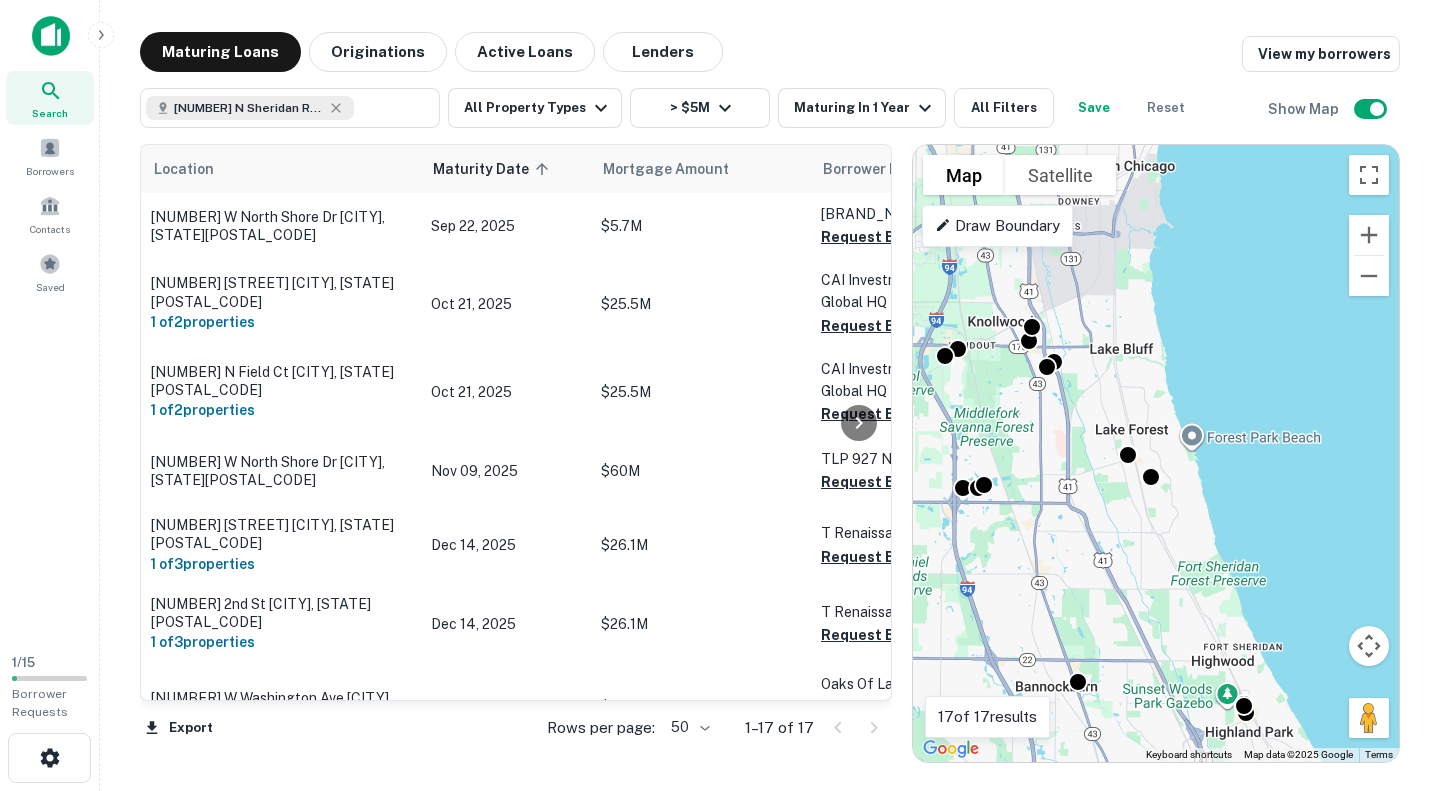 click at bounding box center (1156, 454) 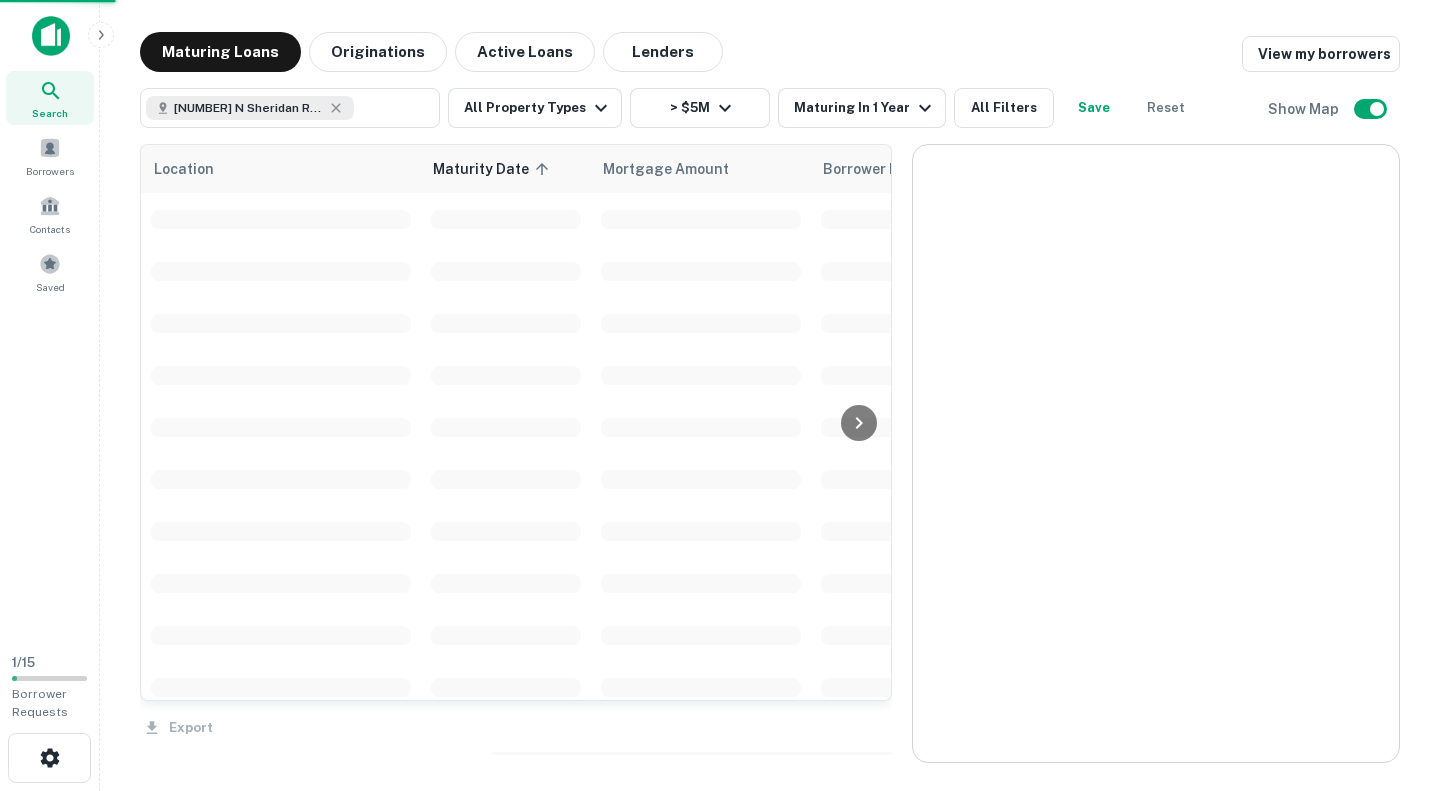 click at bounding box center (1156, 453) 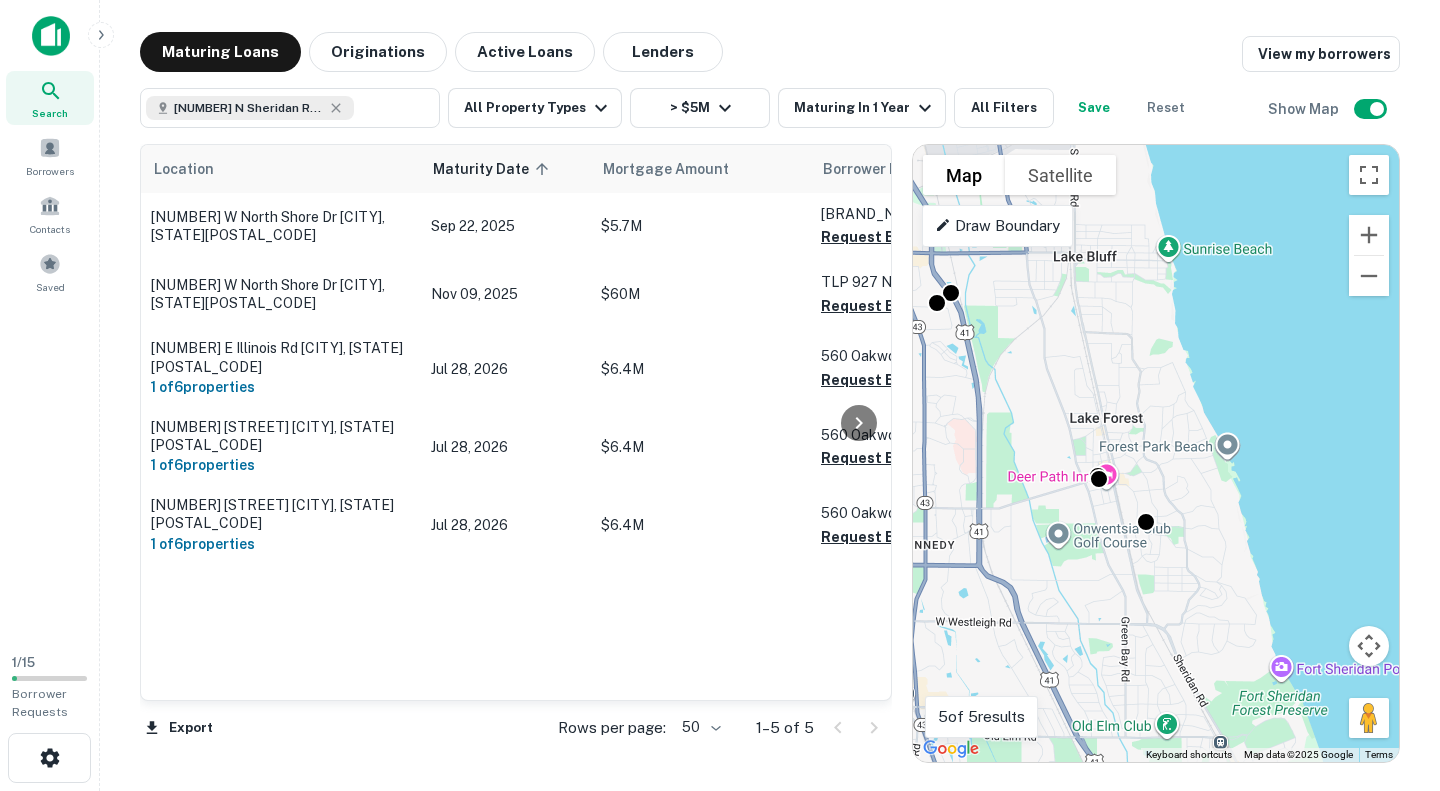 click at bounding box center [1155, 467] 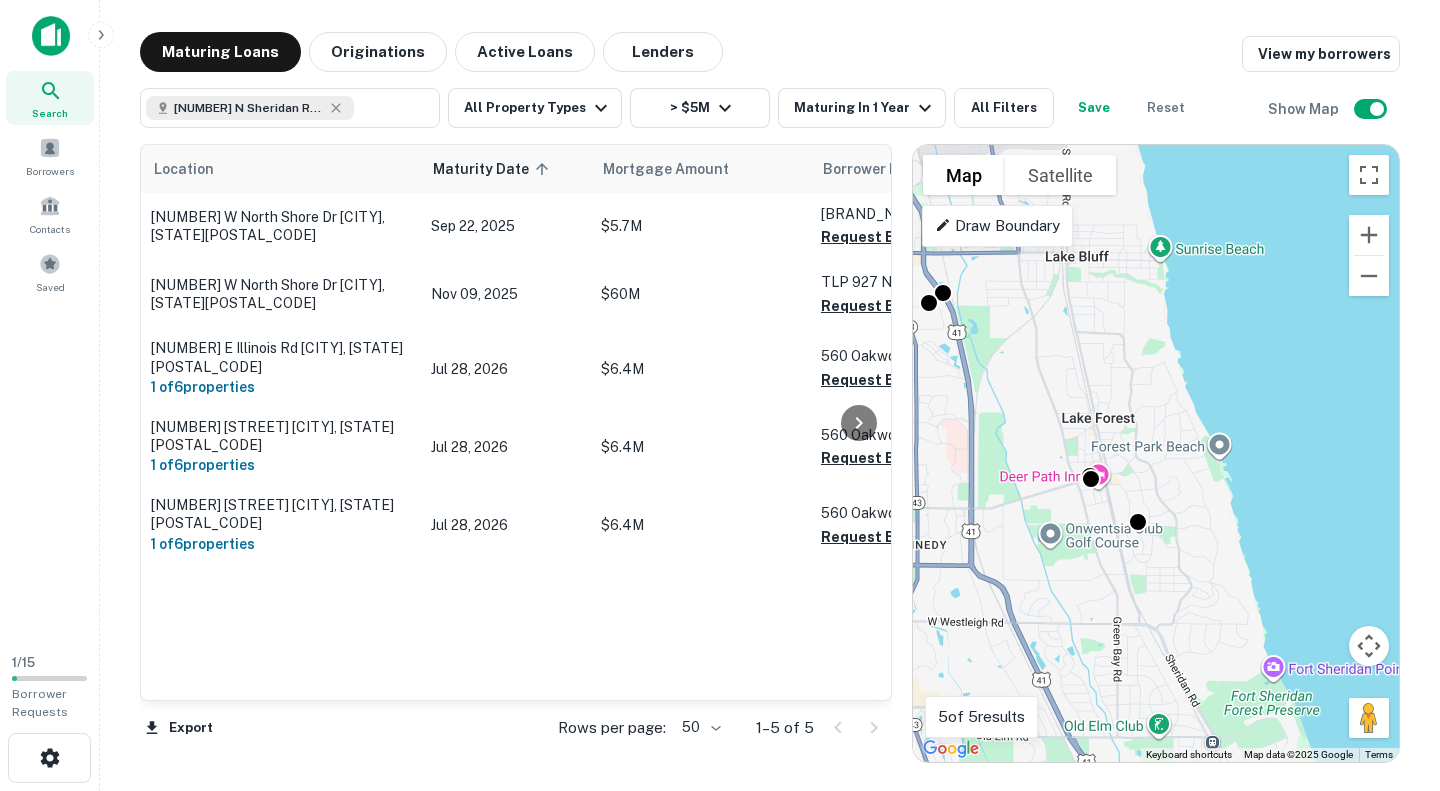 click at bounding box center (392, 108) 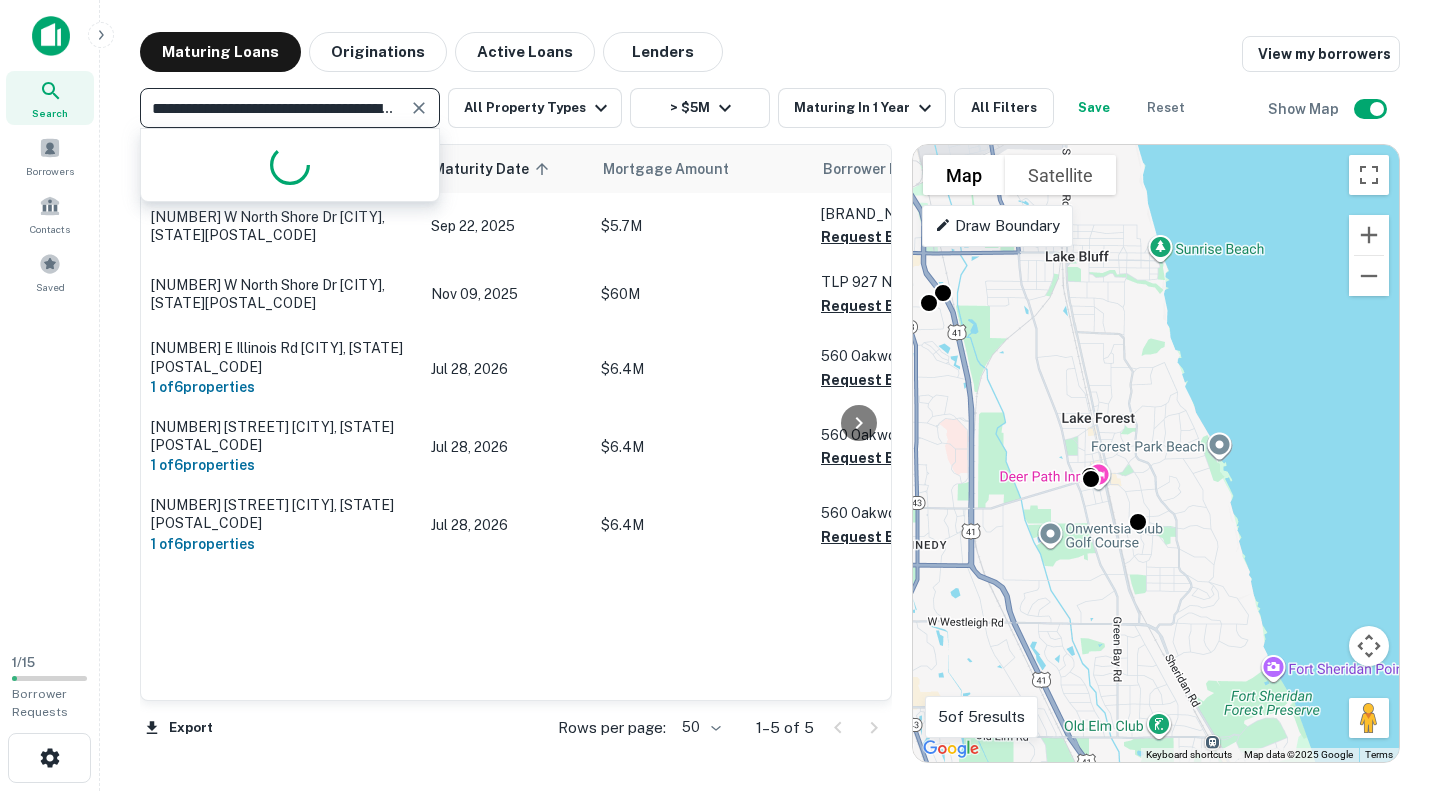 click on "**********" at bounding box center (273, 108) 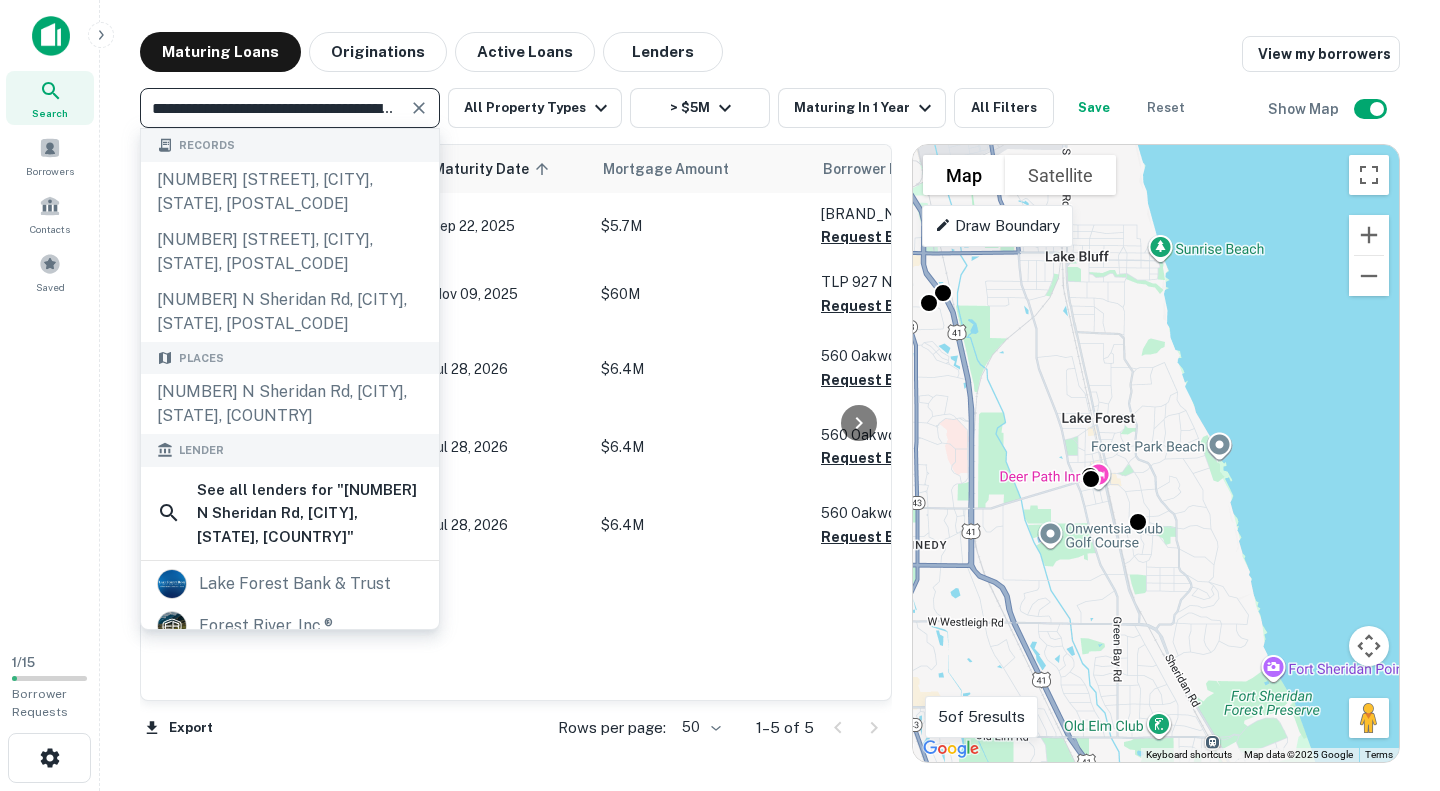 scroll, scrollTop: 0, scrollLeft: 104, axis: horizontal 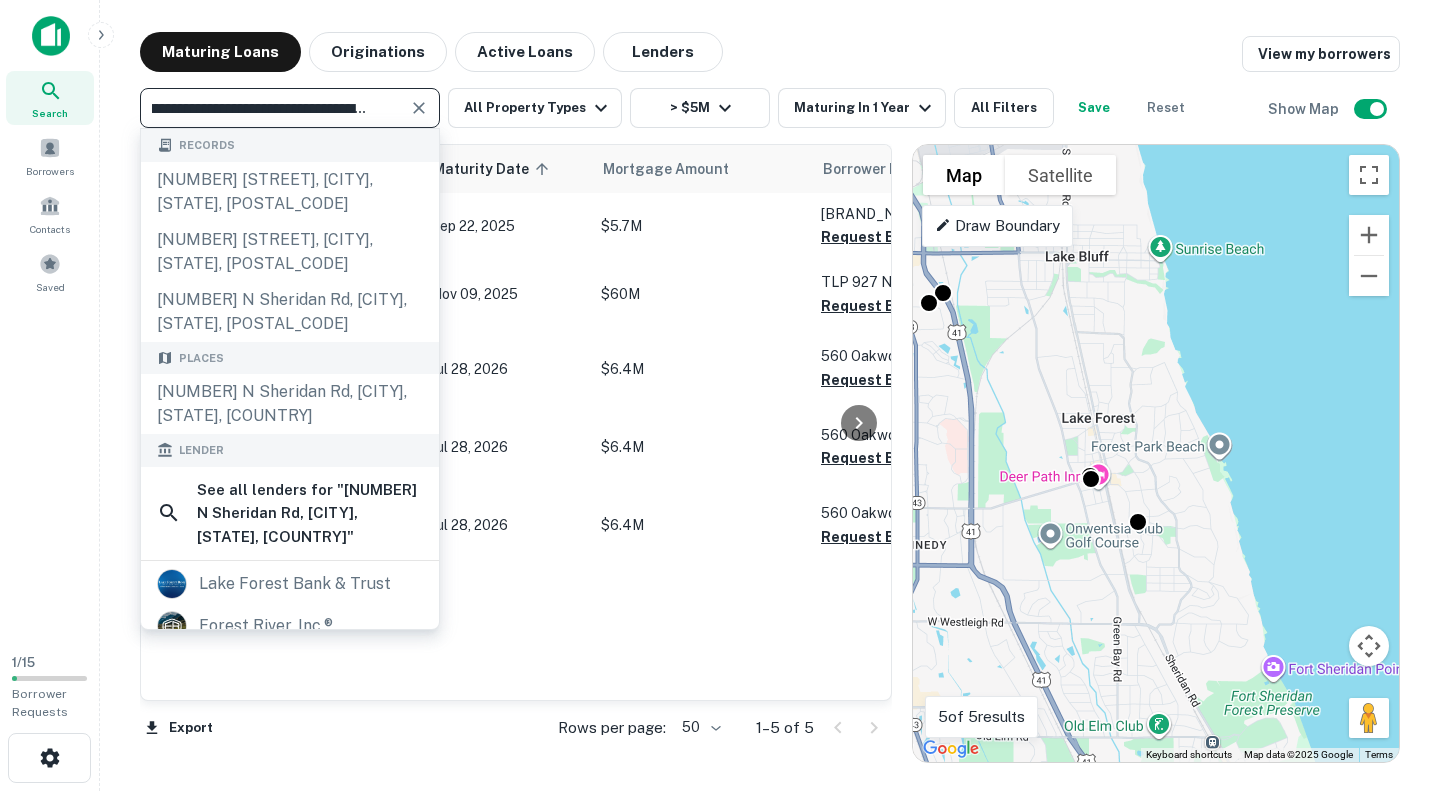 drag, startPoint x: 300, startPoint y: 107, endPoint x: 571, endPoint y: 74, distance: 273.00183 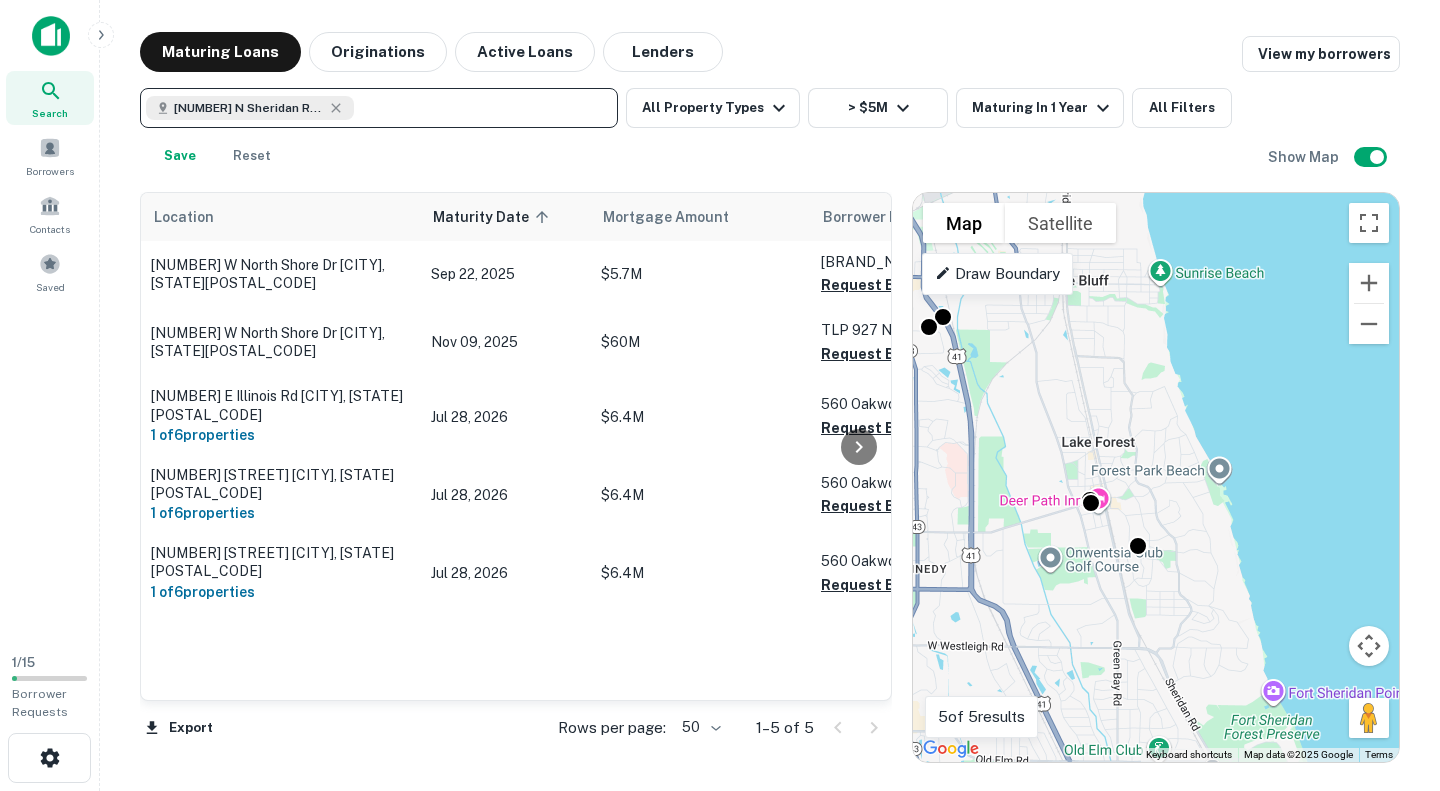 scroll, scrollTop: 0, scrollLeft: 0, axis: both 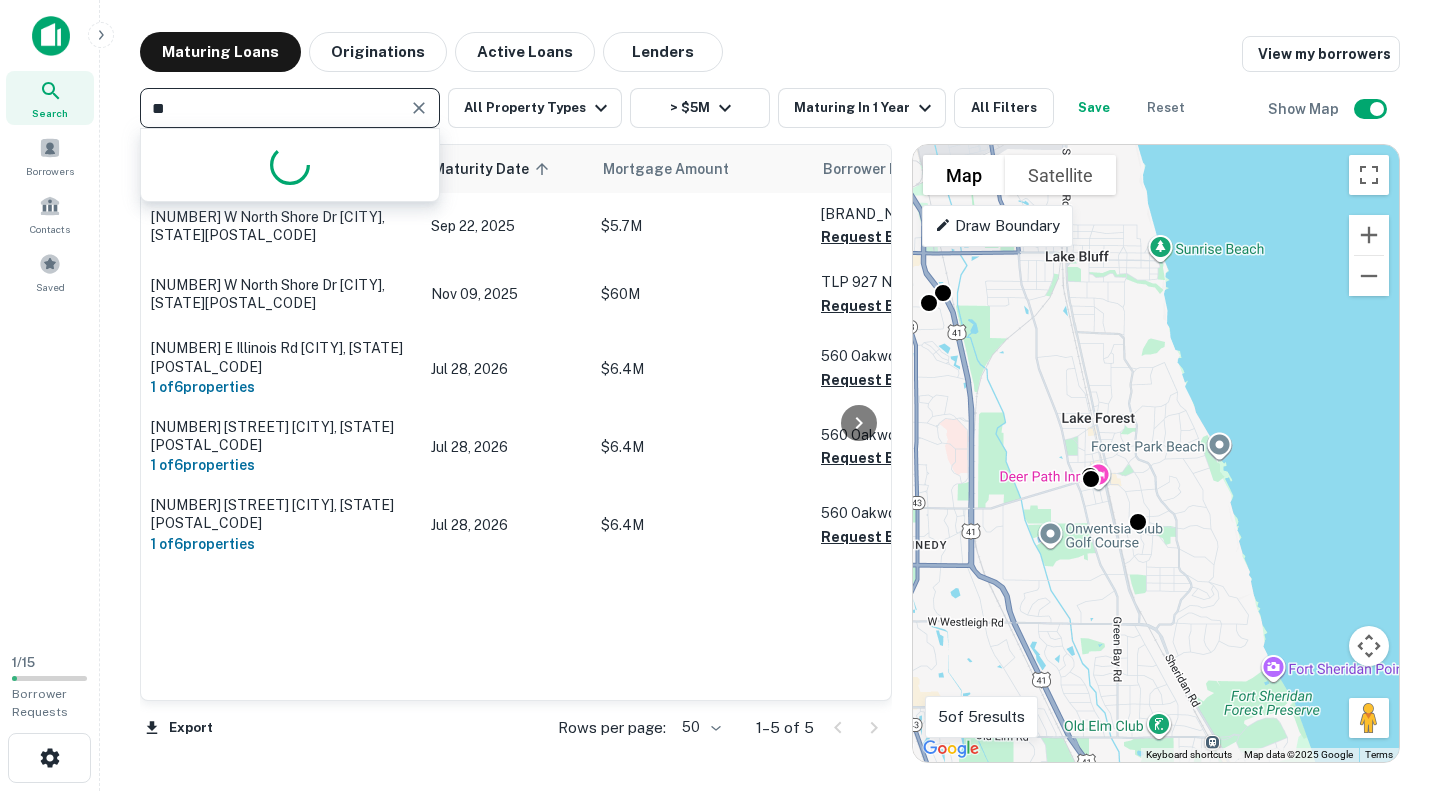 type on "*" 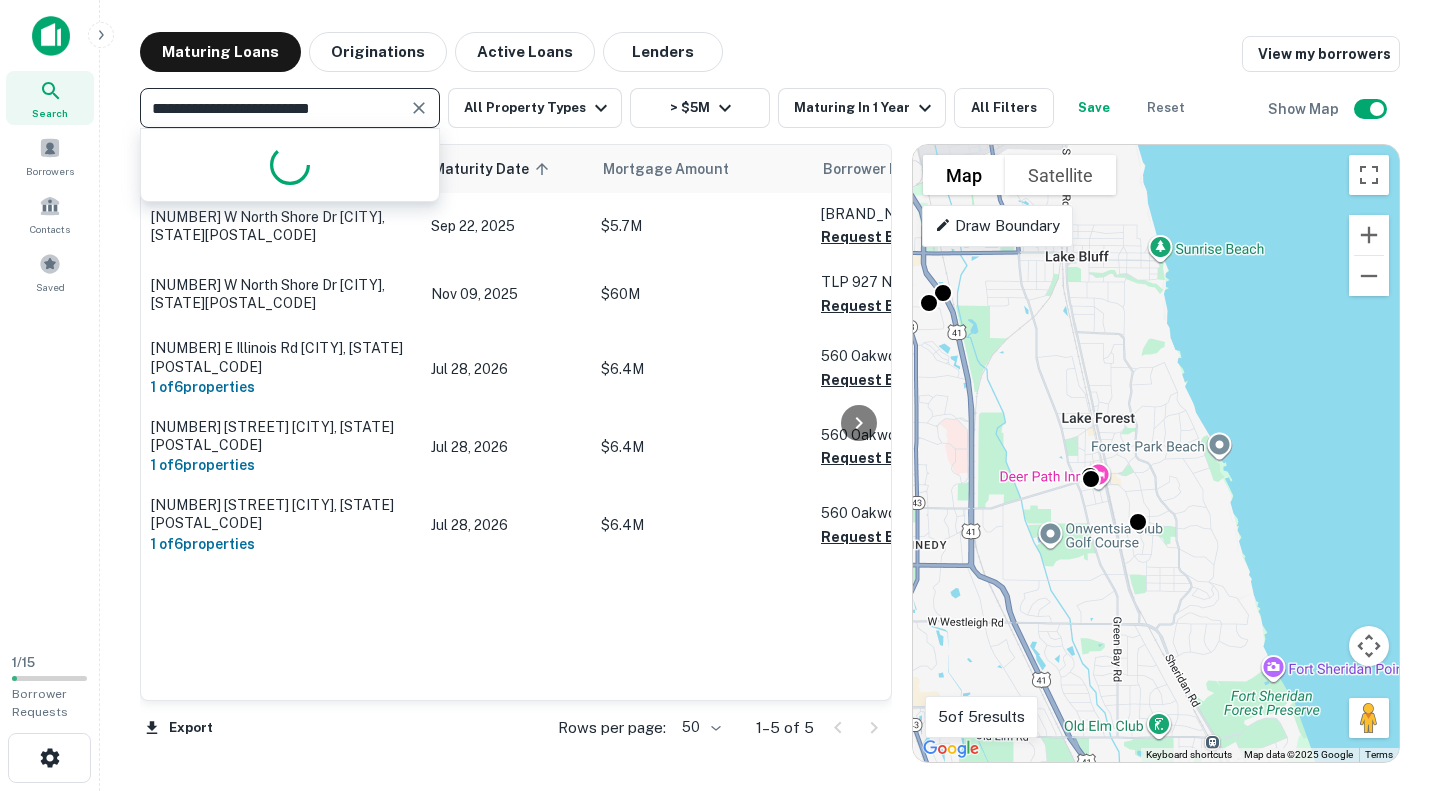 type on "**********" 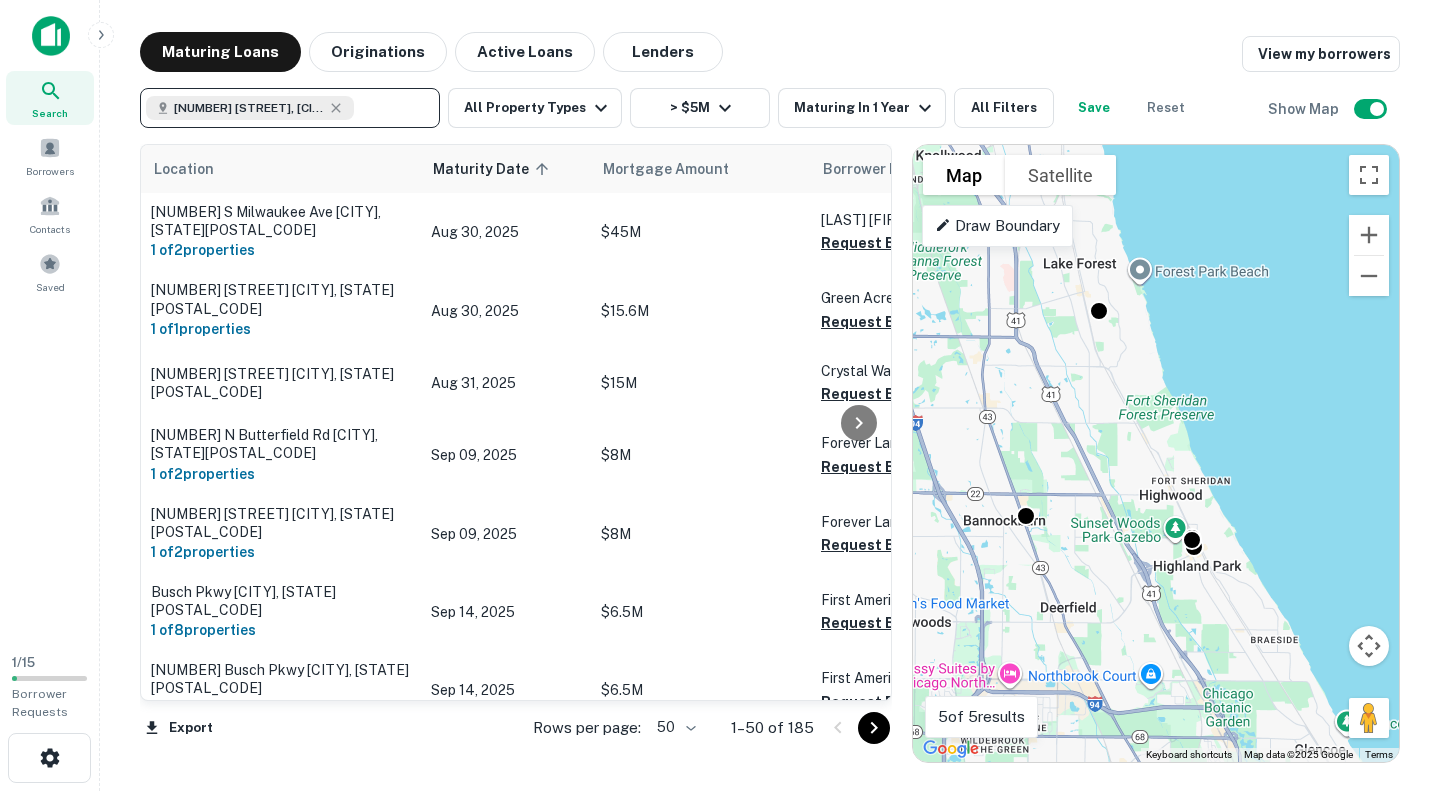 click 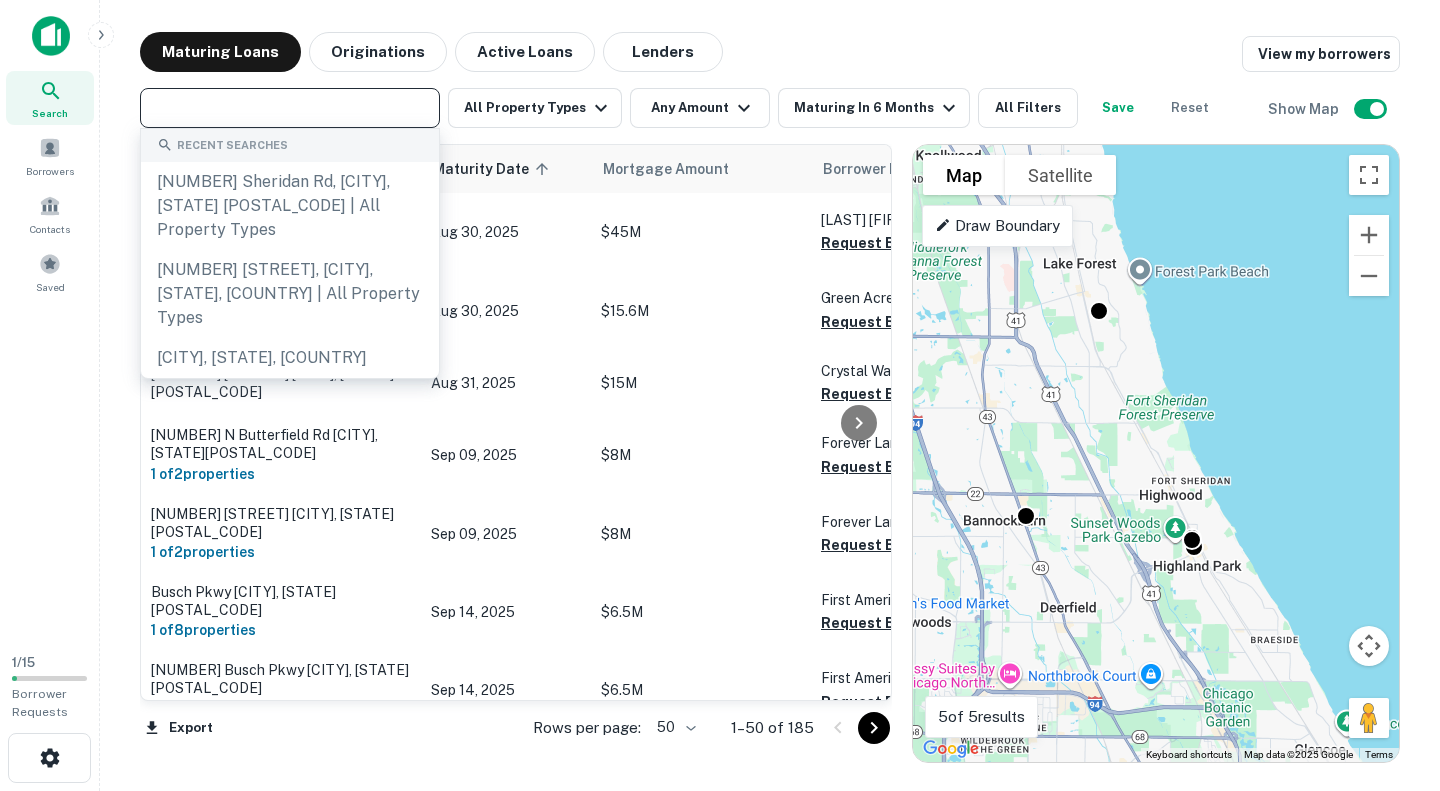 click at bounding box center (288, 108) 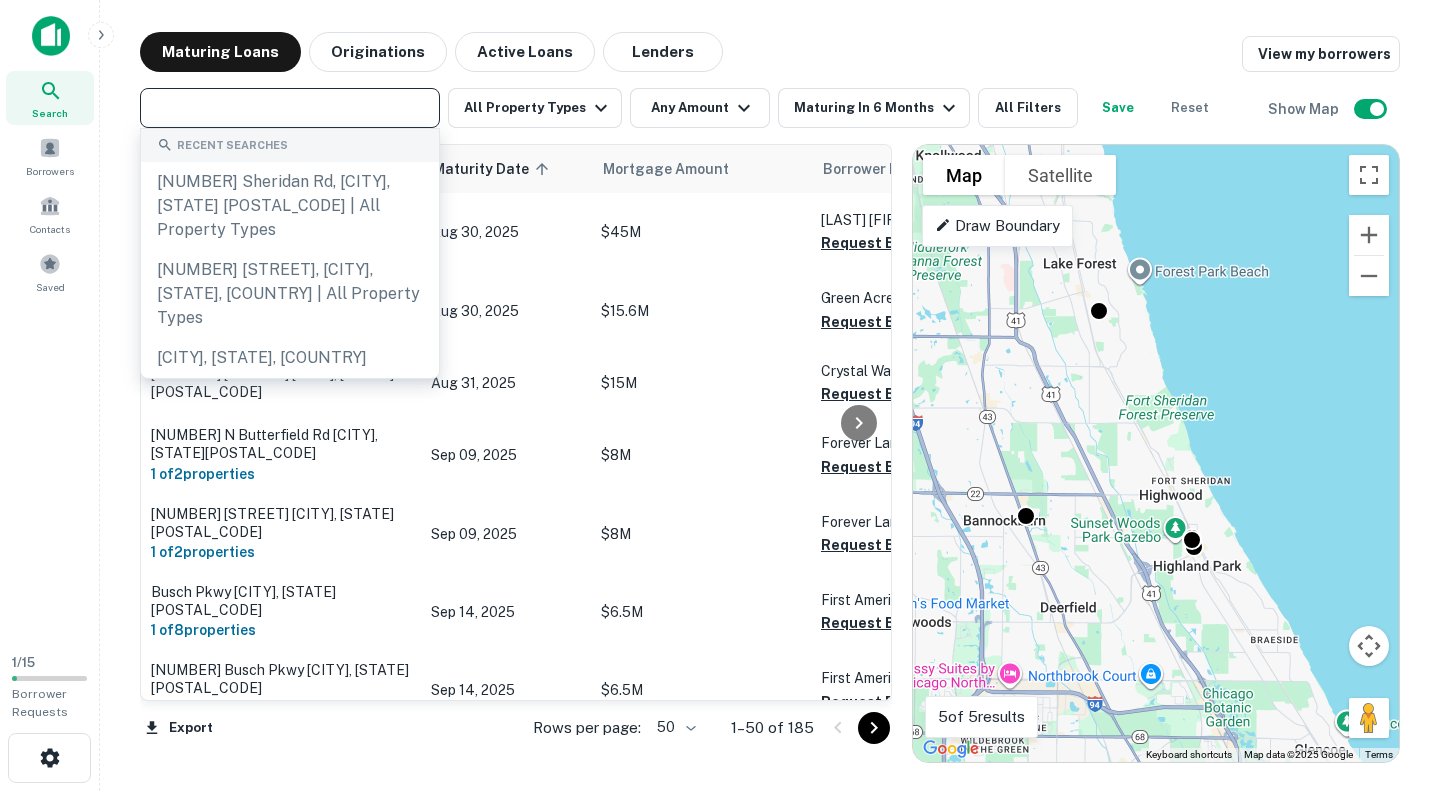 type on "*" 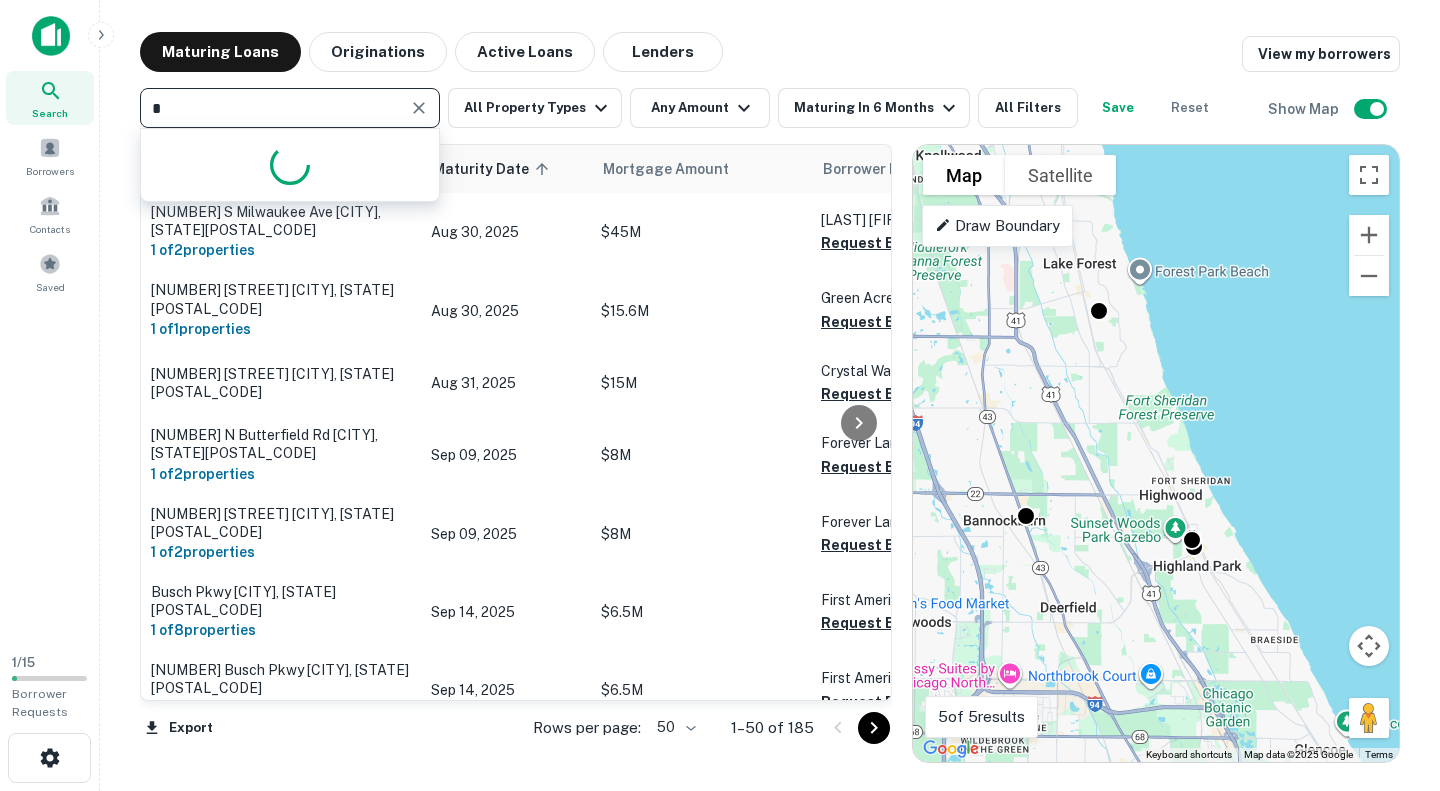 type 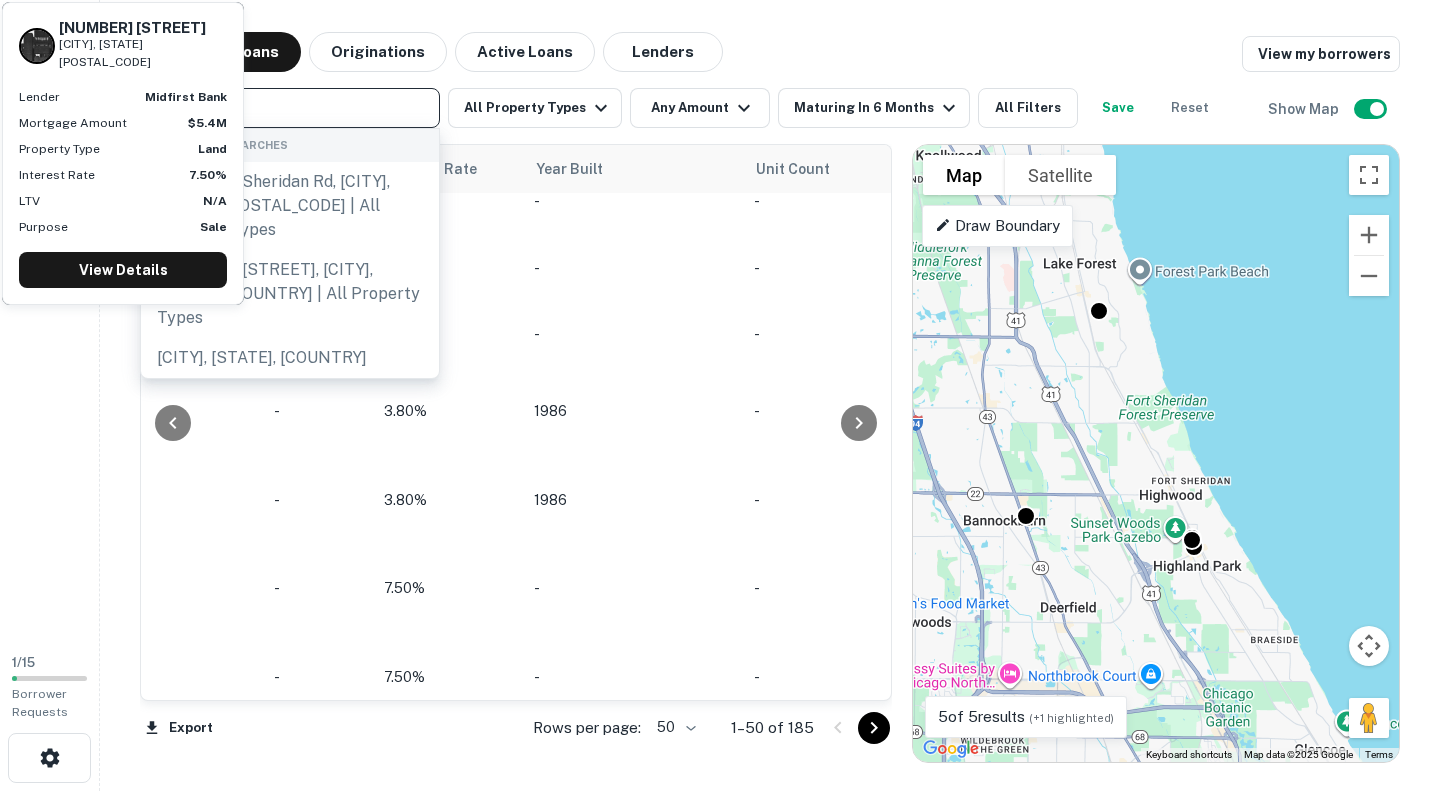 scroll, scrollTop: 2146, scrollLeft: 1778, axis: both 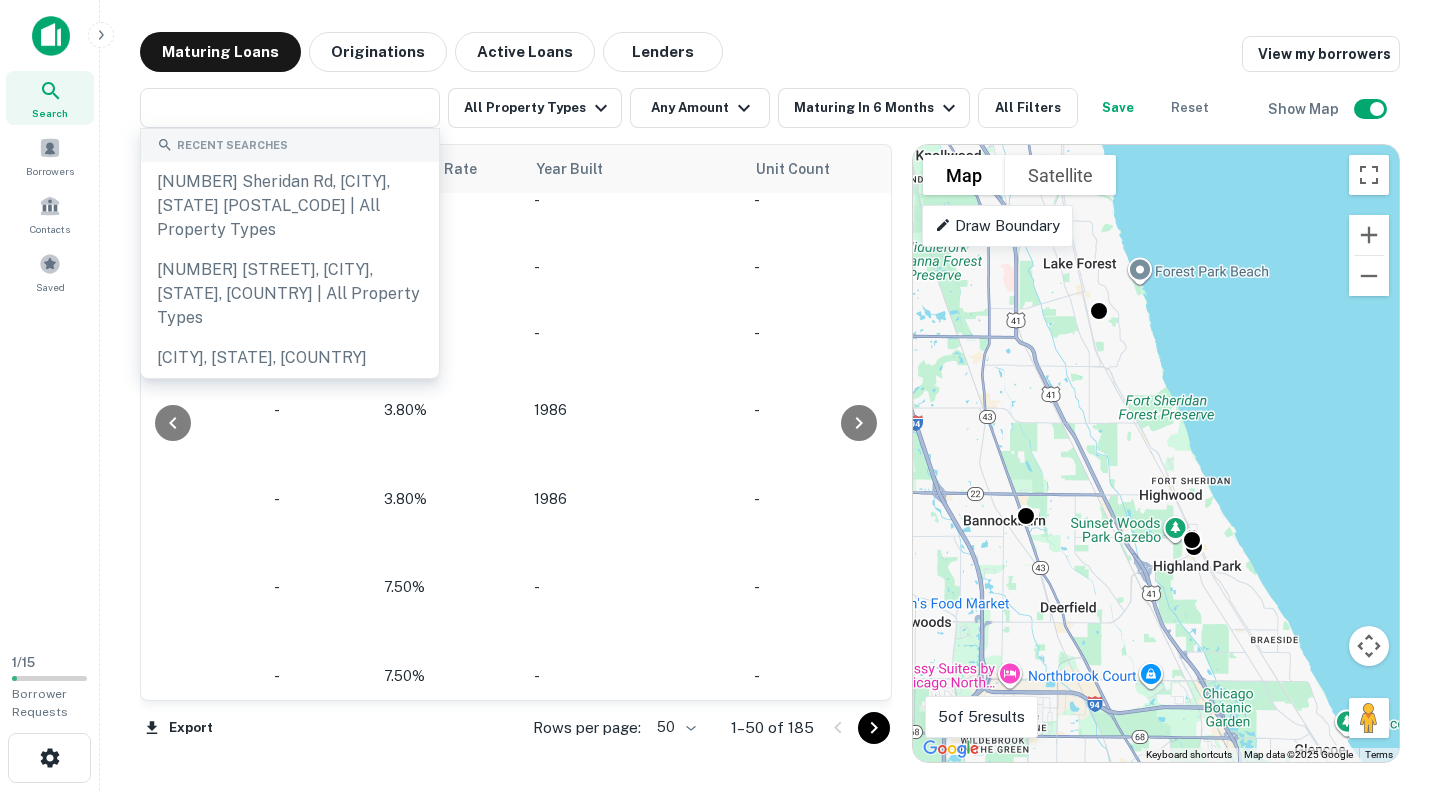 click on "​ All Property Types Any Amount Maturing In 6 Months All Filters Save Reset Show Map" at bounding box center (770, 100) 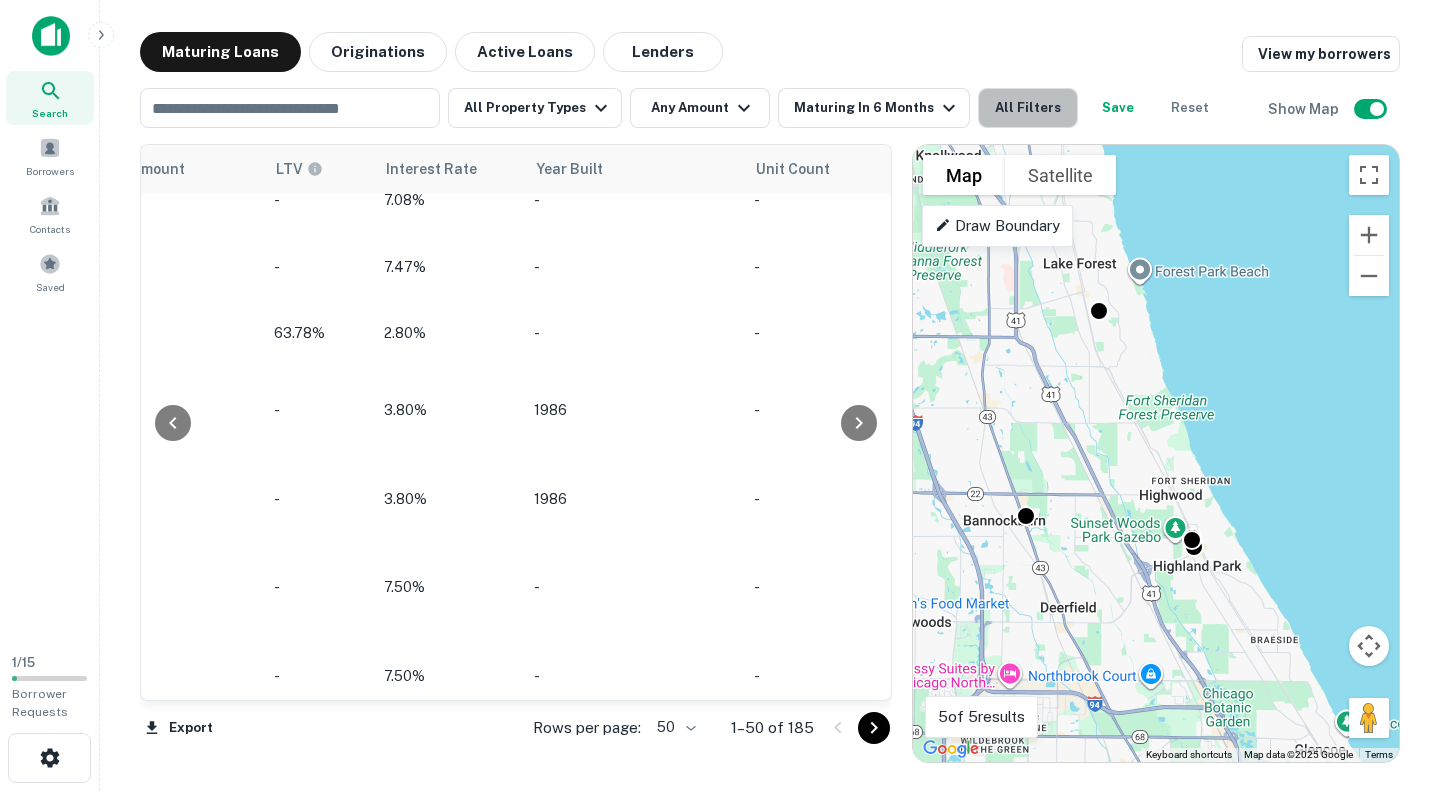 click on "All Filters" at bounding box center (1028, 108) 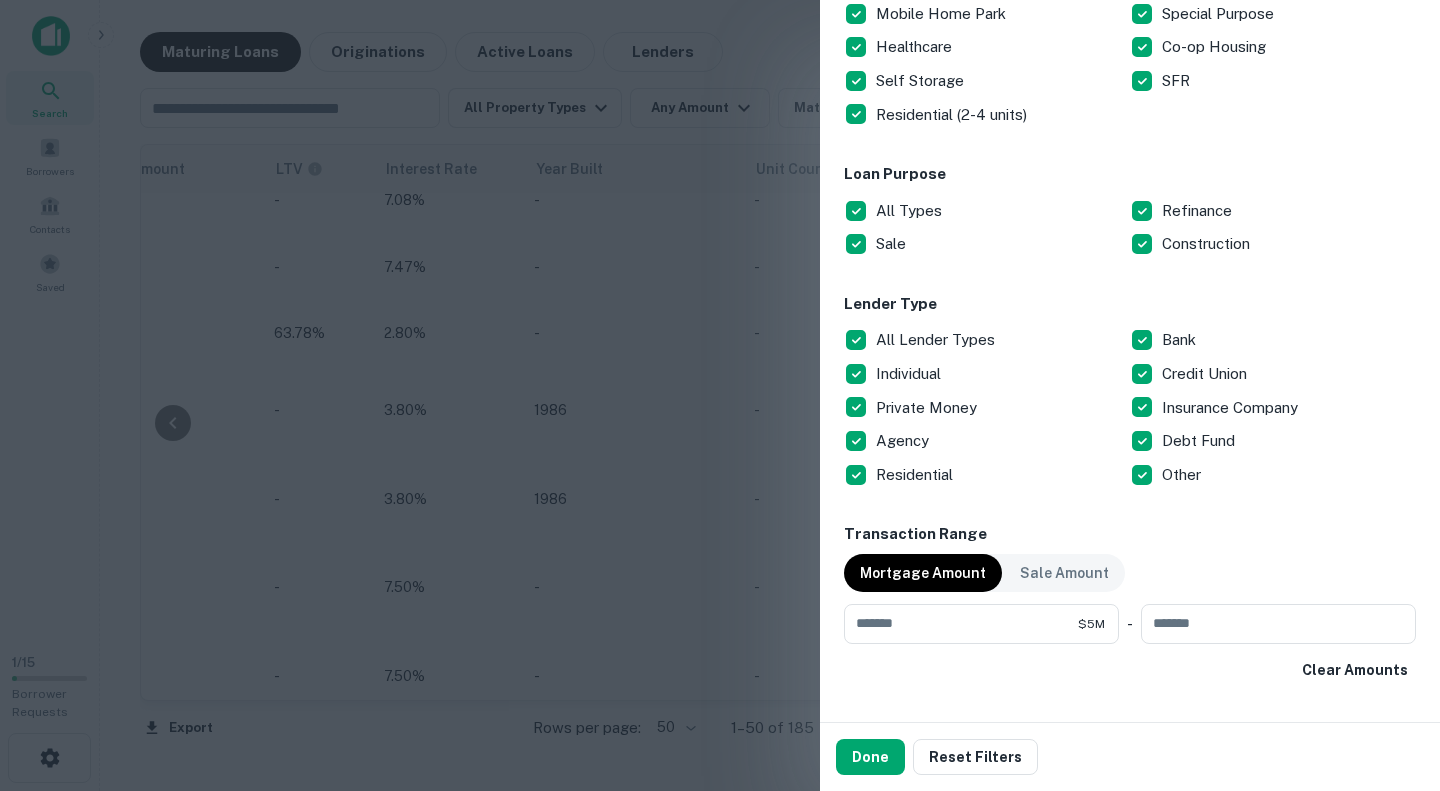scroll, scrollTop: 519, scrollLeft: 0, axis: vertical 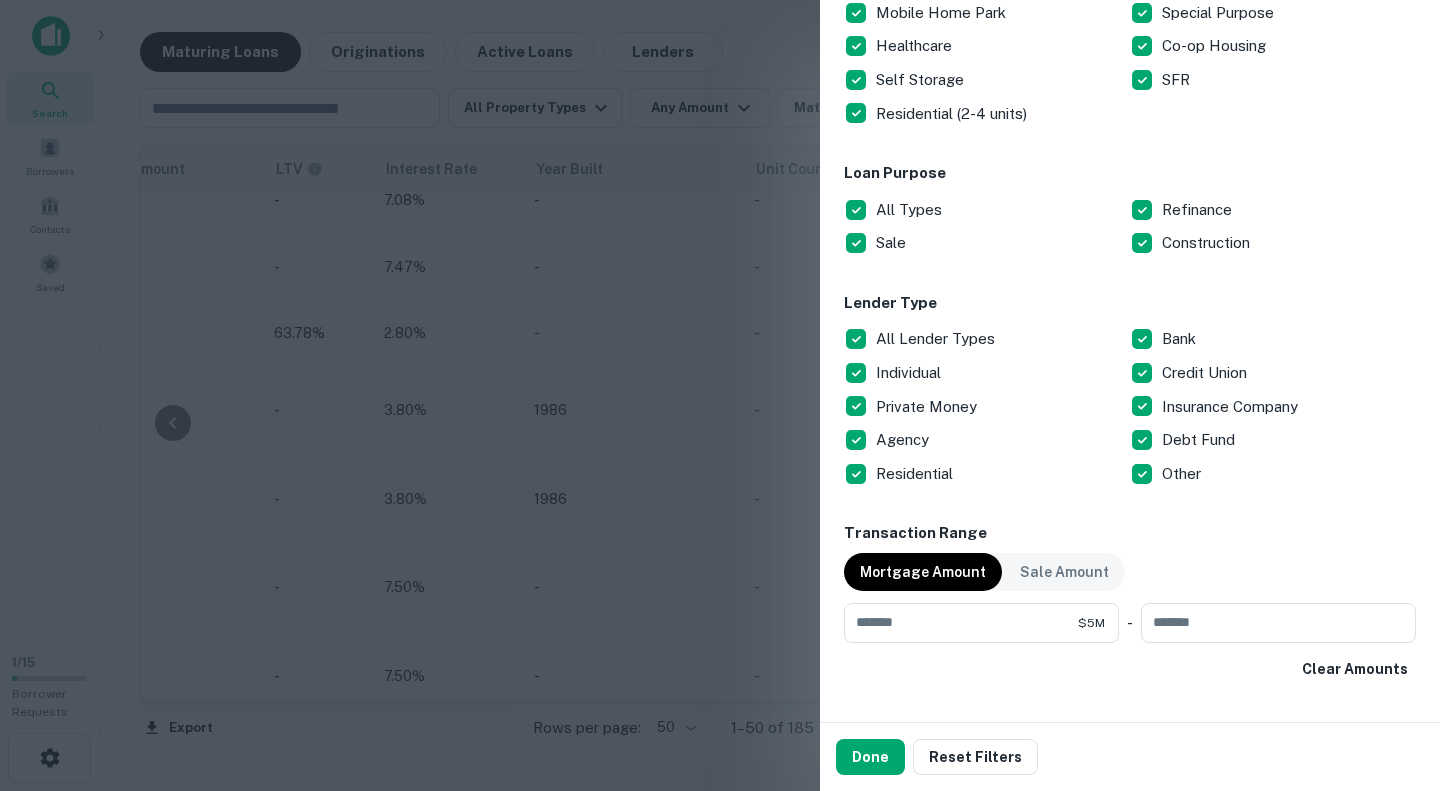 click on "All Lender Types" at bounding box center [937, 339] 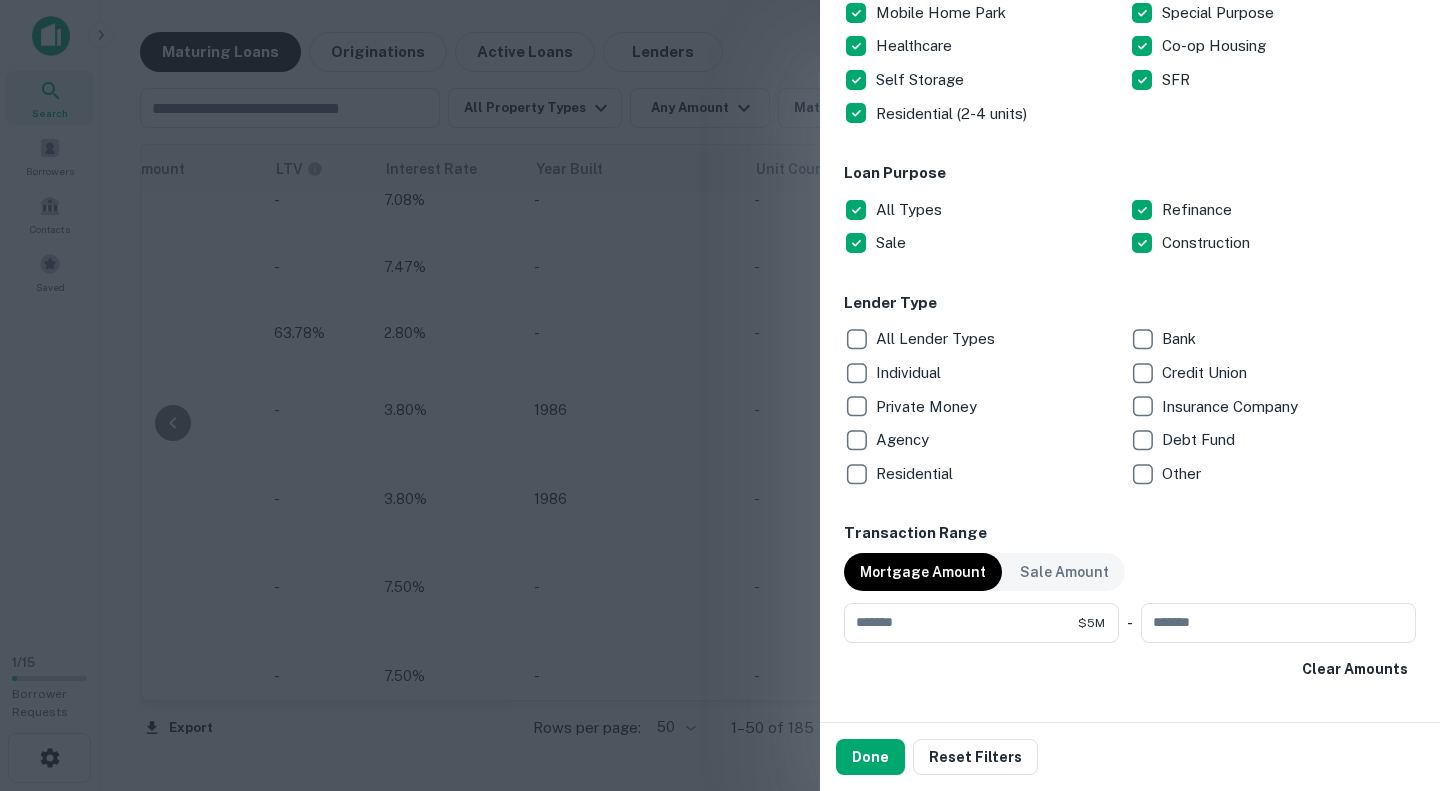click on "Individual" at bounding box center [910, 373] 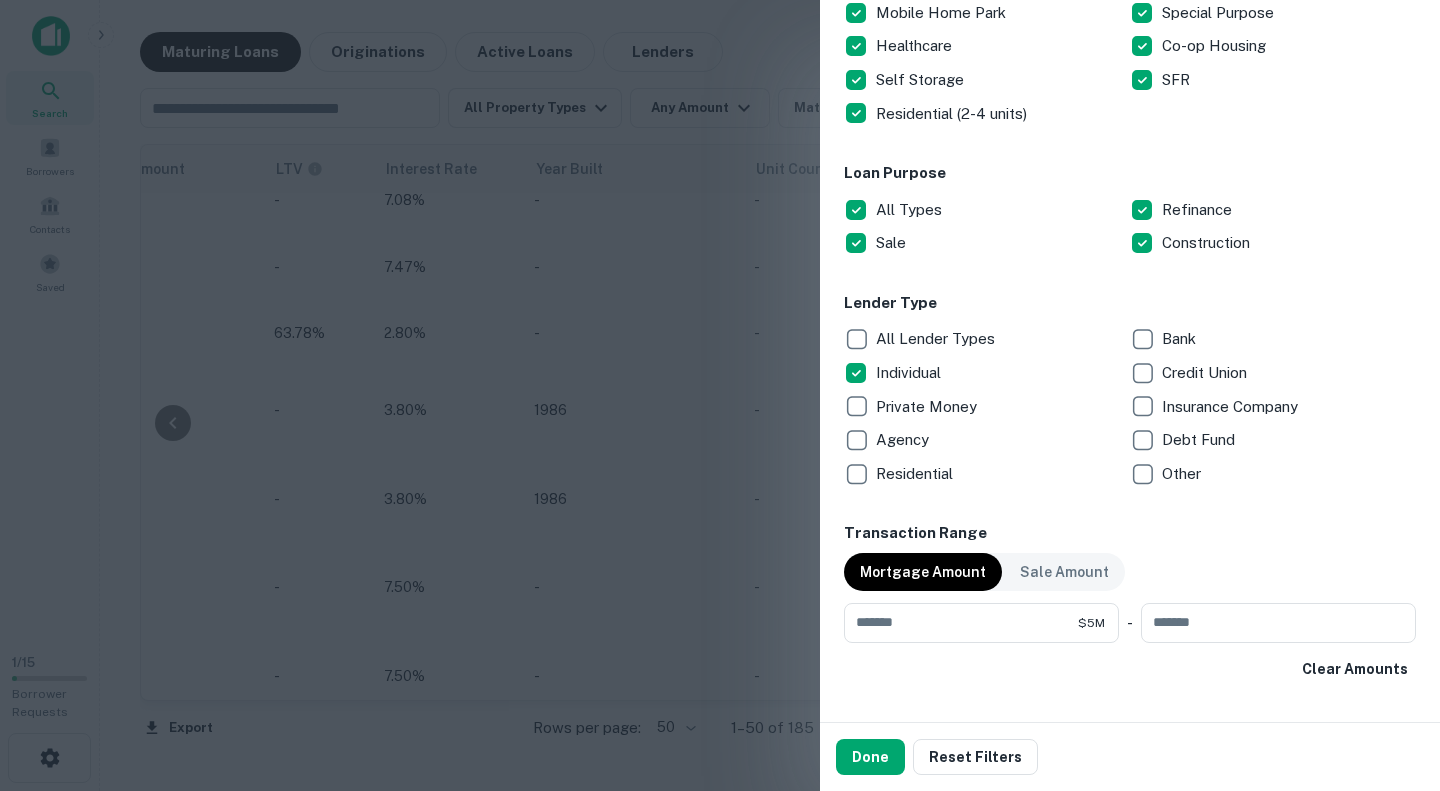 click on "Private Money" at bounding box center (928, 407) 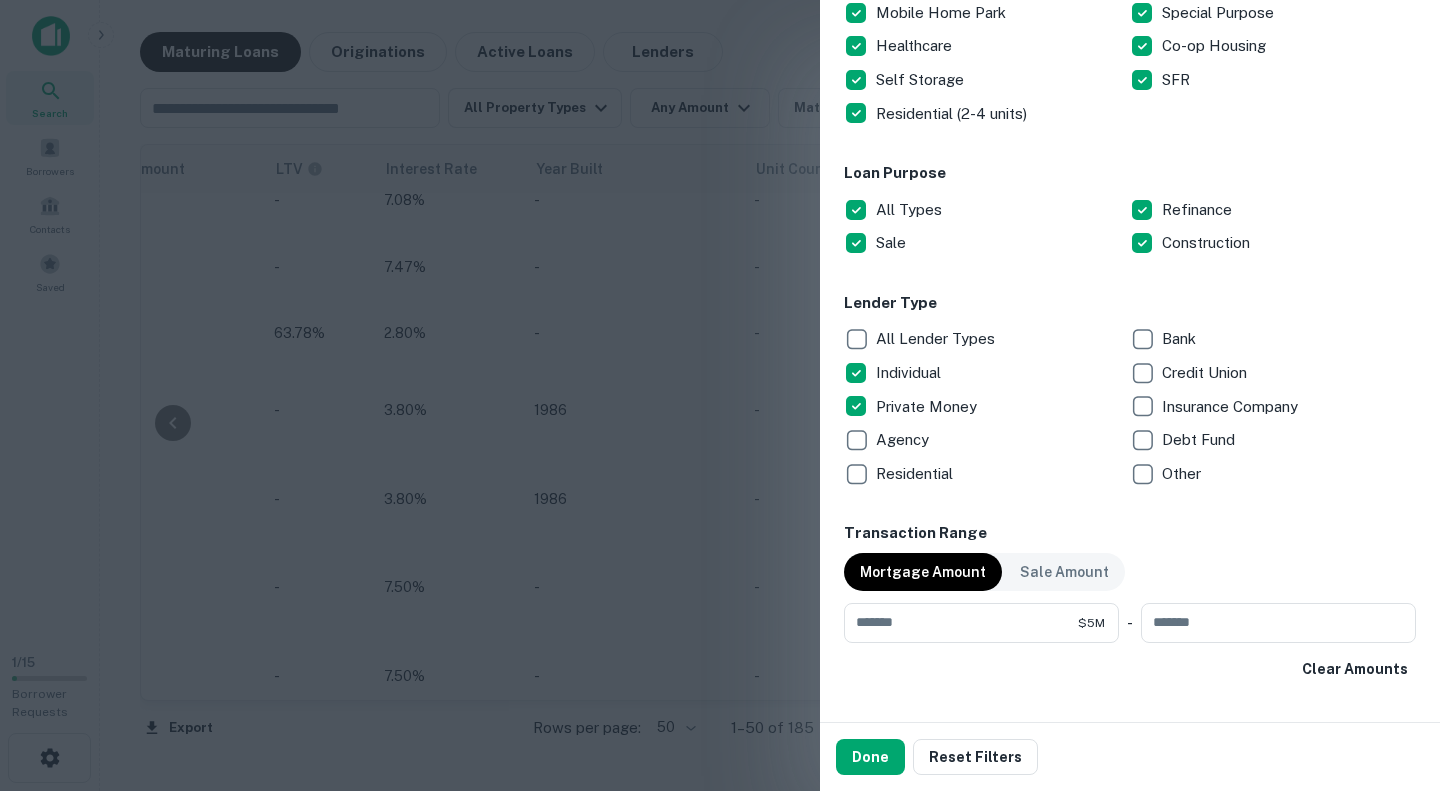 click on "Debt Fund" at bounding box center (1200, 440) 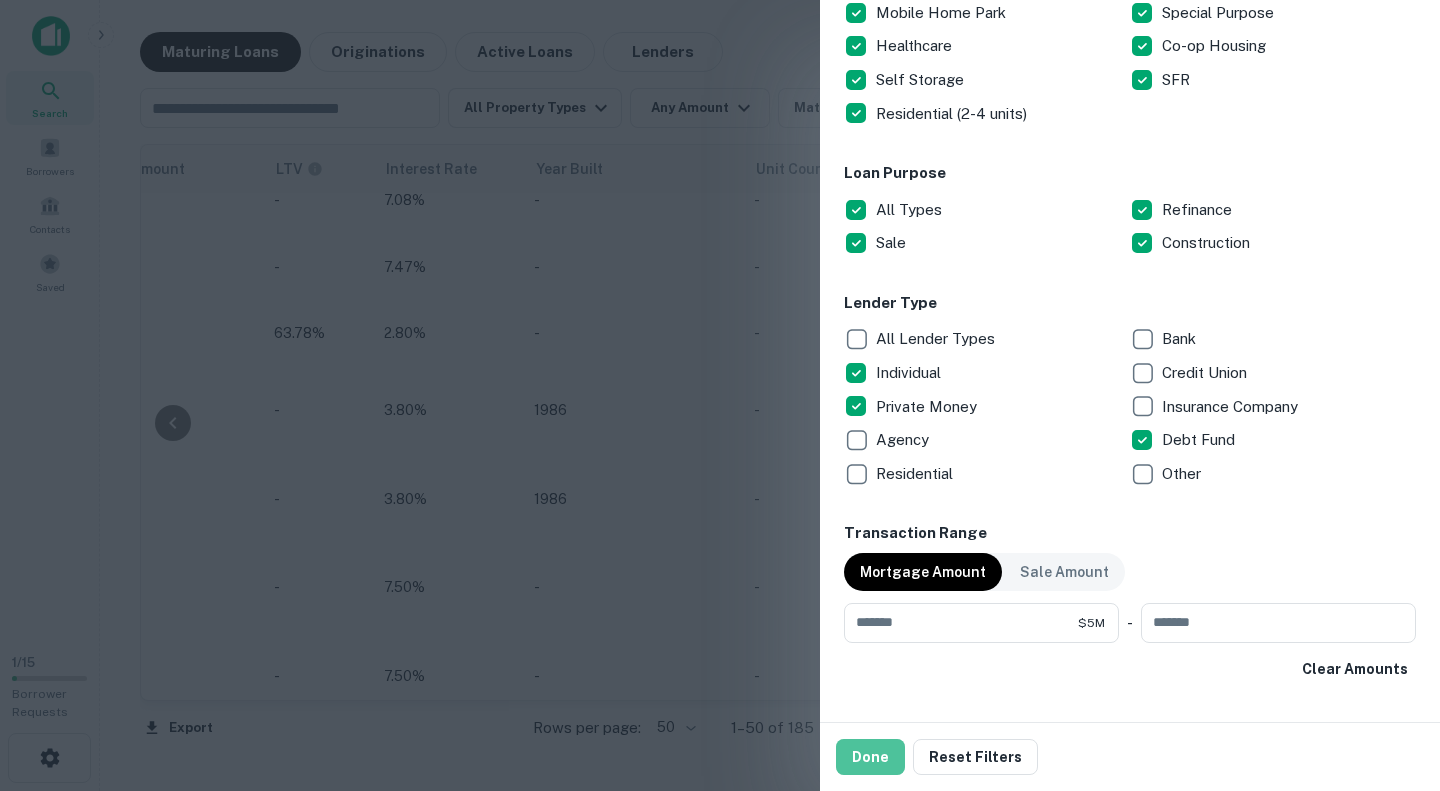 click on "Done" at bounding box center (870, 757) 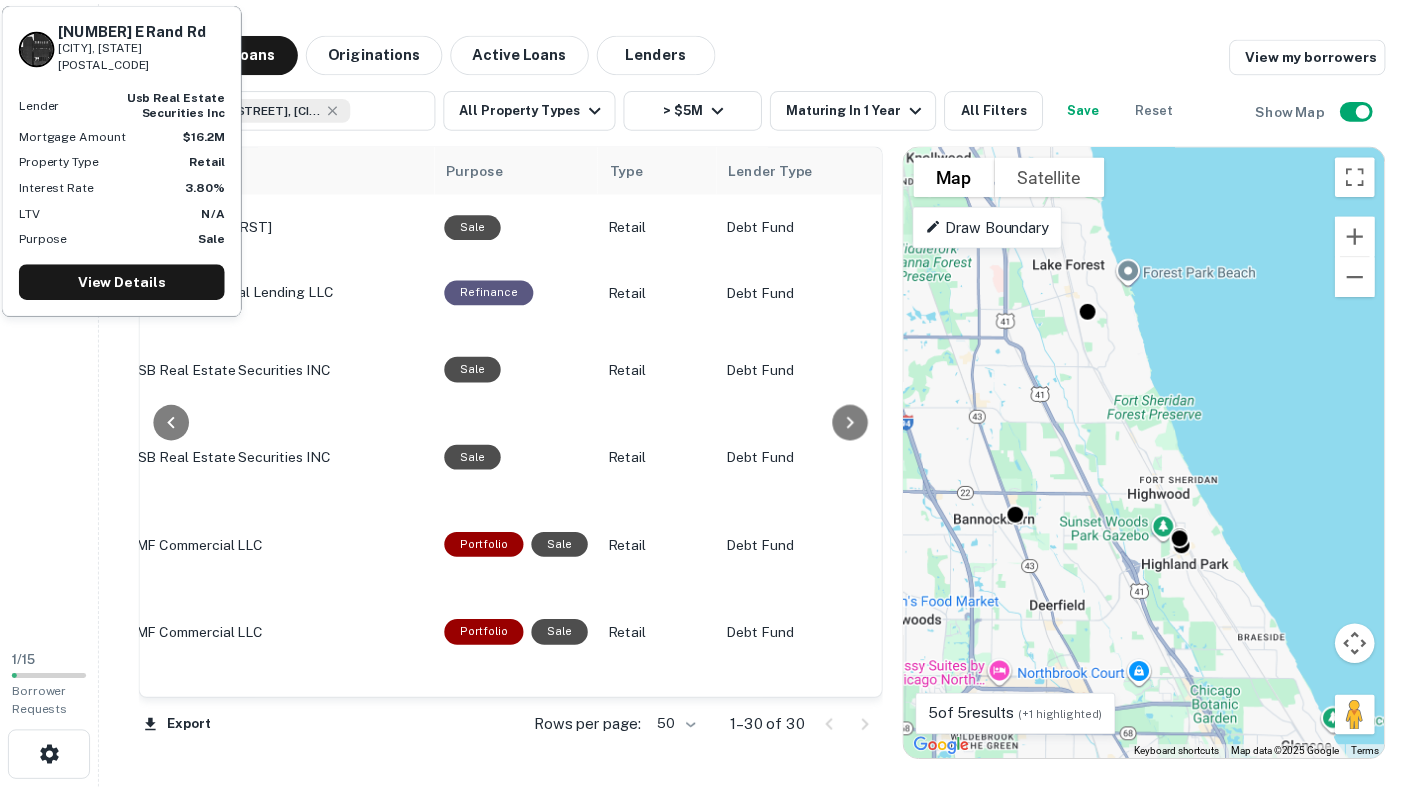 scroll, scrollTop: 0, scrollLeft: 833, axis: horizontal 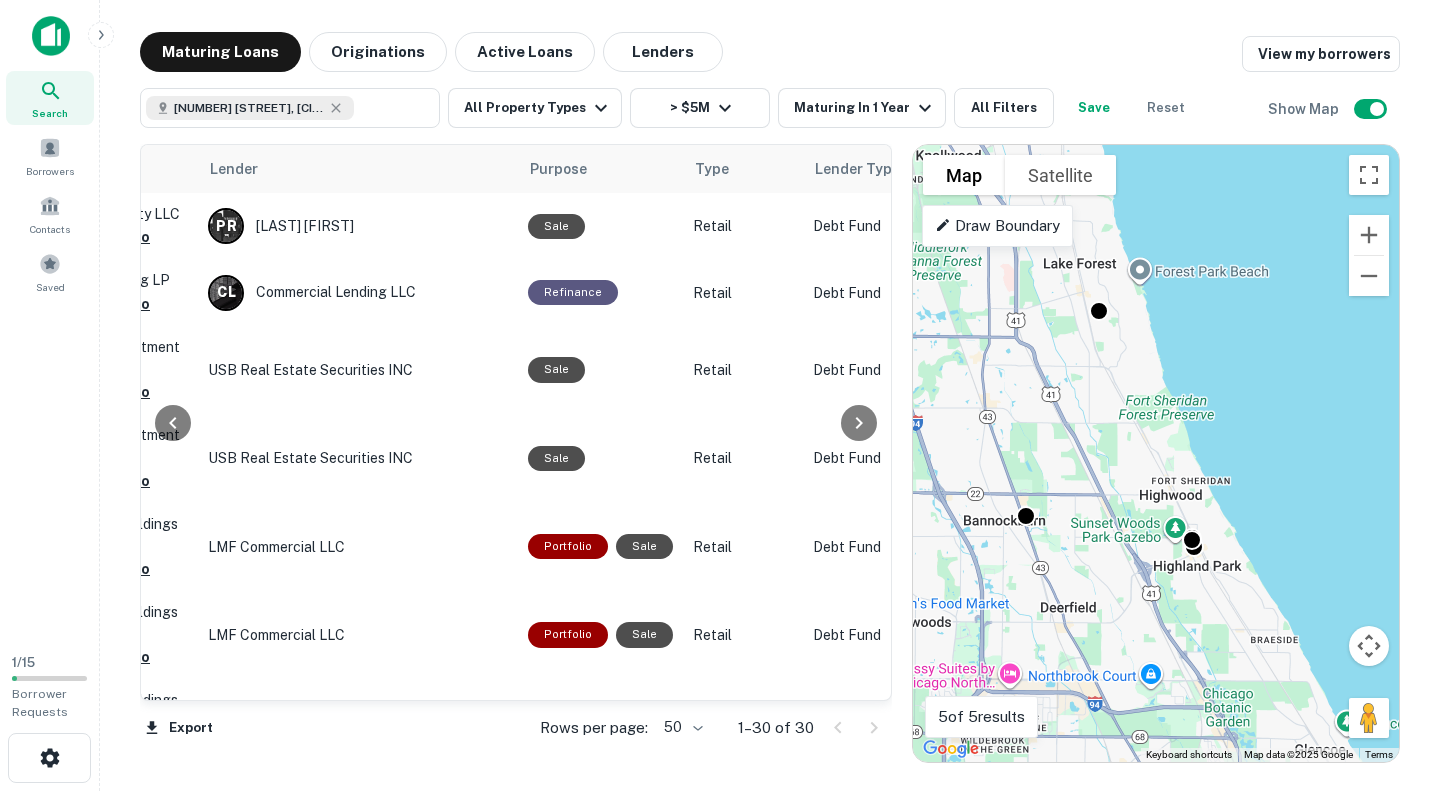 click on "Active Loans" at bounding box center [525, 52] 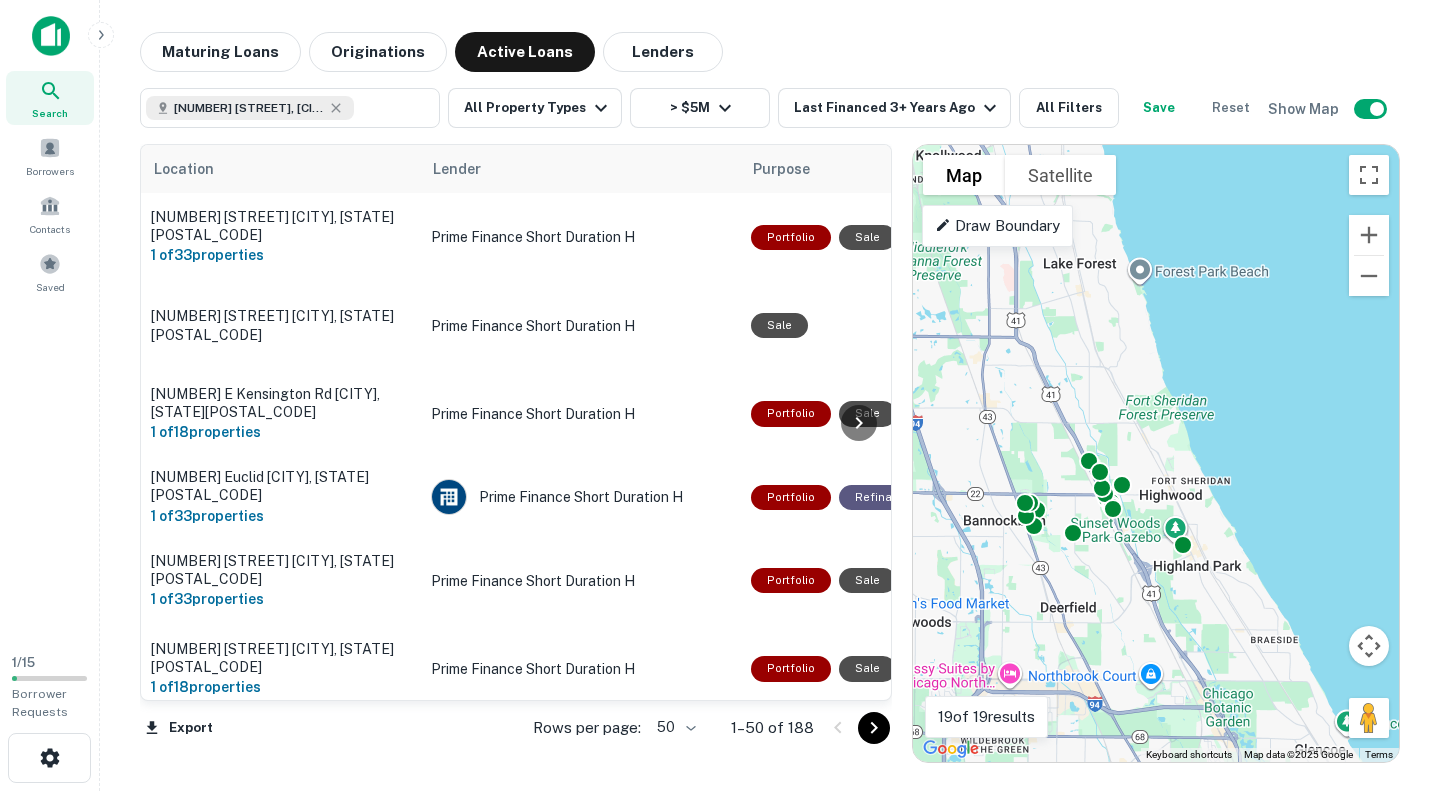 click on "[NUMBER] [STREET], [CITY], [STATE], [COUNTRY] ​ All Property Types > $5M Last Financed 3+ Years Ago All Filters Save Reset Show Map" at bounding box center (770, 100) 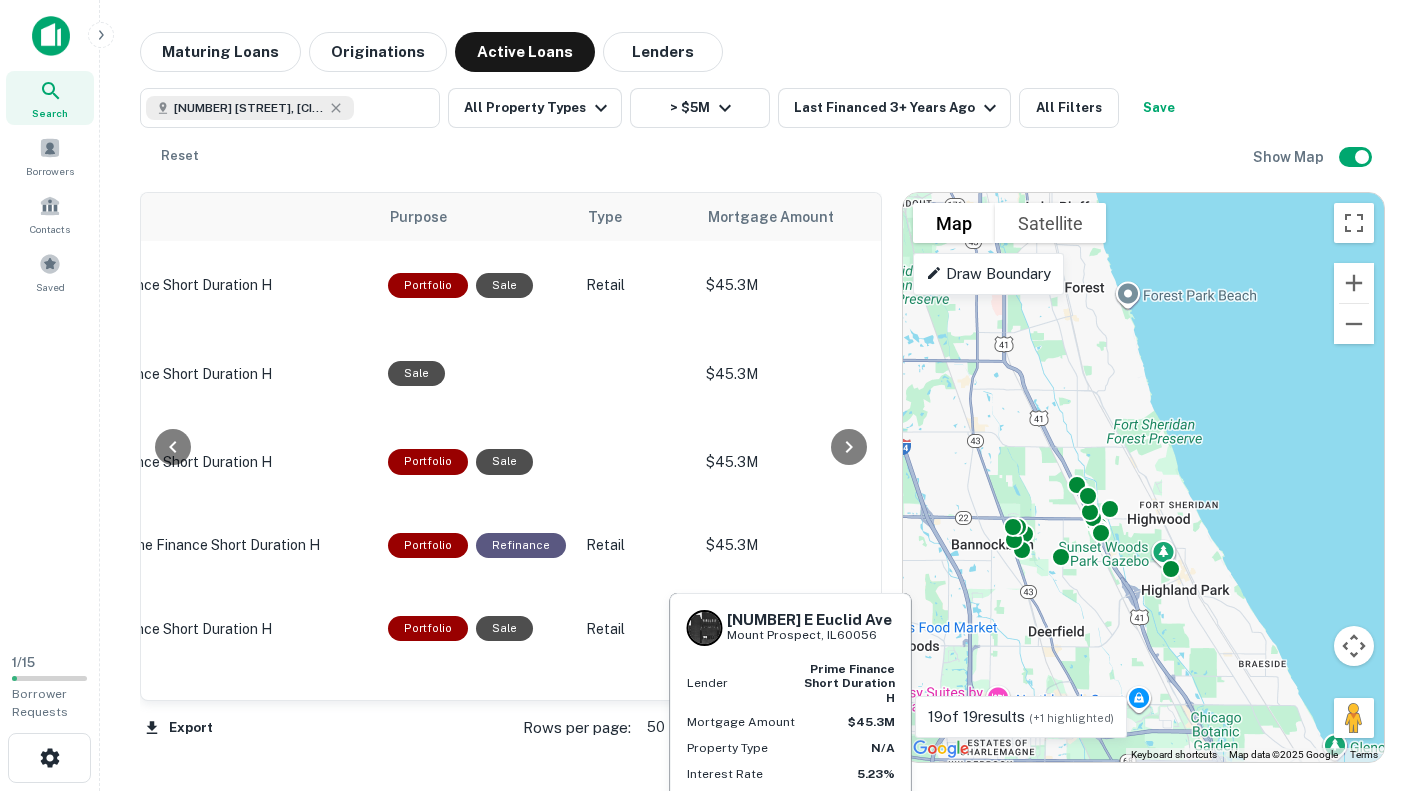 scroll, scrollTop: 0, scrollLeft: 383, axis: horizontal 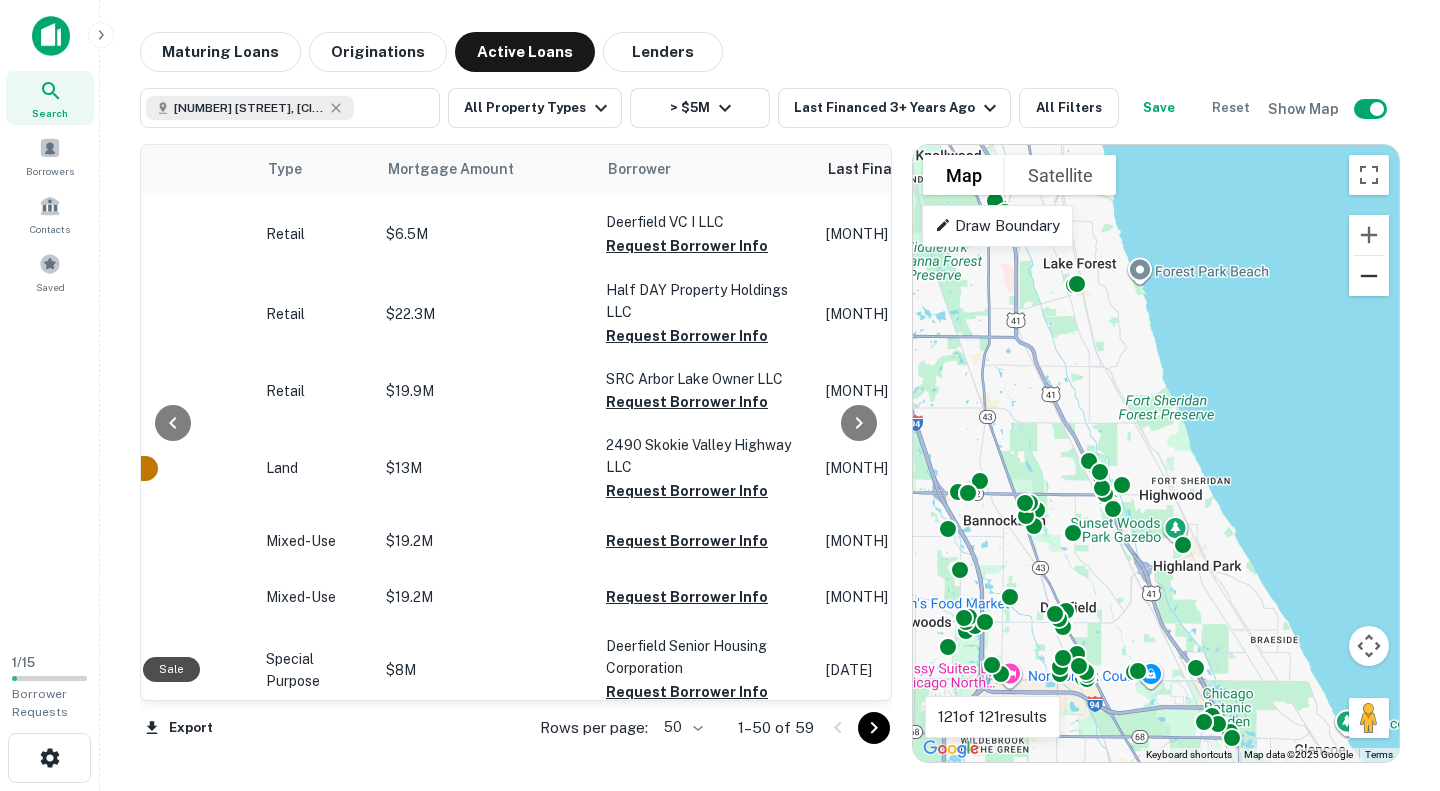 click at bounding box center (1369, 276) 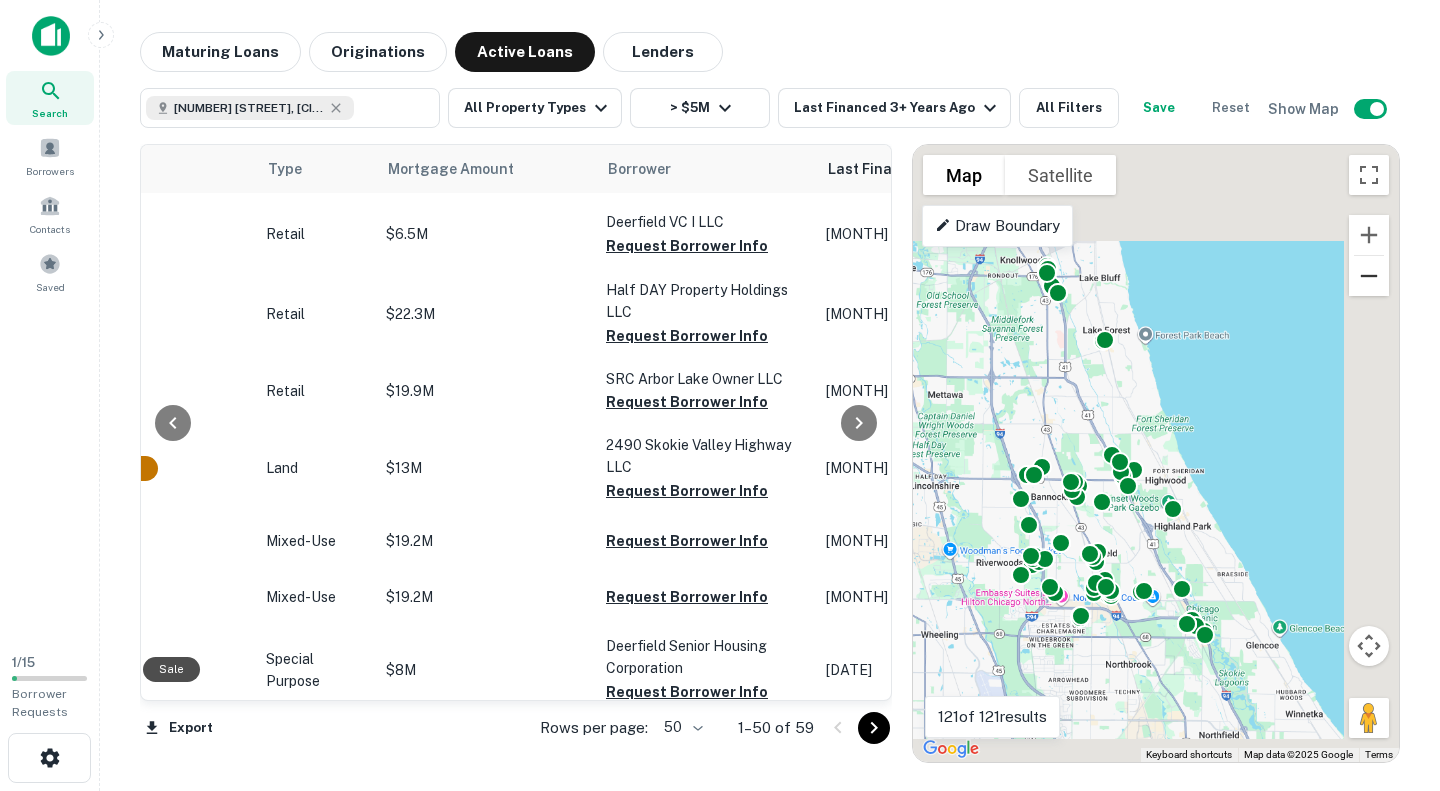 click at bounding box center [1369, 276] 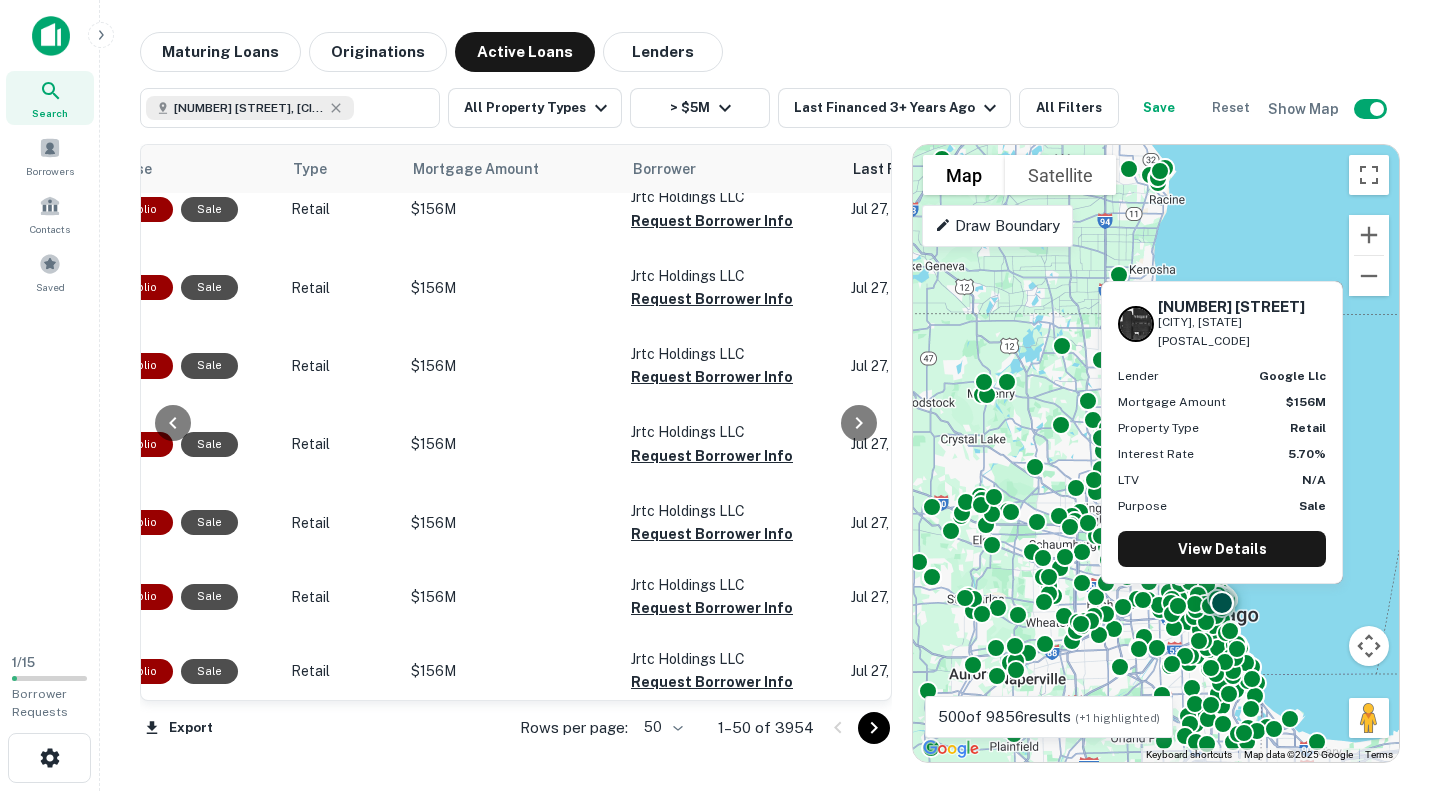 scroll, scrollTop: 3018, scrollLeft: 668, axis: both 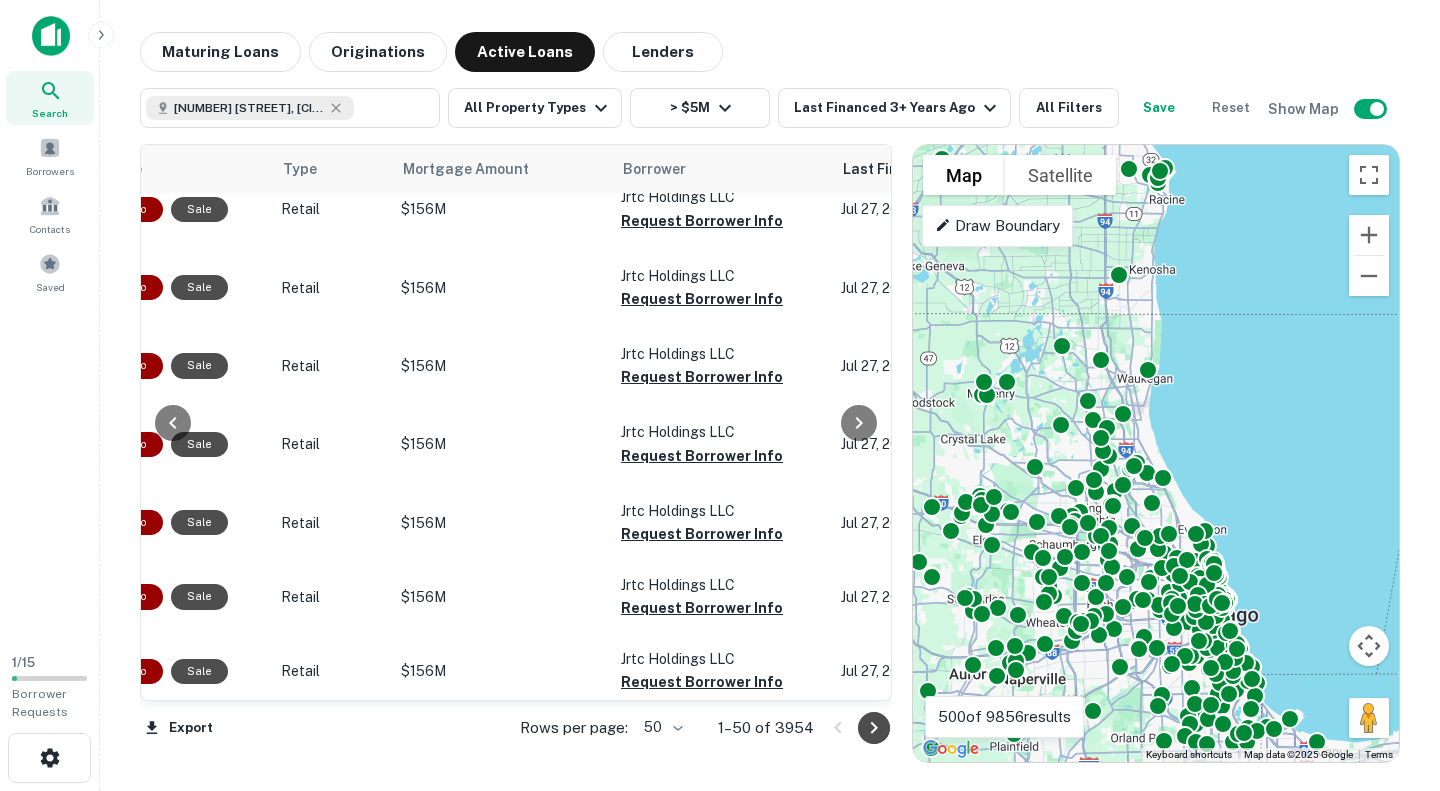 drag, startPoint x: 861, startPoint y: 731, endPoint x: 913, endPoint y: 97, distance: 636.1289 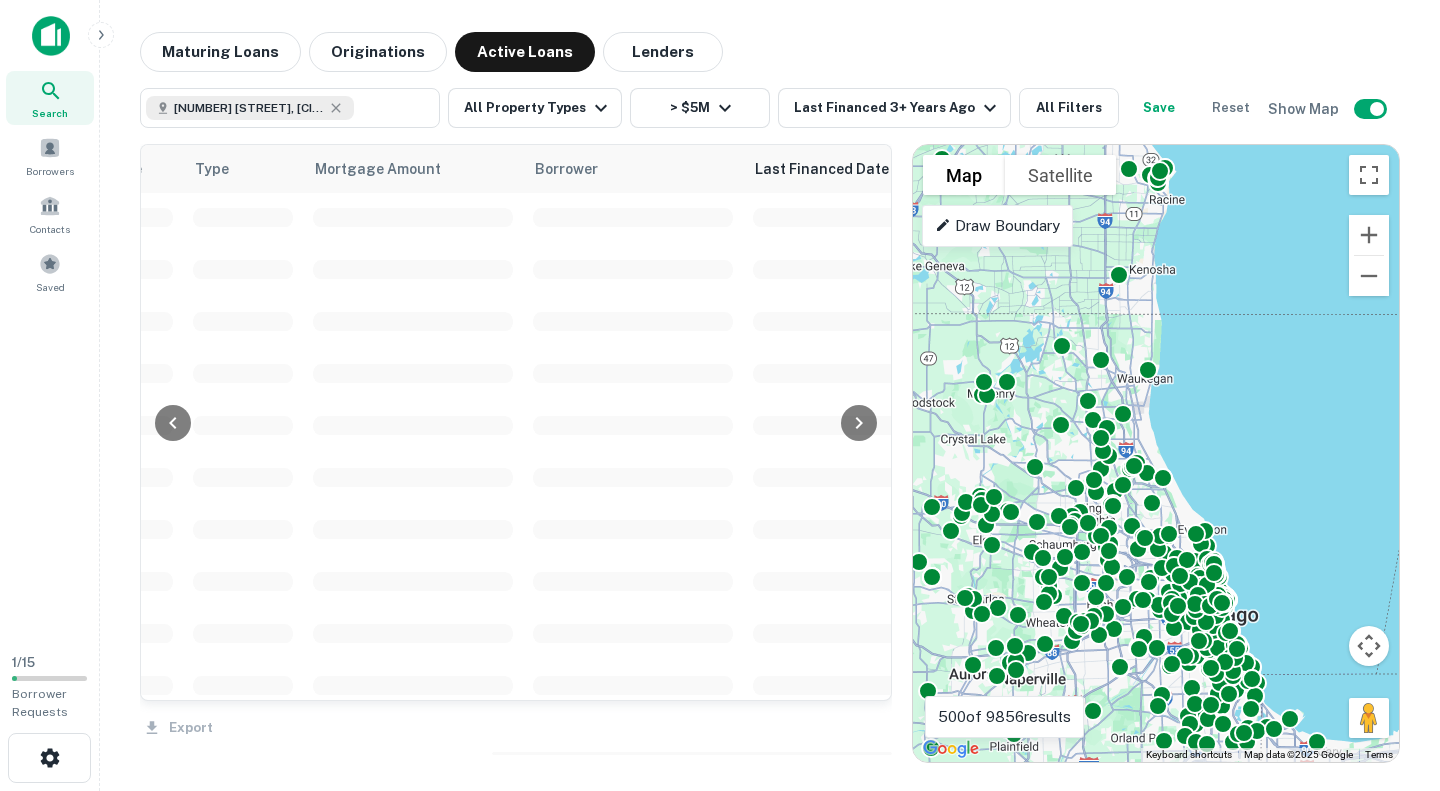 click on "Maturing Loans" at bounding box center (220, 52) 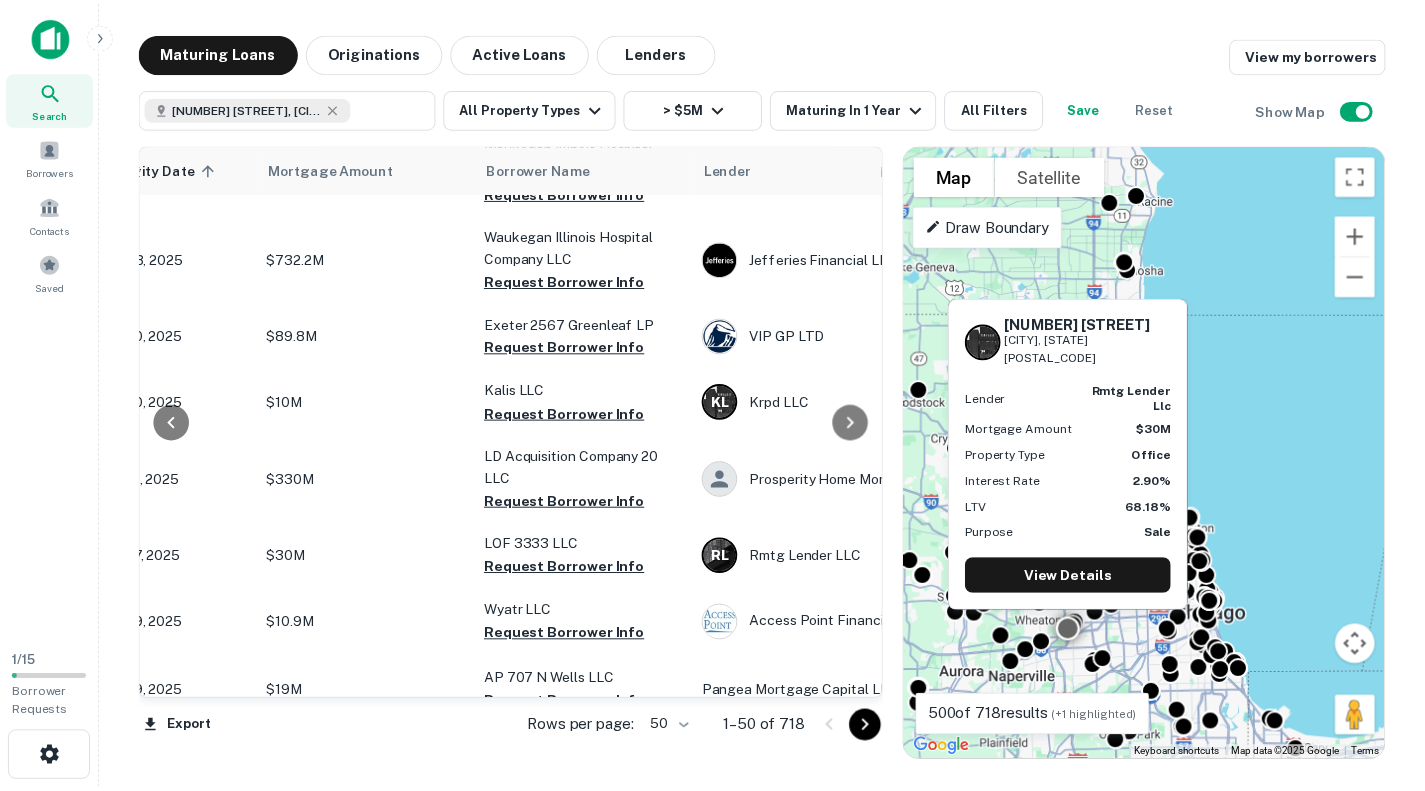 scroll, scrollTop: 2534, scrollLeft: 0, axis: vertical 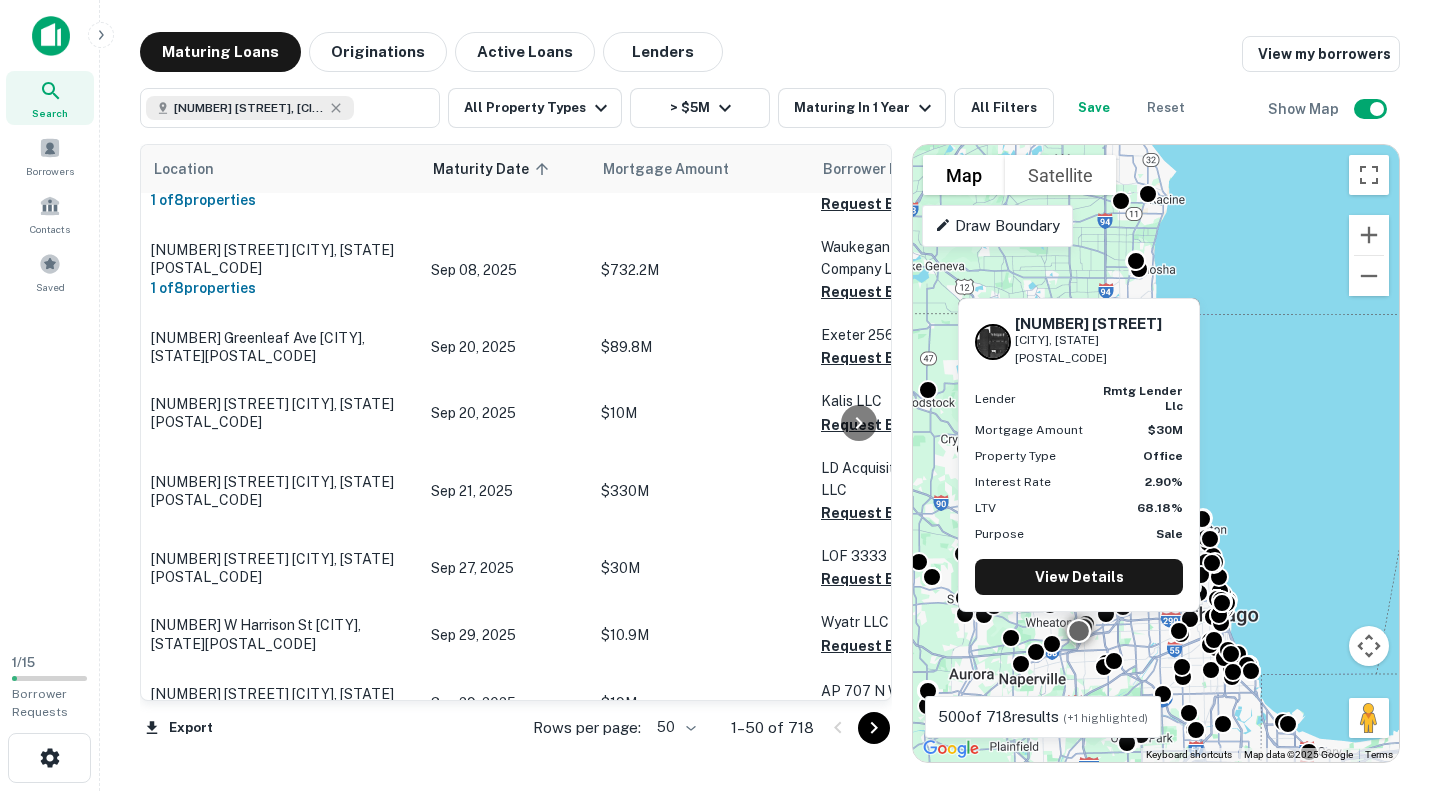 click on "[NUMBER] [STREET] [CITY], [STATE][POSTAL_CODE]" at bounding box center (281, 568) 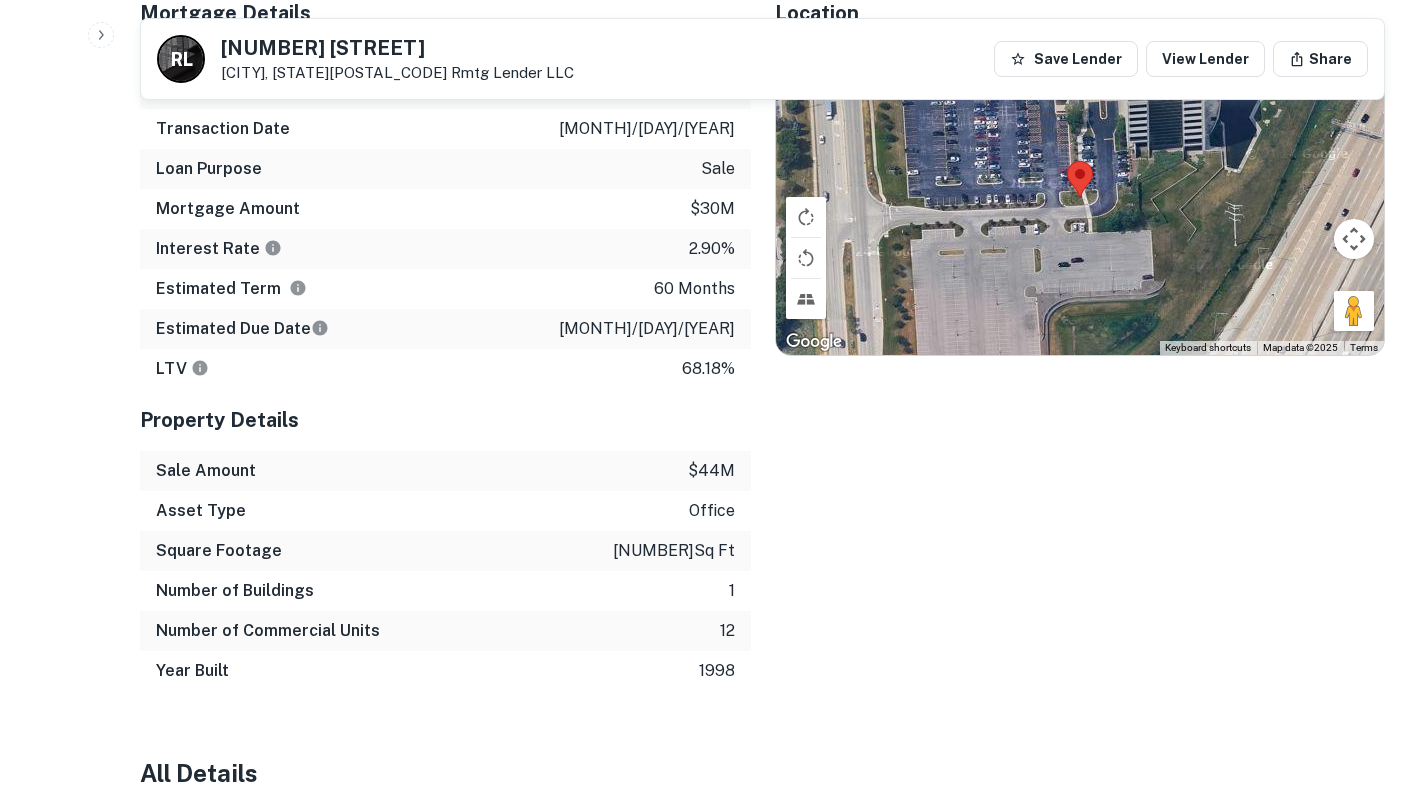 scroll, scrollTop: 798, scrollLeft: 0, axis: vertical 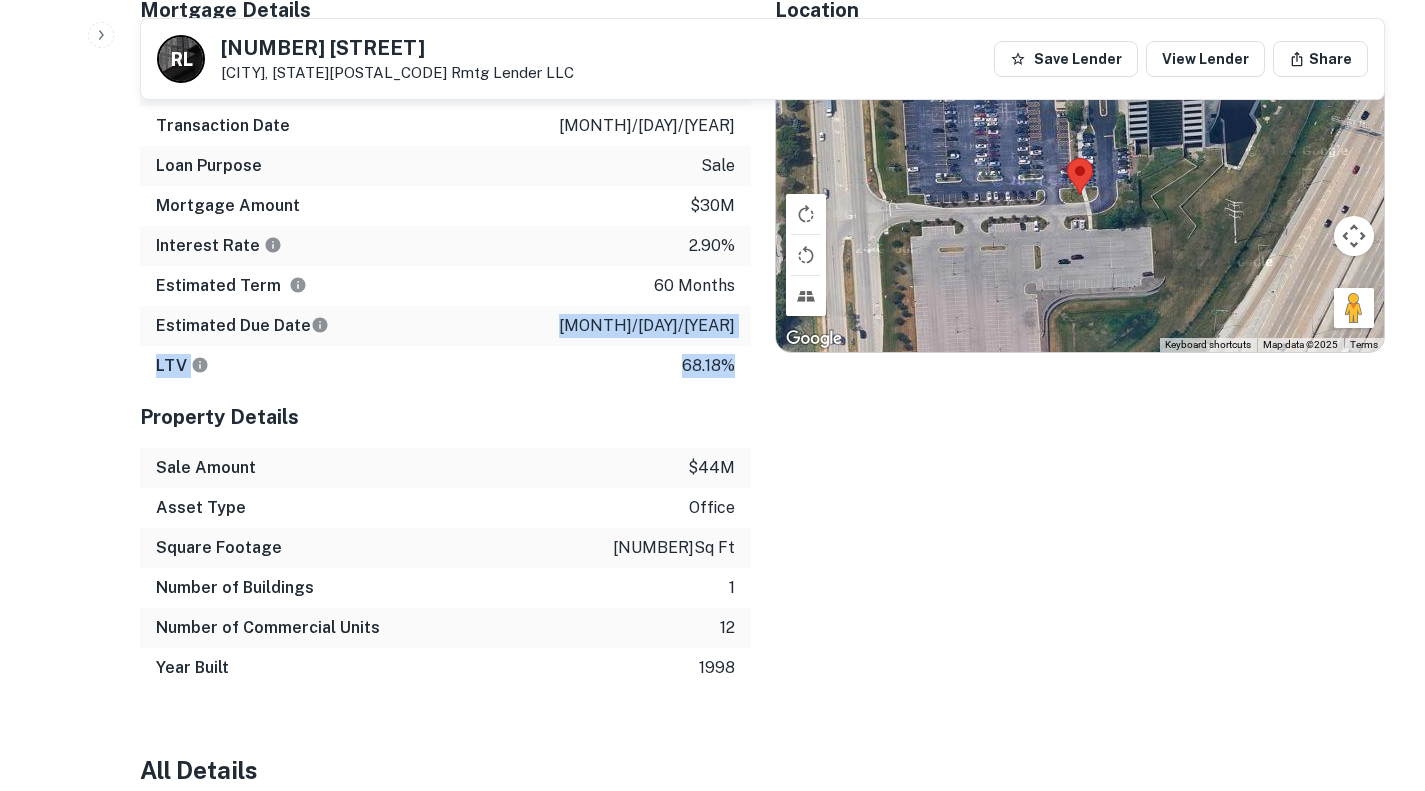 drag, startPoint x: 636, startPoint y: 309, endPoint x: 732, endPoint y: 384, distance: 121.82365 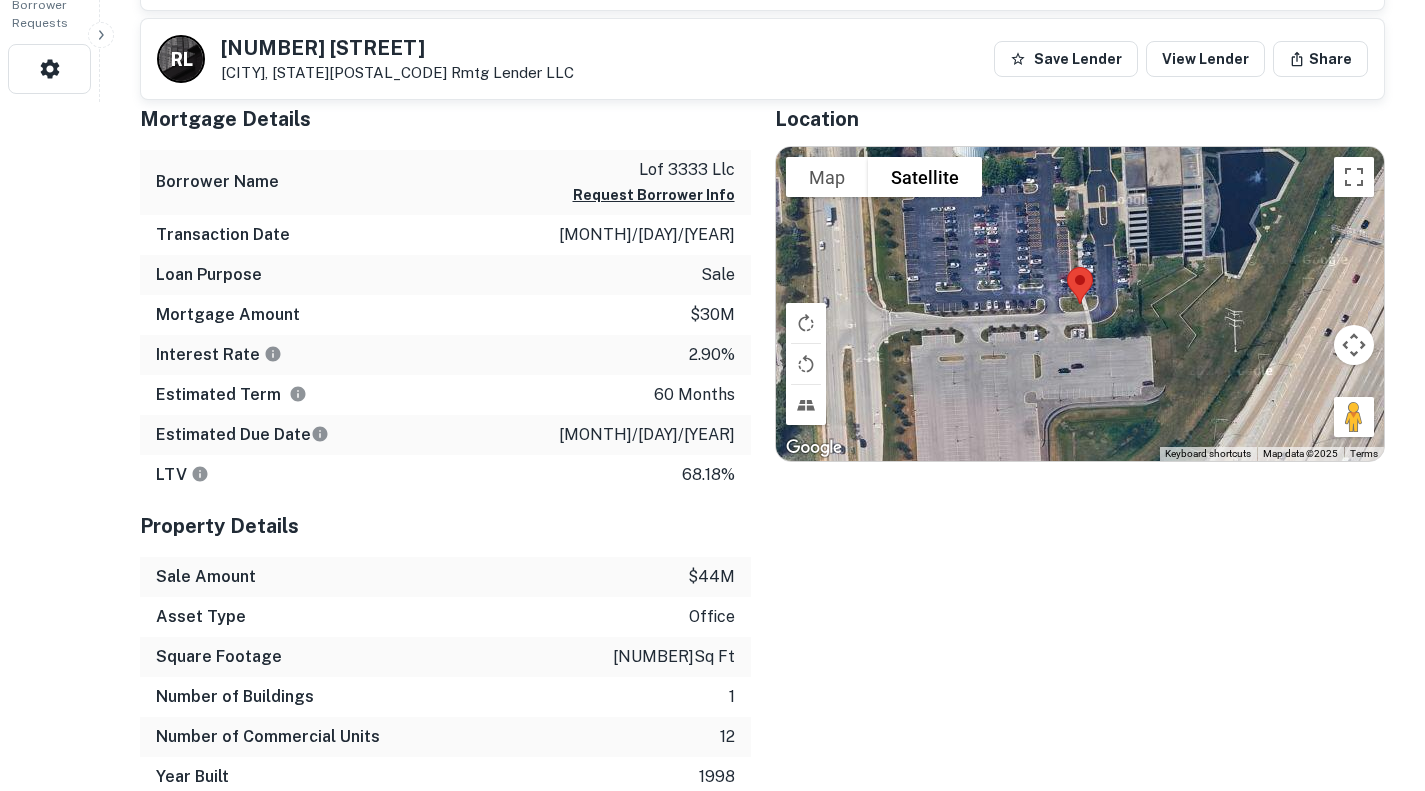 scroll, scrollTop: 688, scrollLeft: 0, axis: vertical 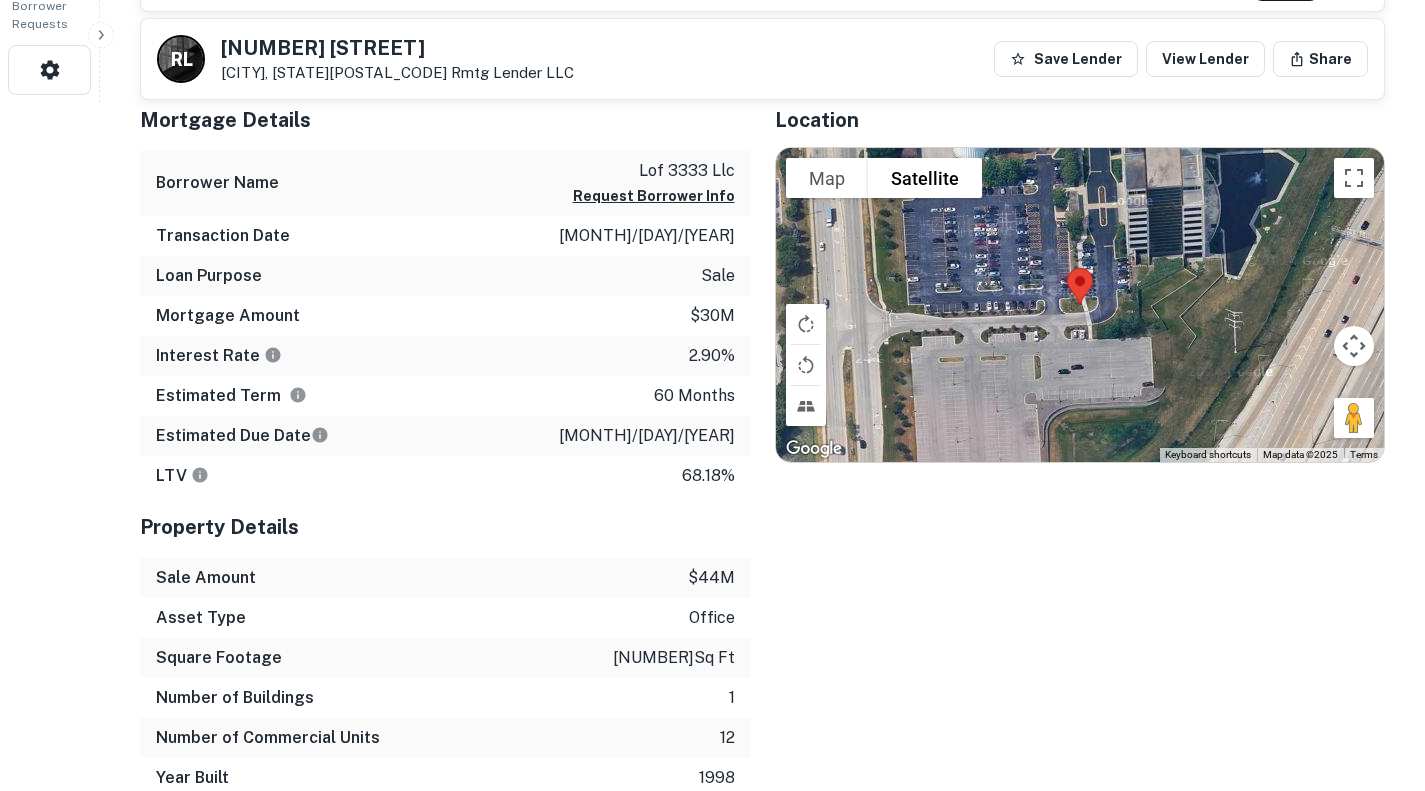 click on "Save Lender" at bounding box center [1066, 59] 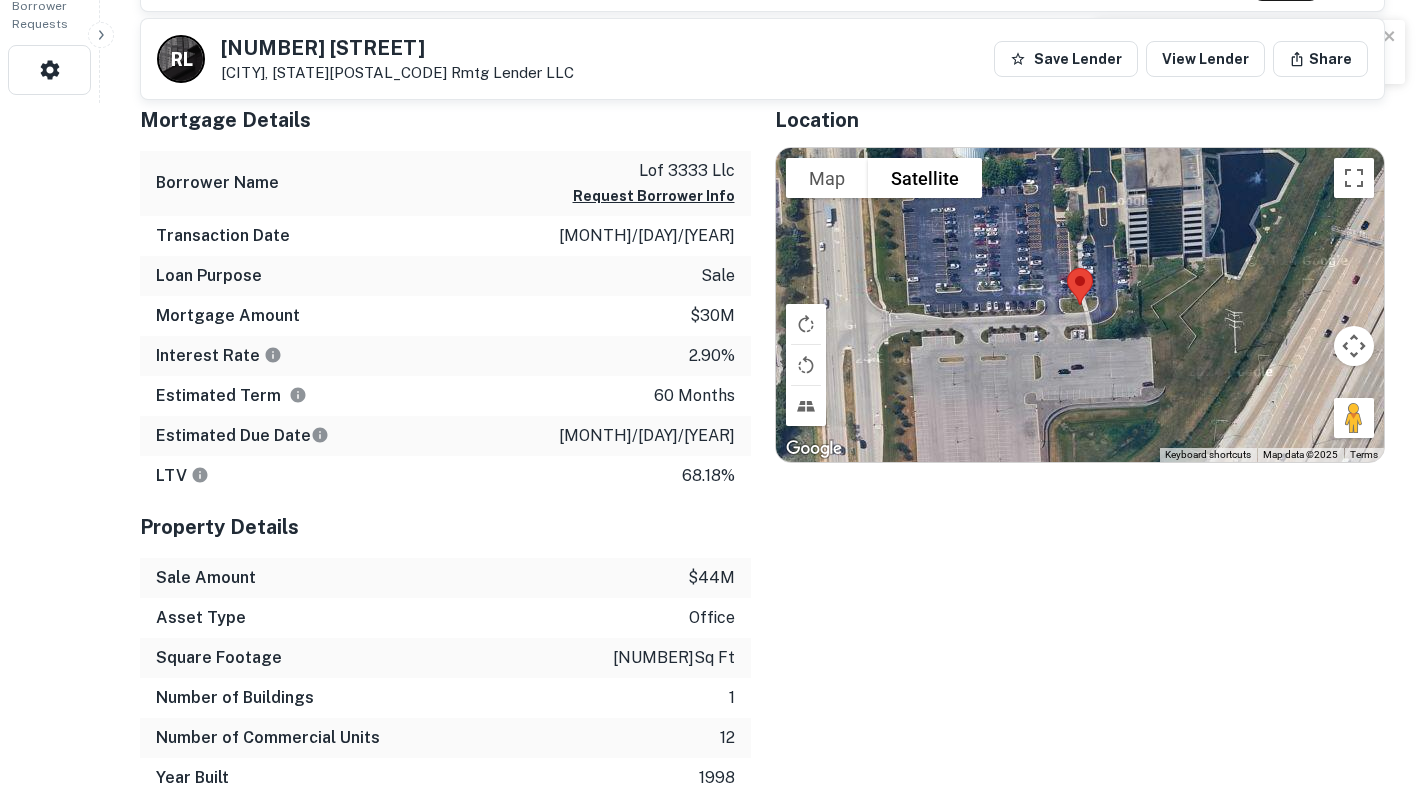 click on "Mortgage Details" at bounding box center (445, 120) 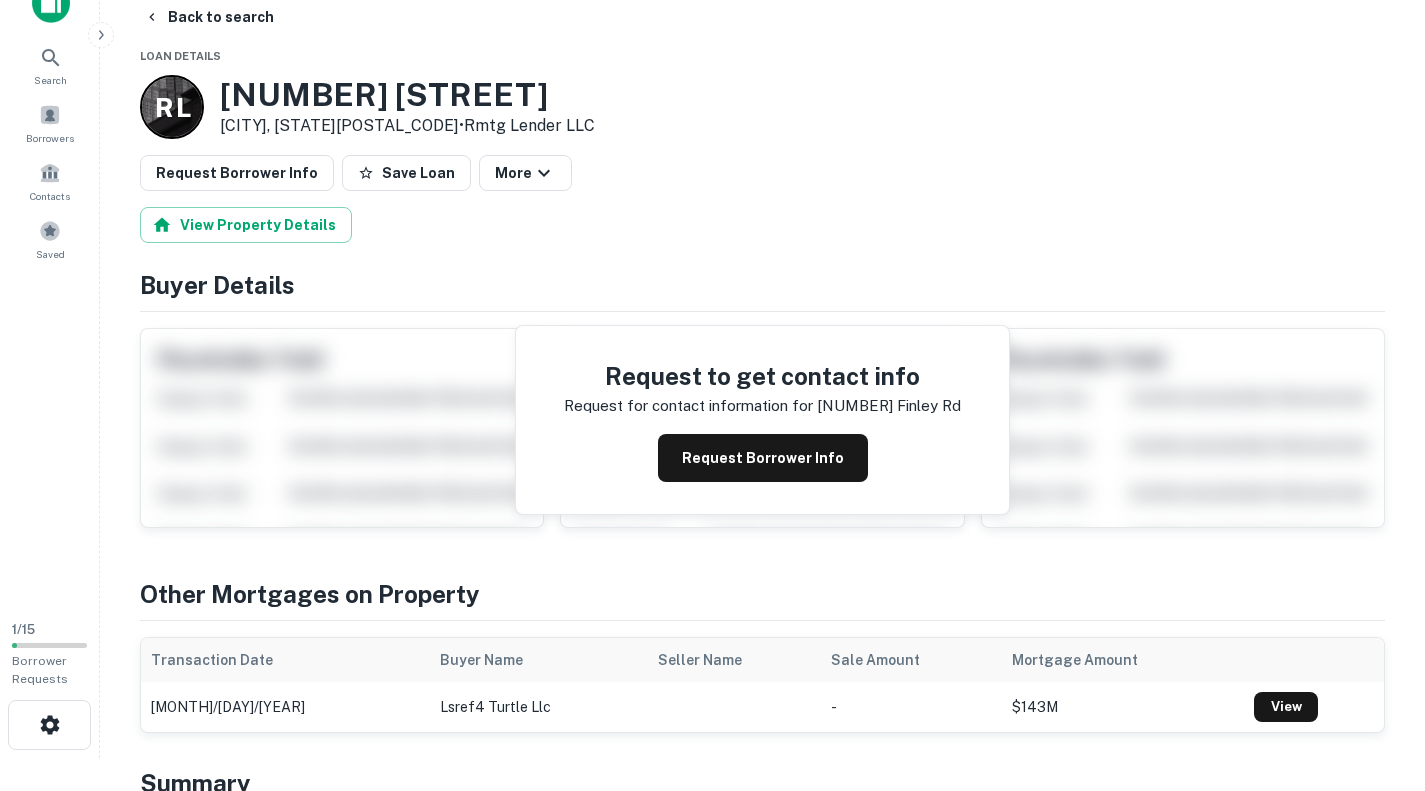 scroll, scrollTop: 32, scrollLeft: 0, axis: vertical 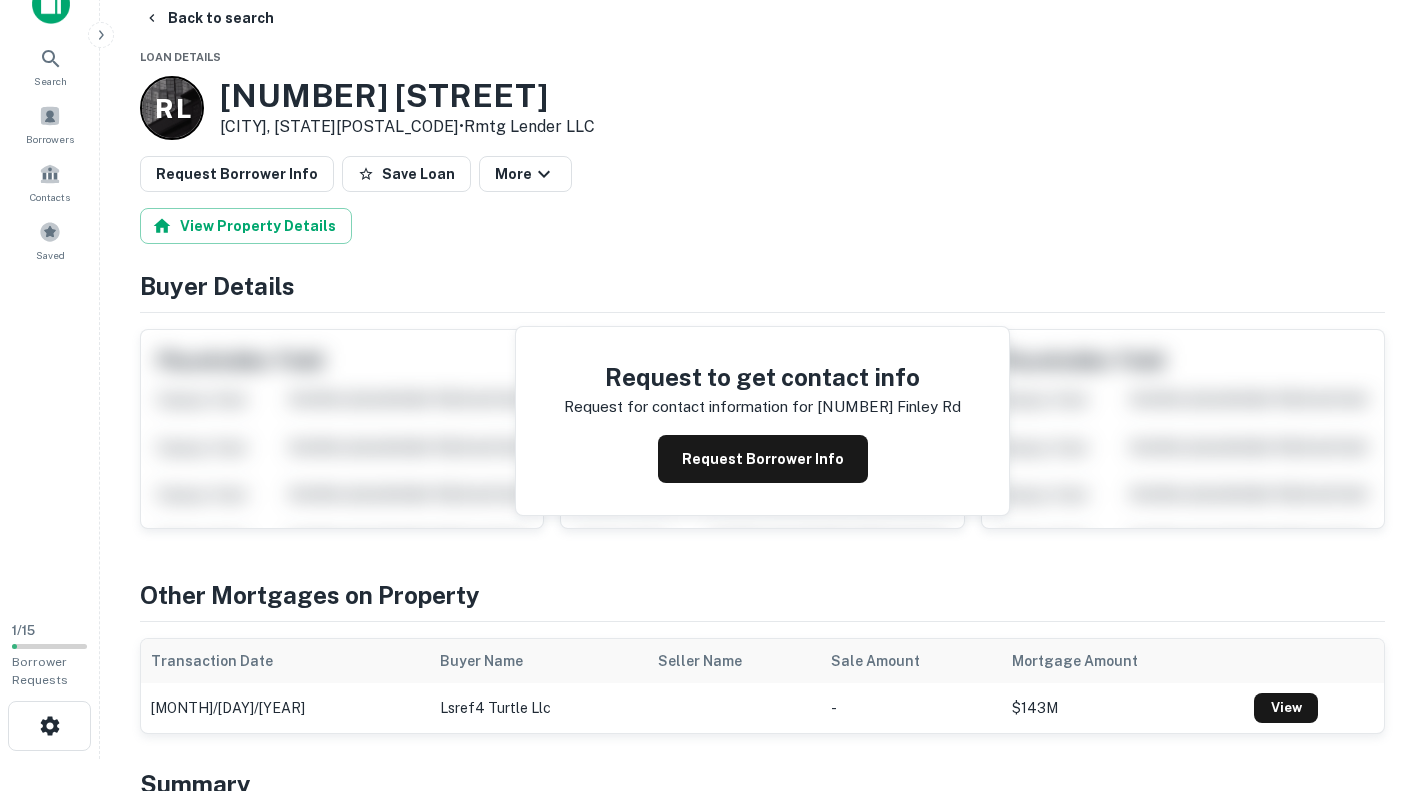click on "Request Borrower Info" at bounding box center [763, 459] 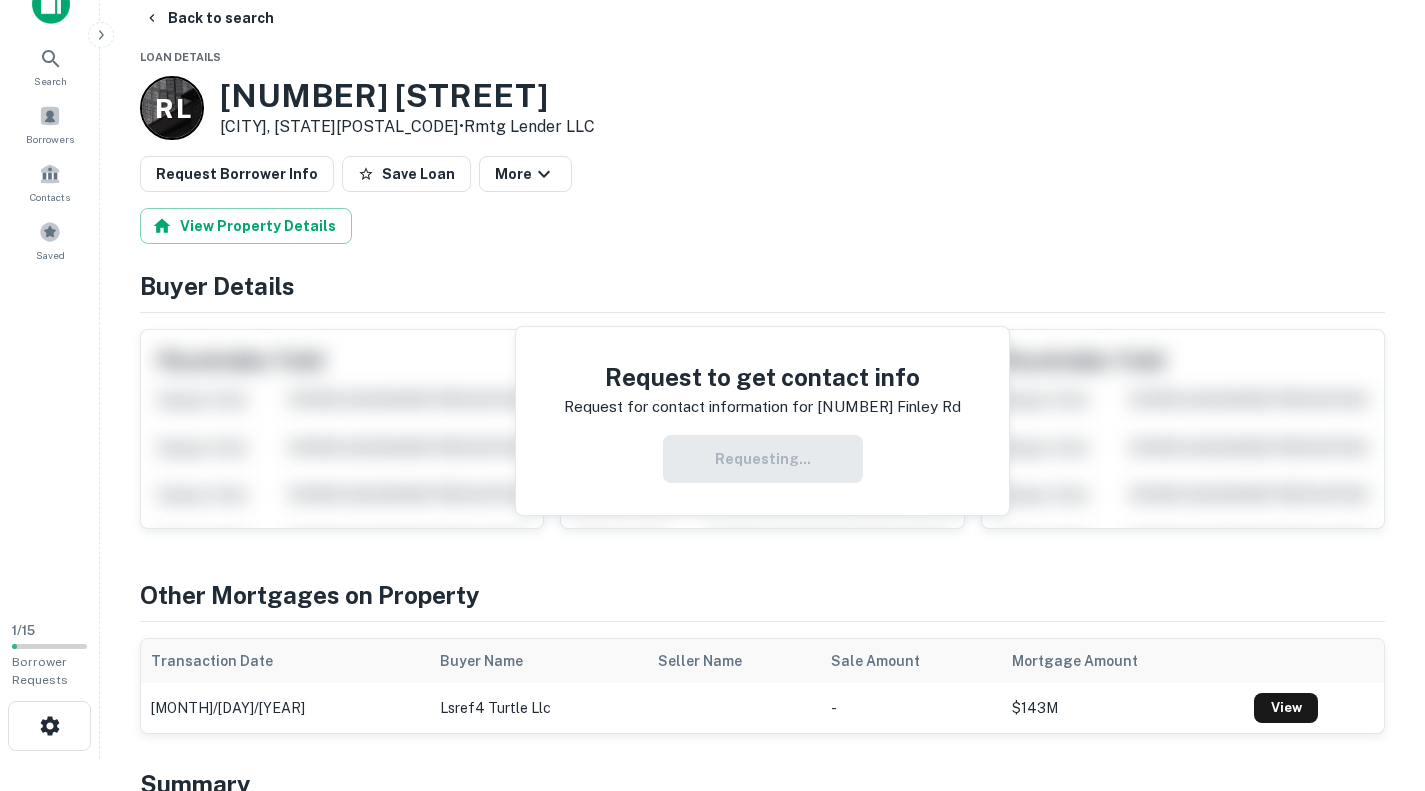 click on "Request to get contact info Request for contact information for [NUMBER] [STREET] Requesting..." at bounding box center (762, 421) 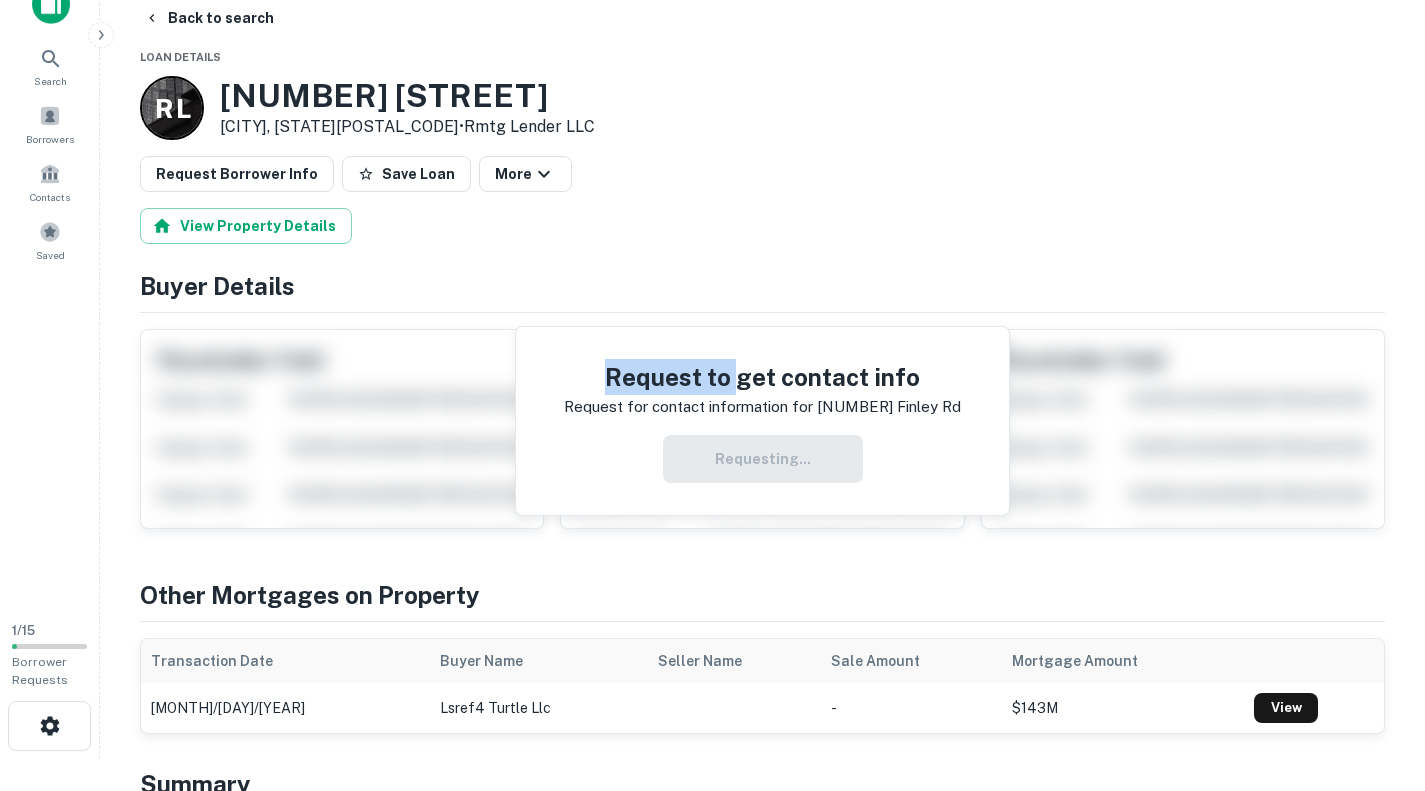 drag, startPoint x: 734, startPoint y: 346, endPoint x: 701, endPoint y: 266, distance: 86.53901 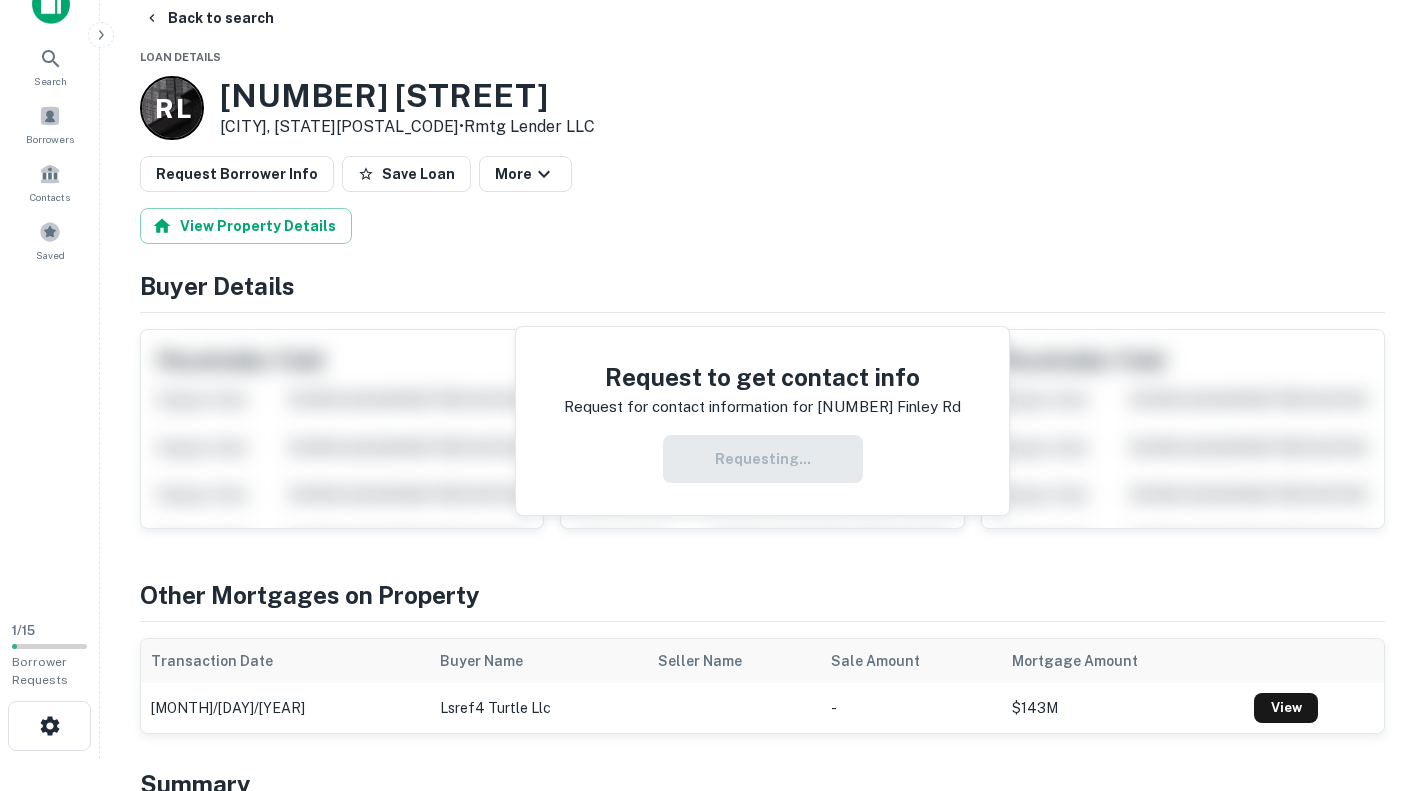 click on "Request to get contact info Request for contact information for [NUMBER] [STREET] Requesting..." at bounding box center (762, 421) 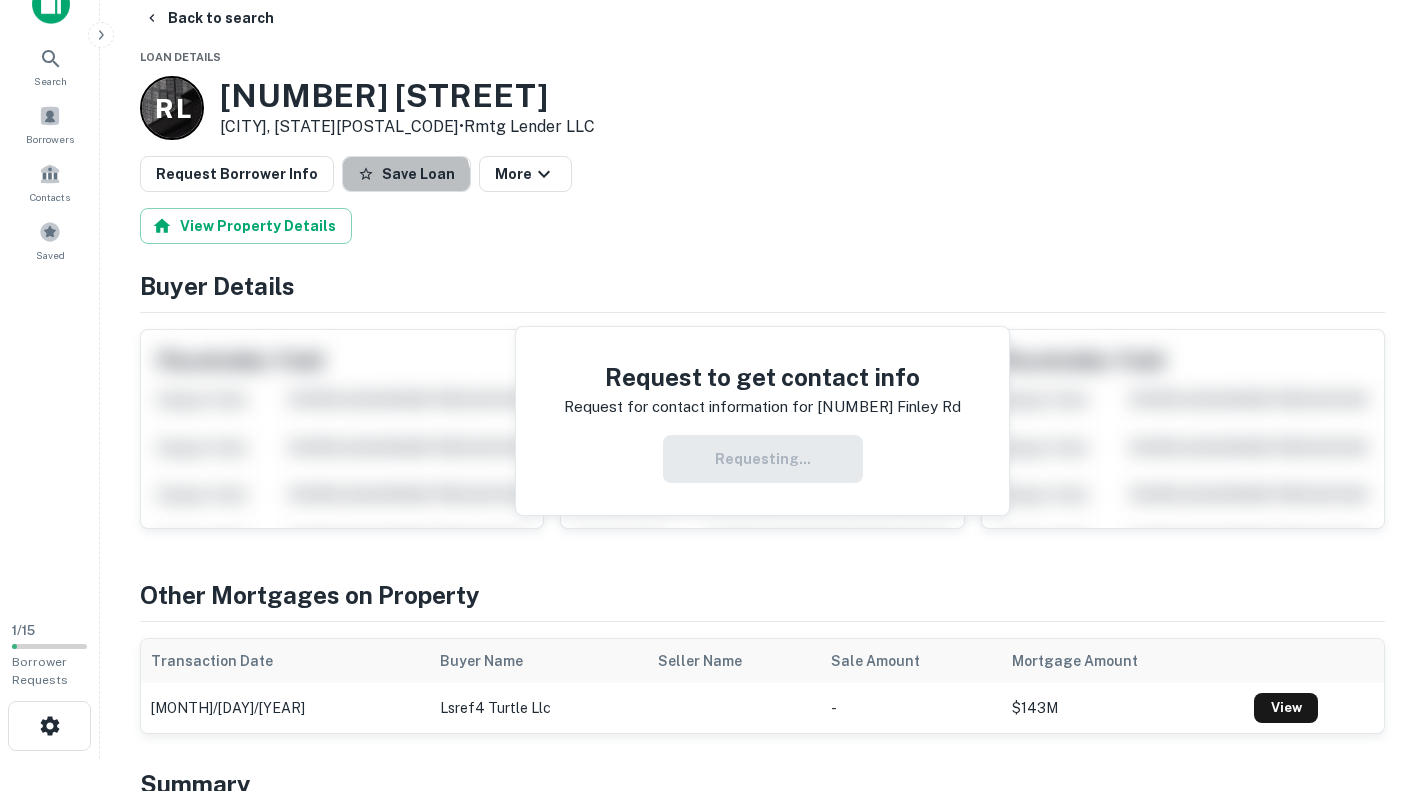 click on "Save Loan" at bounding box center [406, 174] 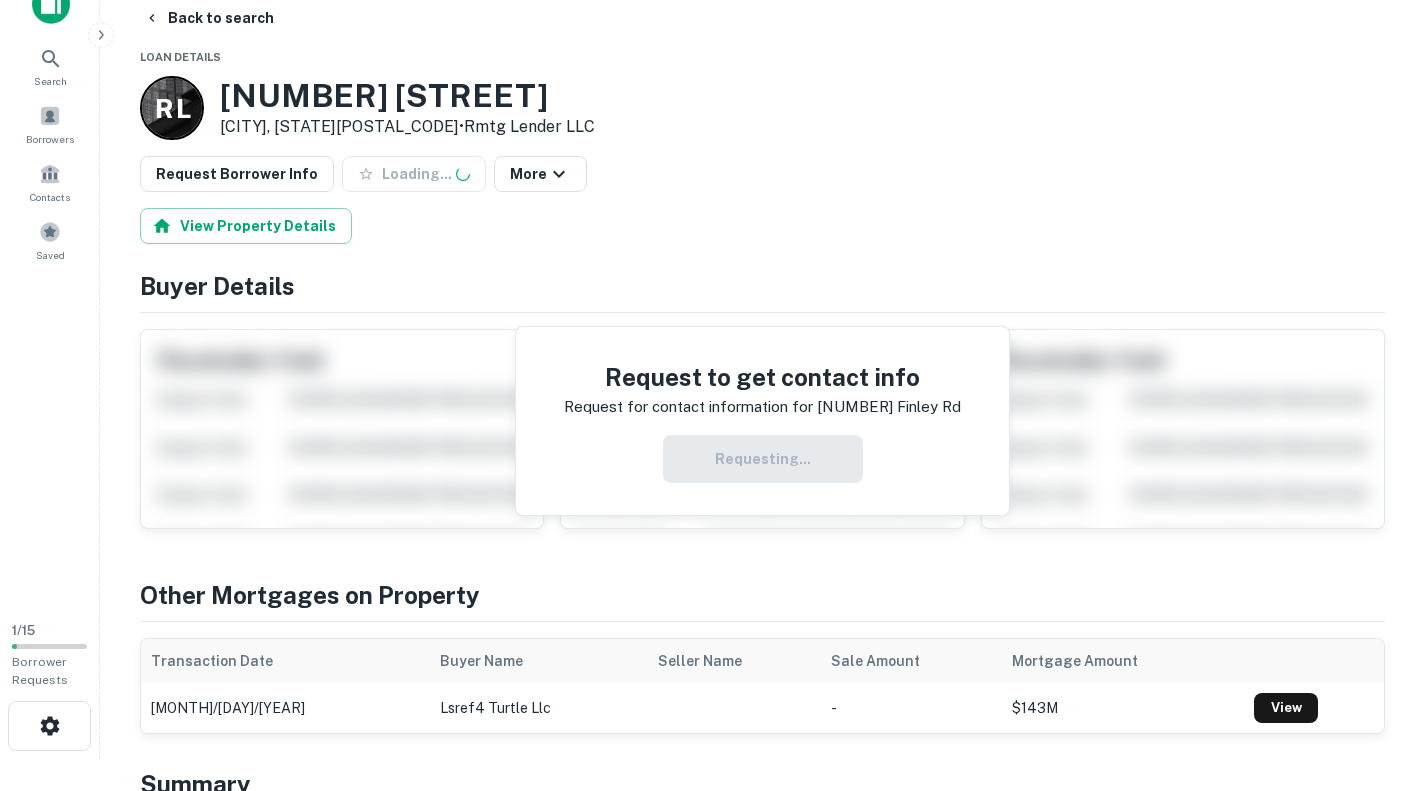 click on "Requesting..." at bounding box center [762, 459] 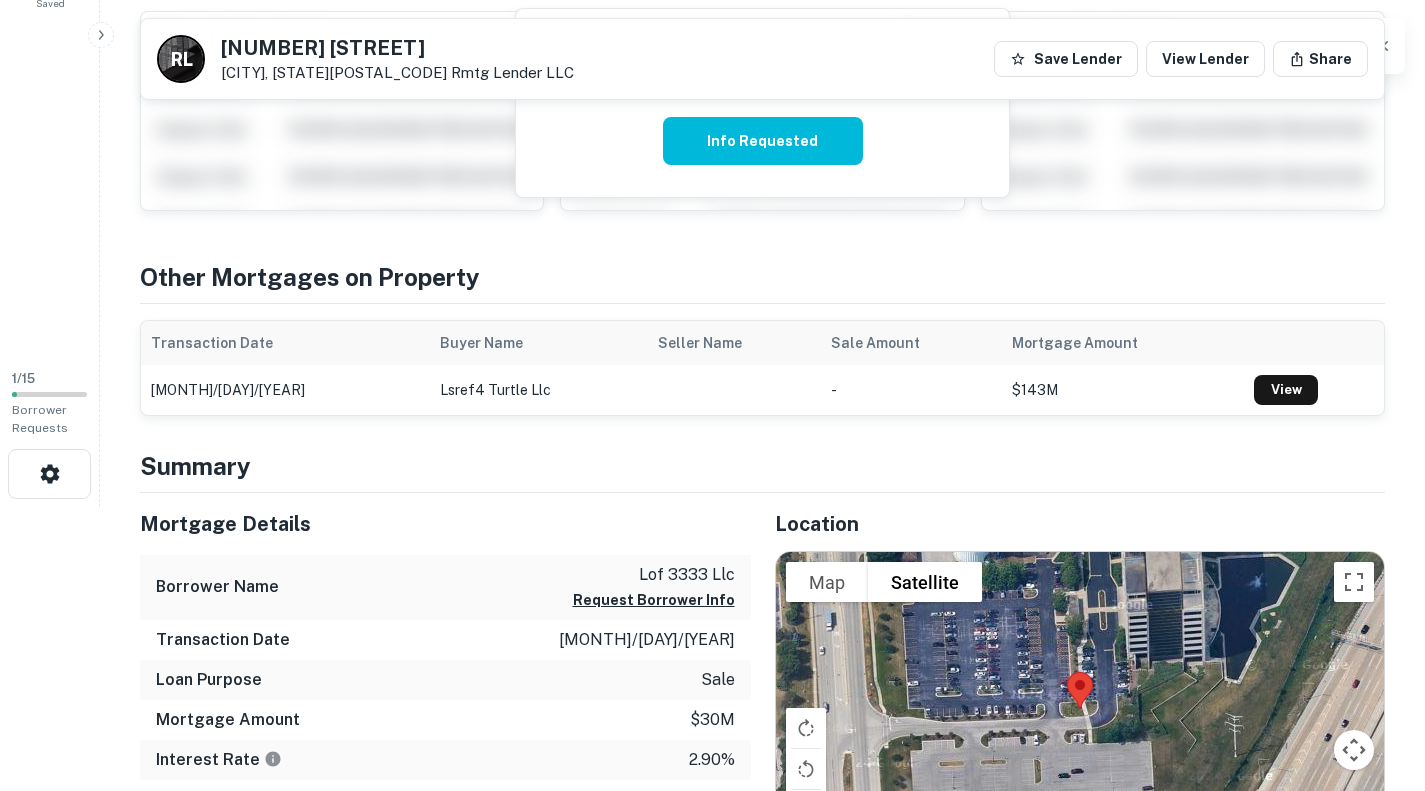 scroll, scrollTop: 0, scrollLeft: 0, axis: both 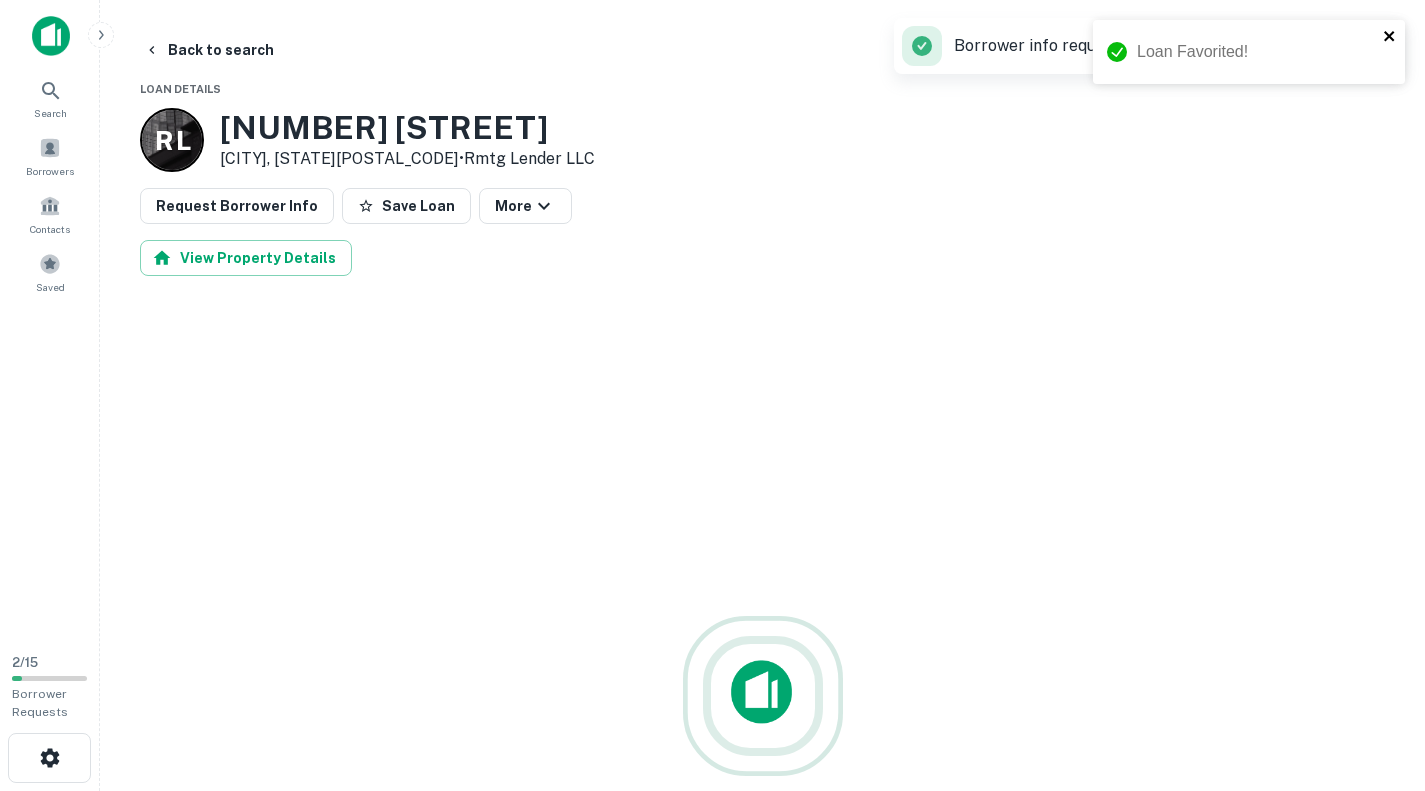 click 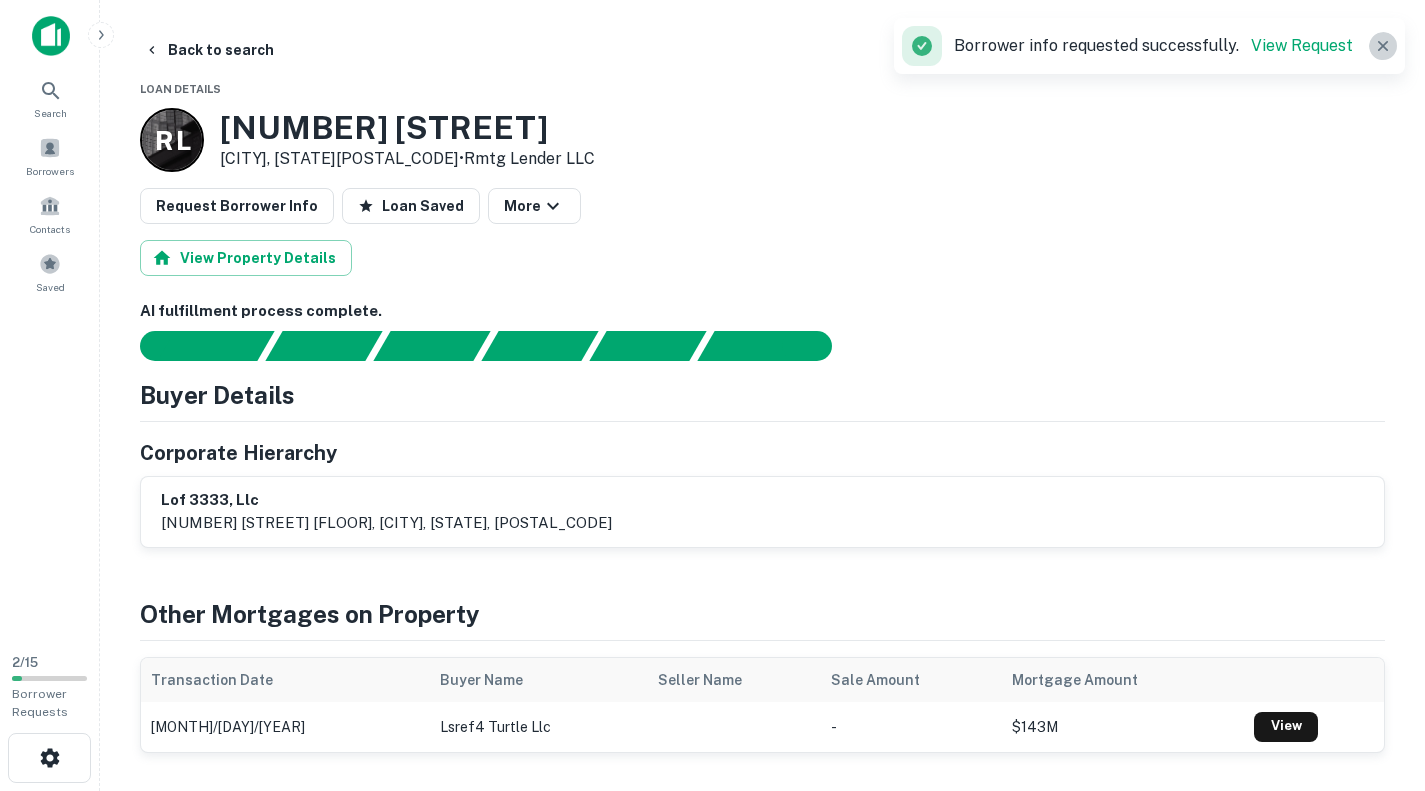 click 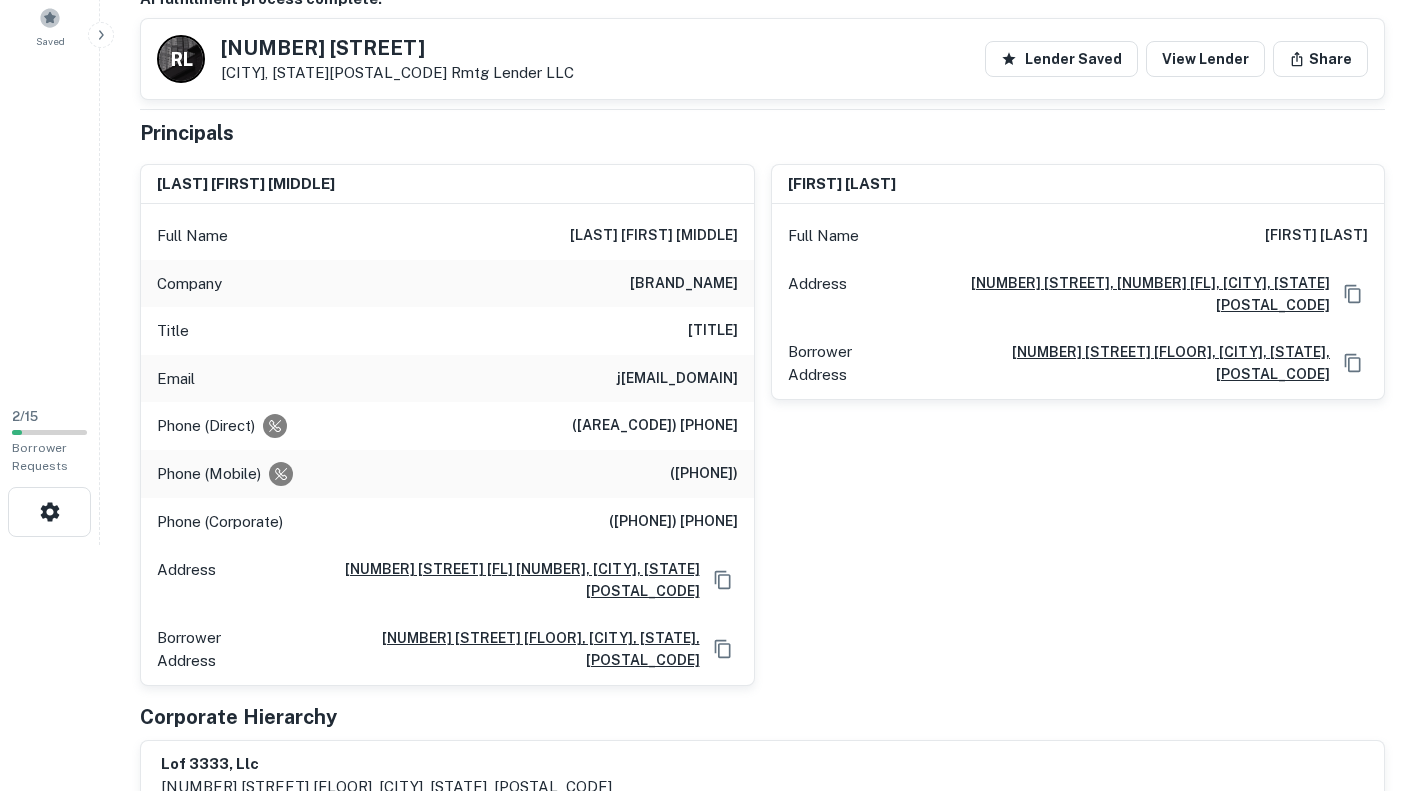 scroll, scrollTop: 245, scrollLeft: 0, axis: vertical 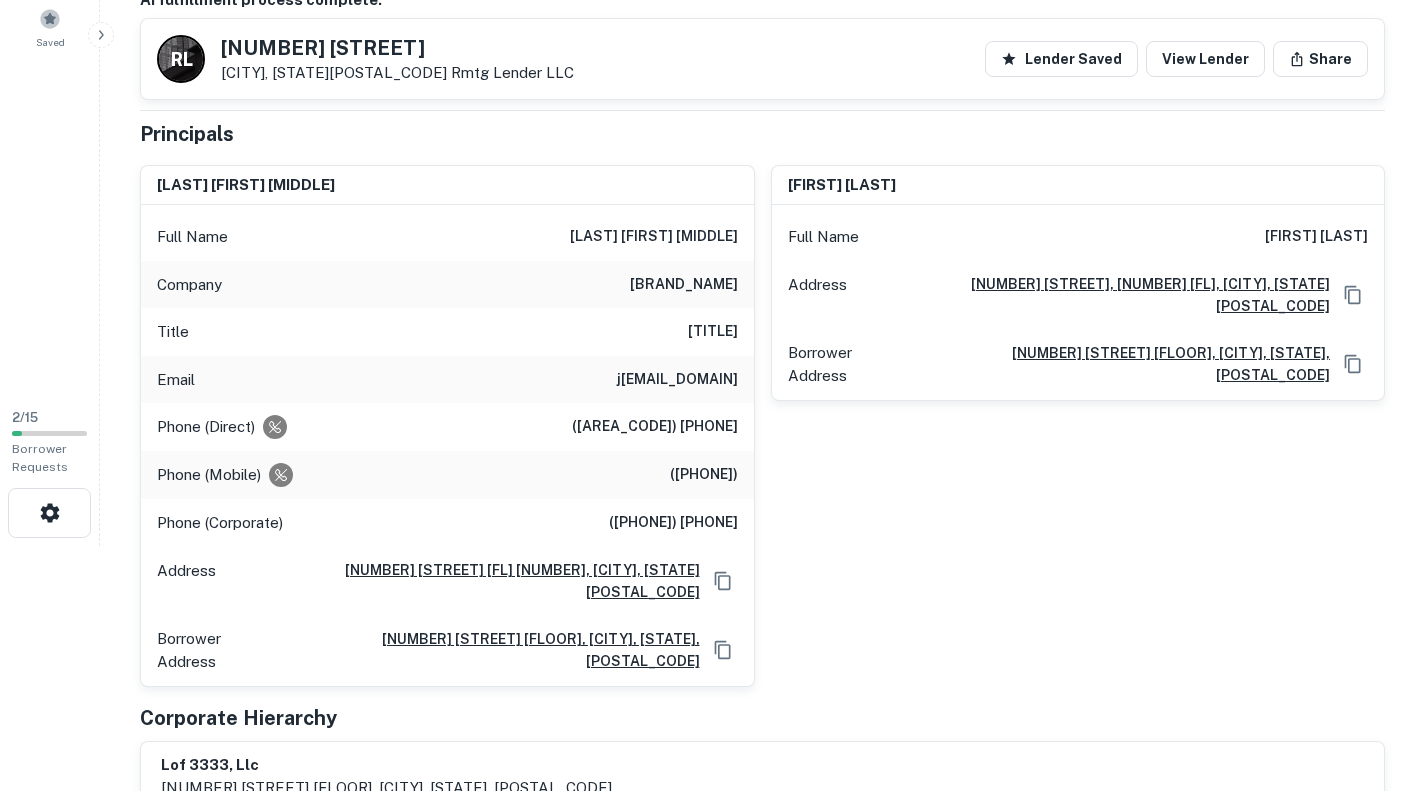 click on "[LAST] [FIRST] [MIDDLE]" at bounding box center [654, 237] 